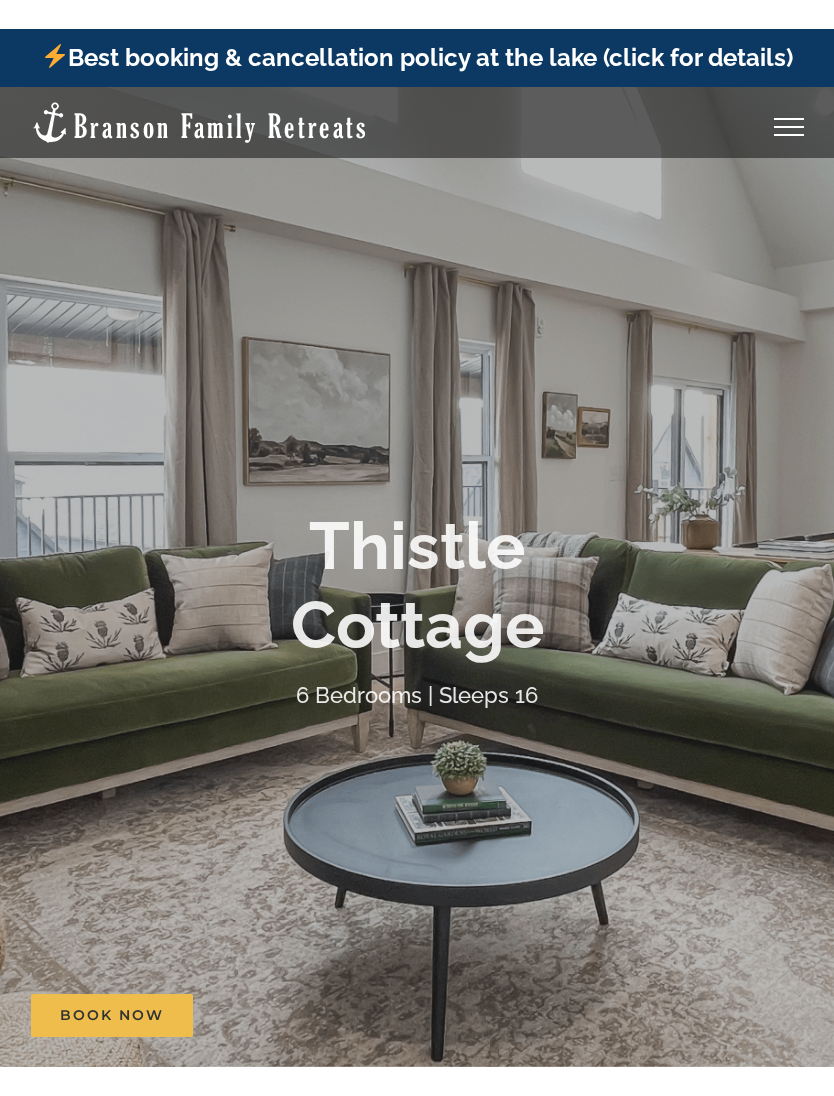 scroll, scrollTop: 0, scrollLeft: 0, axis: both 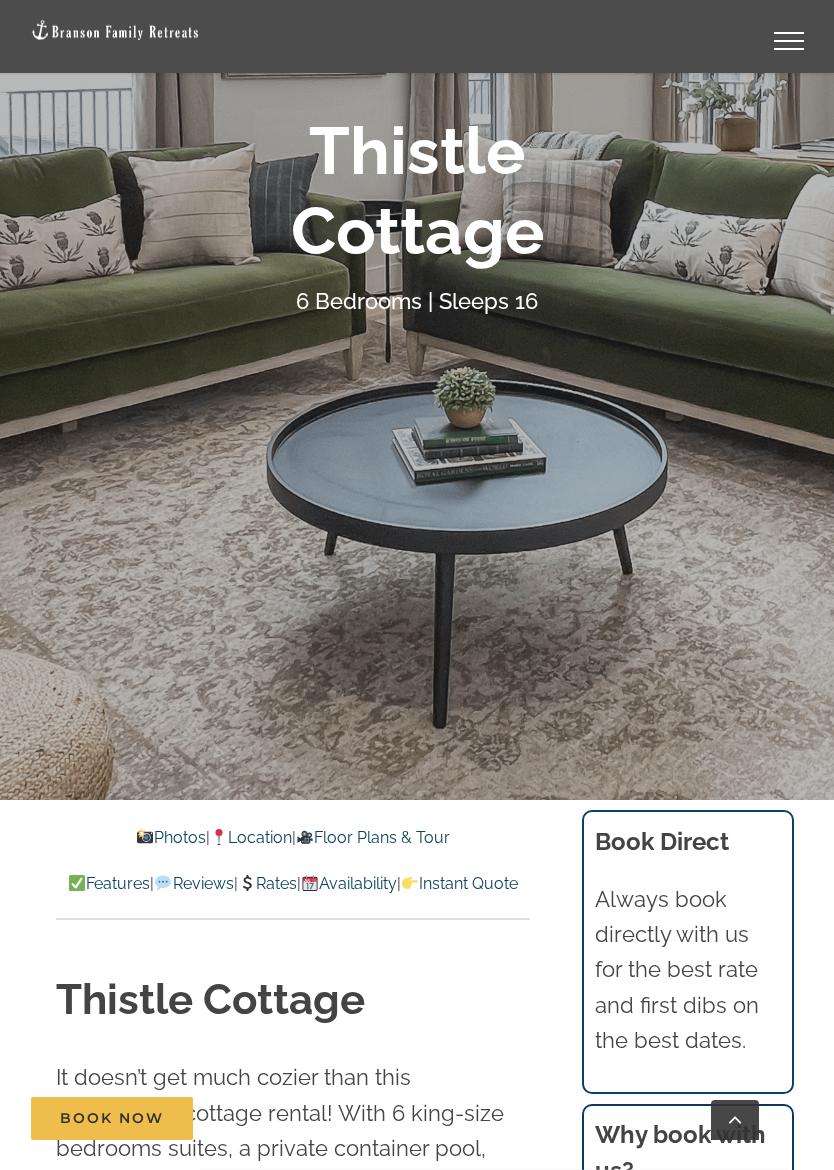 click on "Photos" at bounding box center [171, 837] 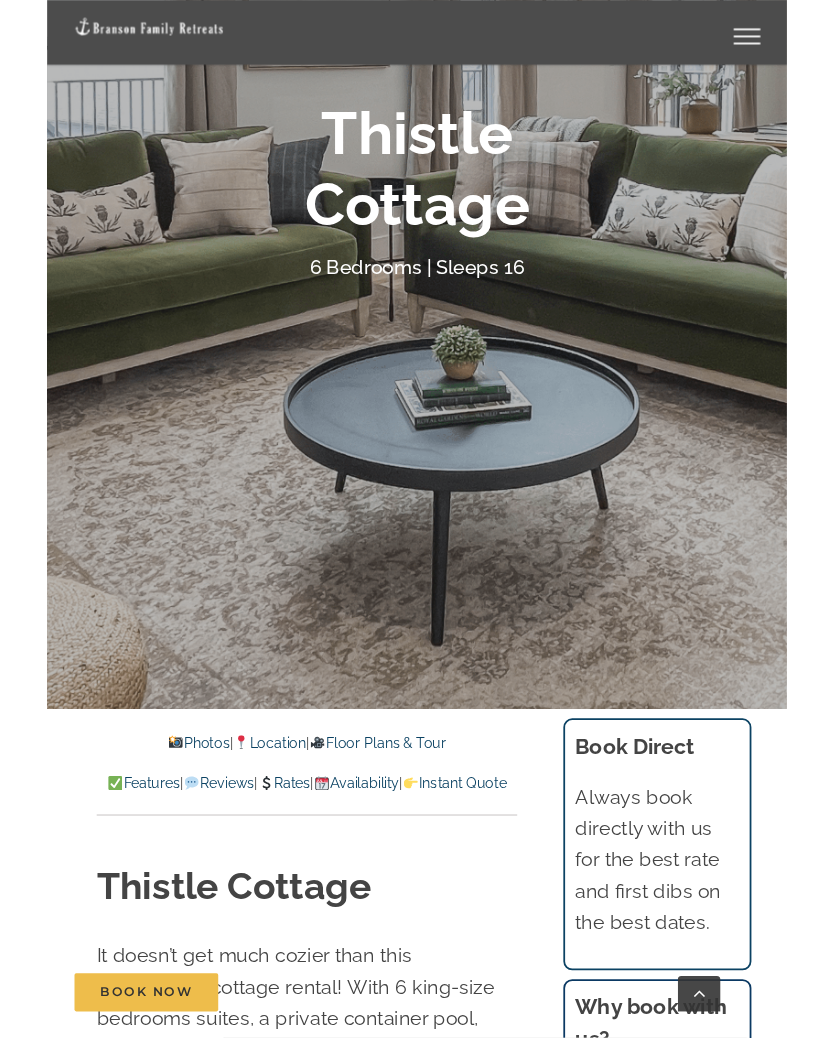 scroll, scrollTop: 1741, scrollLeft: 0, axis: vertical 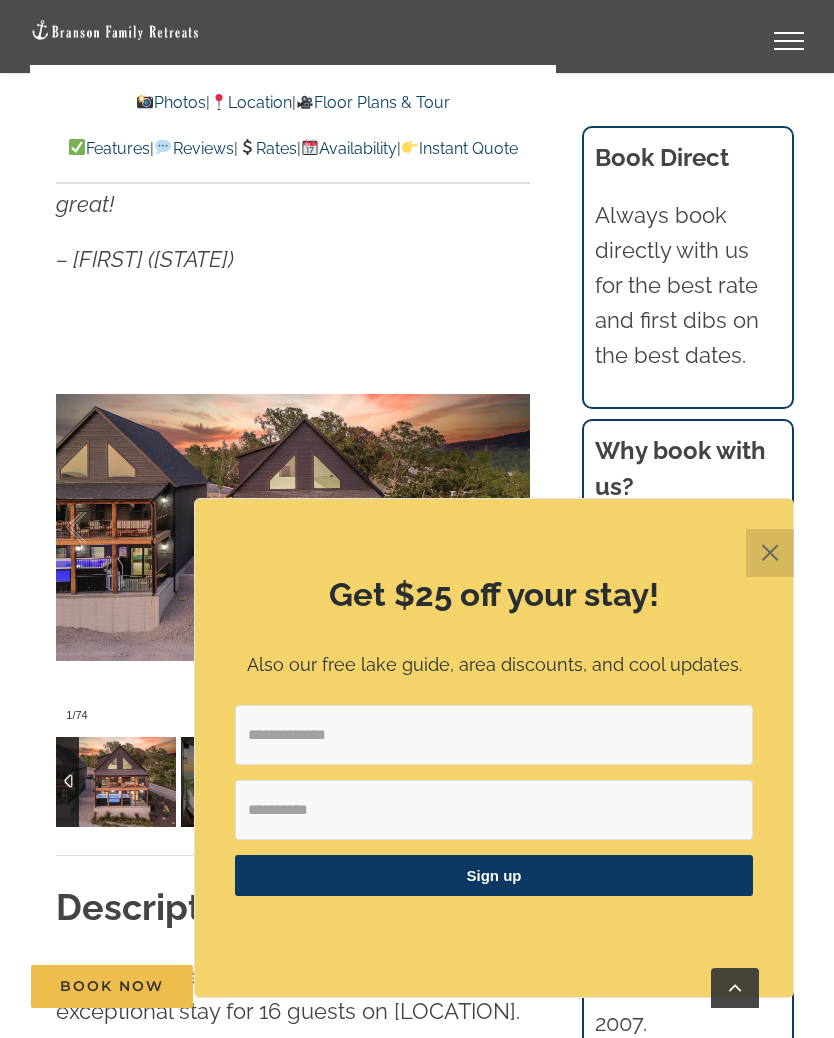 click on "✕" at bounding box center [770, 553] 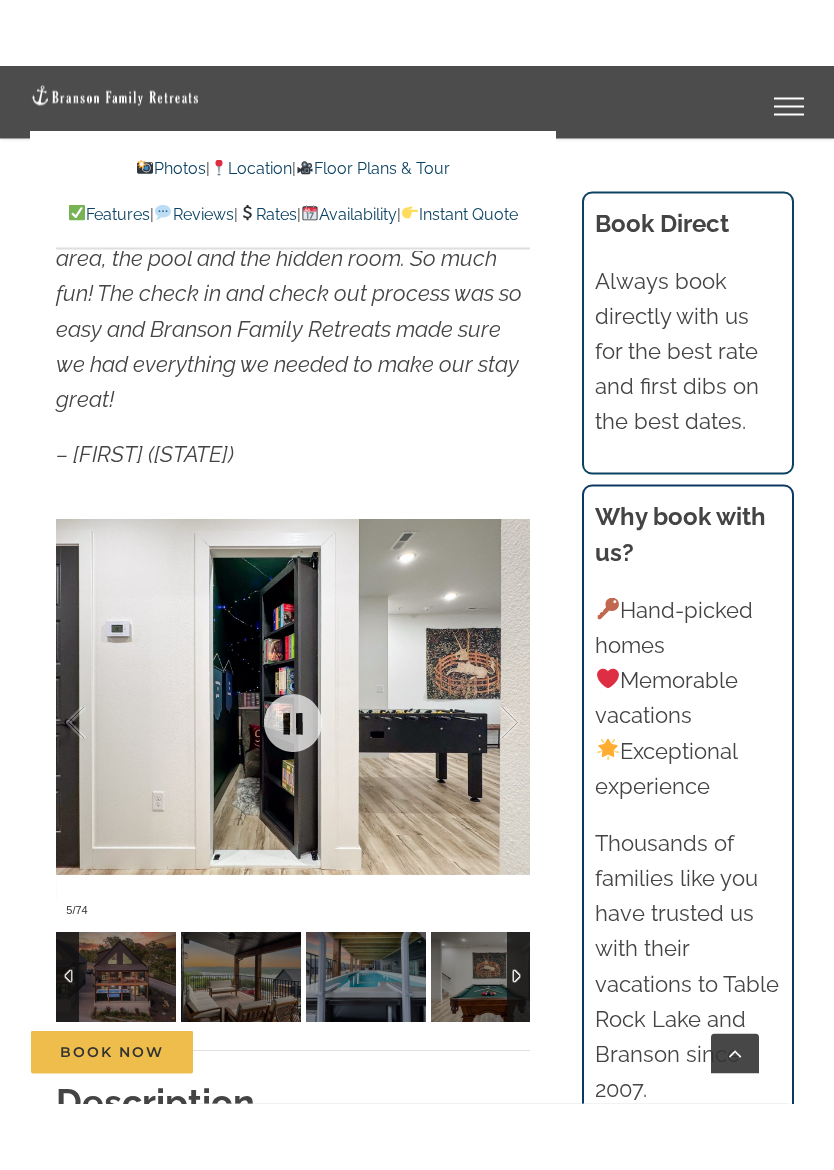 scroll, scrollTop: 1667, scrollLeft: 0, axis: vertical 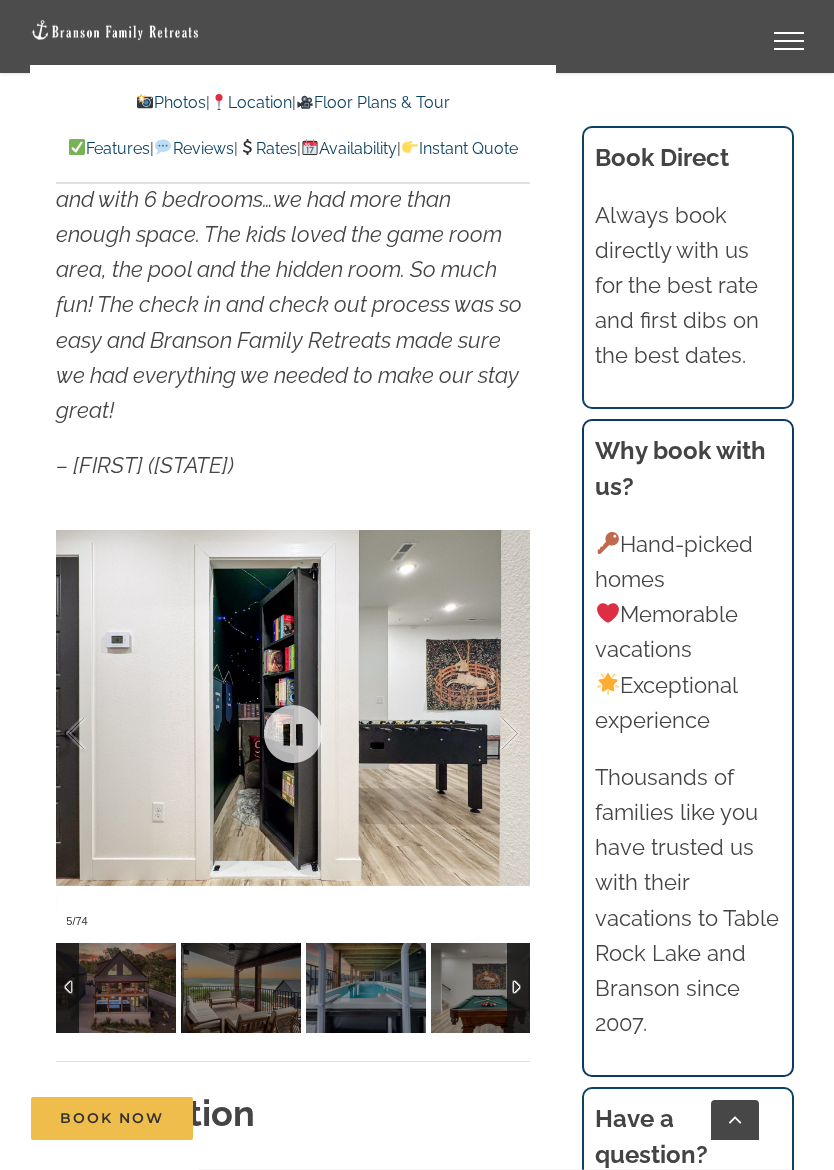 click at bounding box center [293, 734] 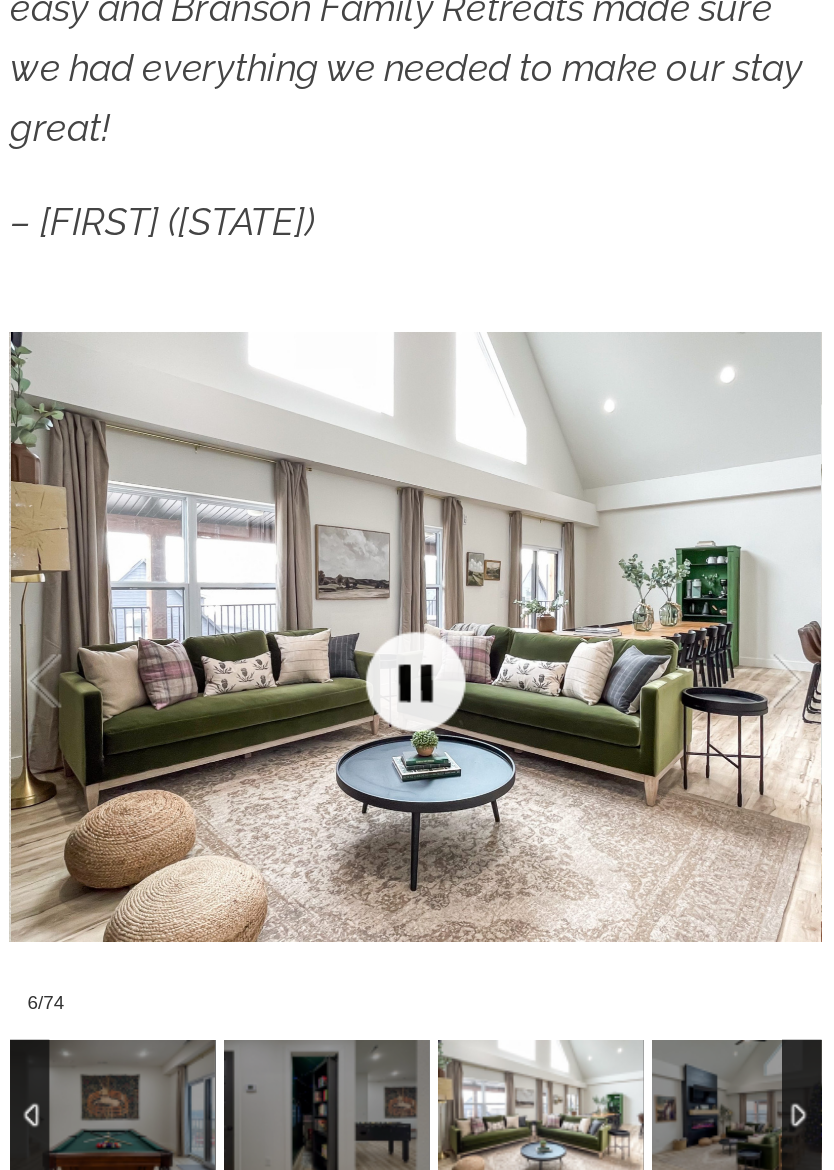 click at bounding box center [293, 734] 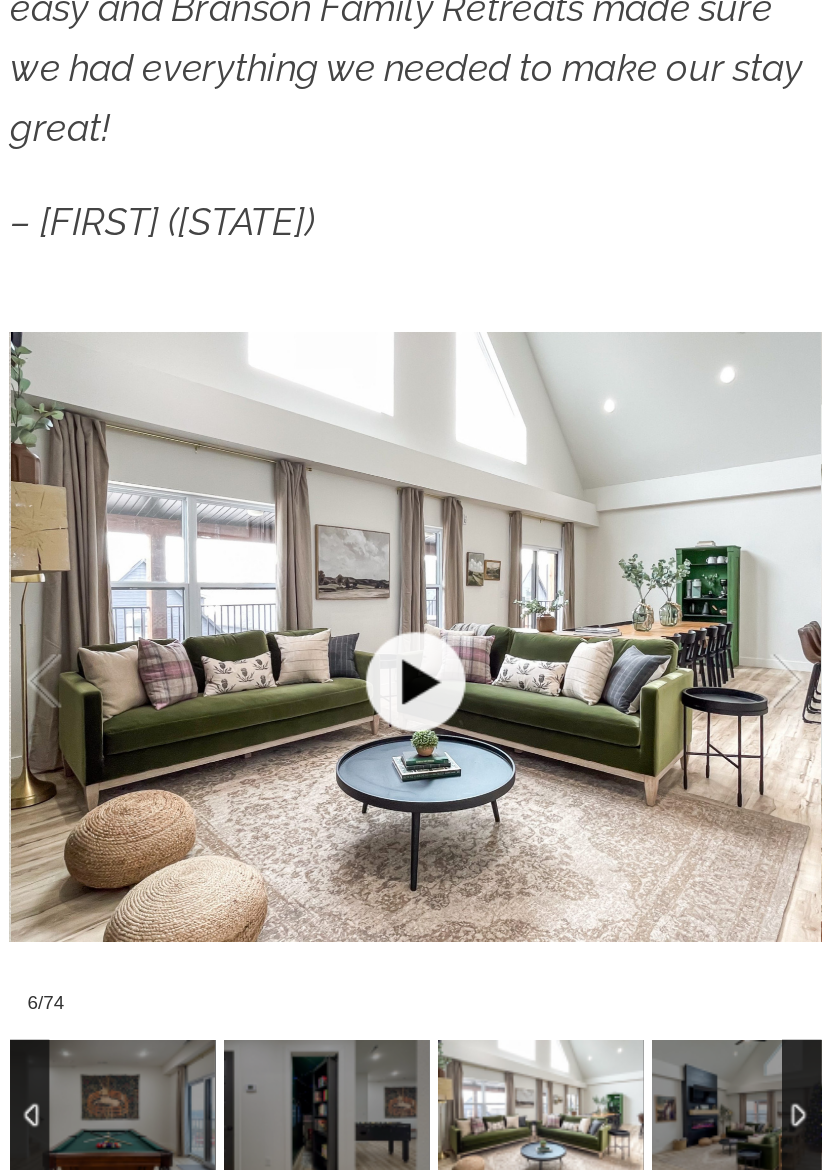 click at bounding box center [293, 734] 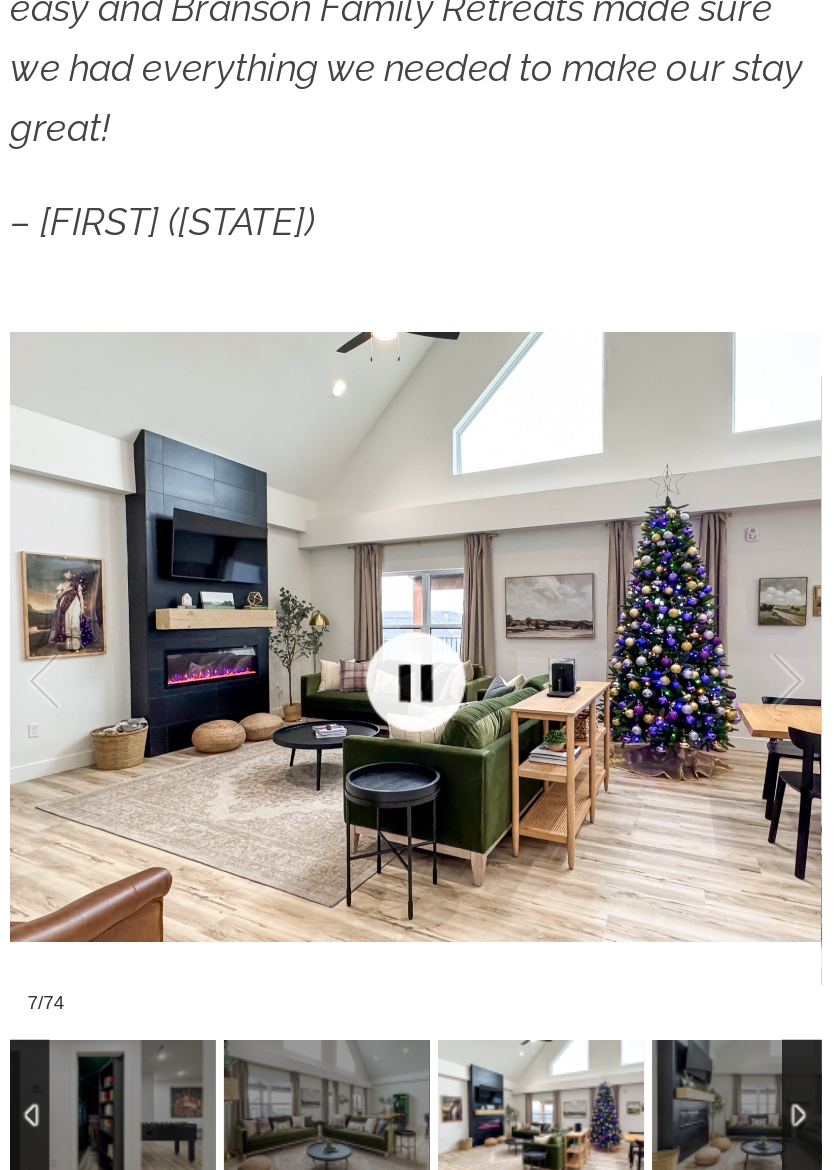 click at bounding box center (293, 734) 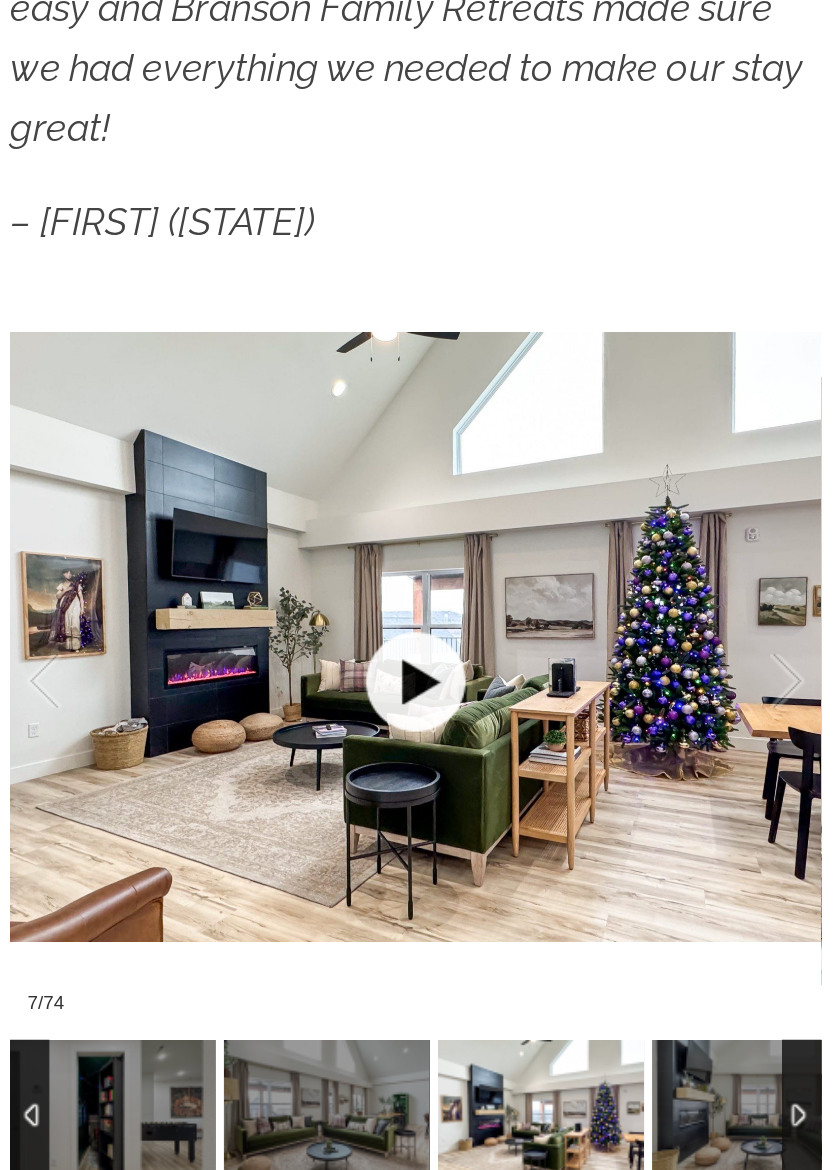 click at bounding box center (293, 734) 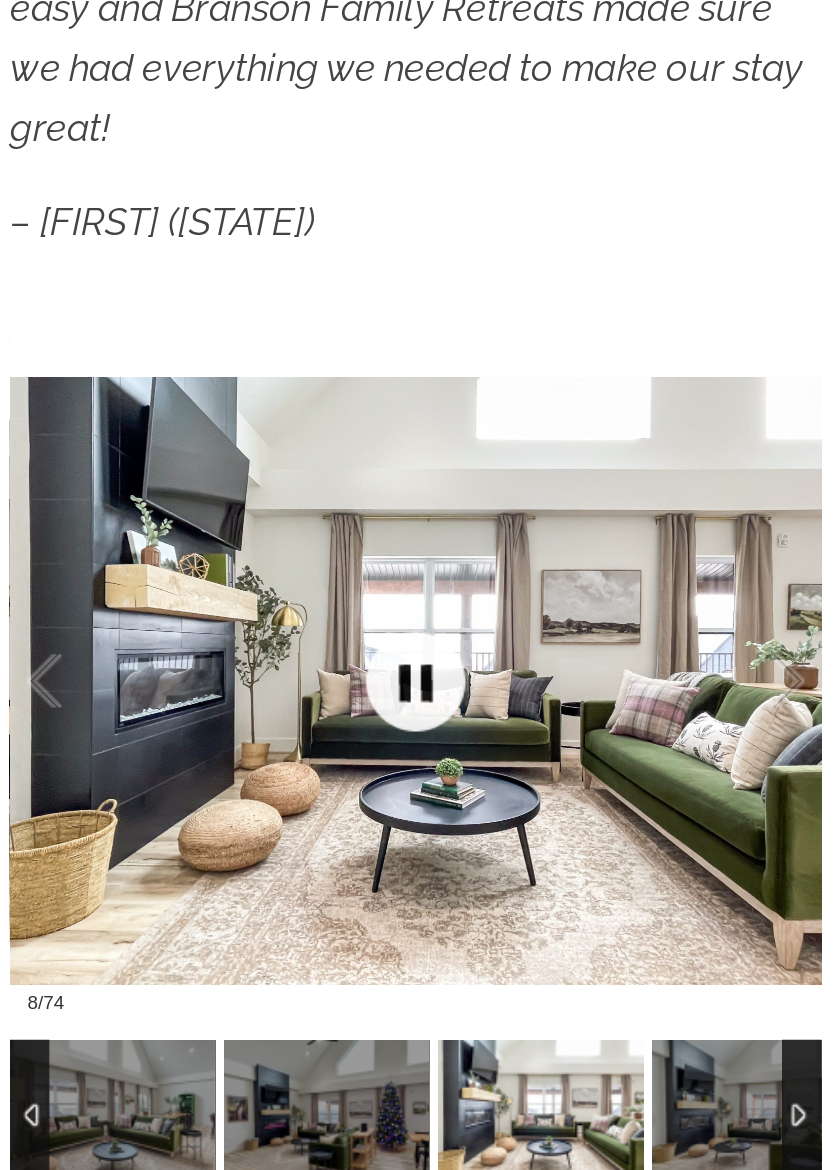 click at bounding box center (293, 734) 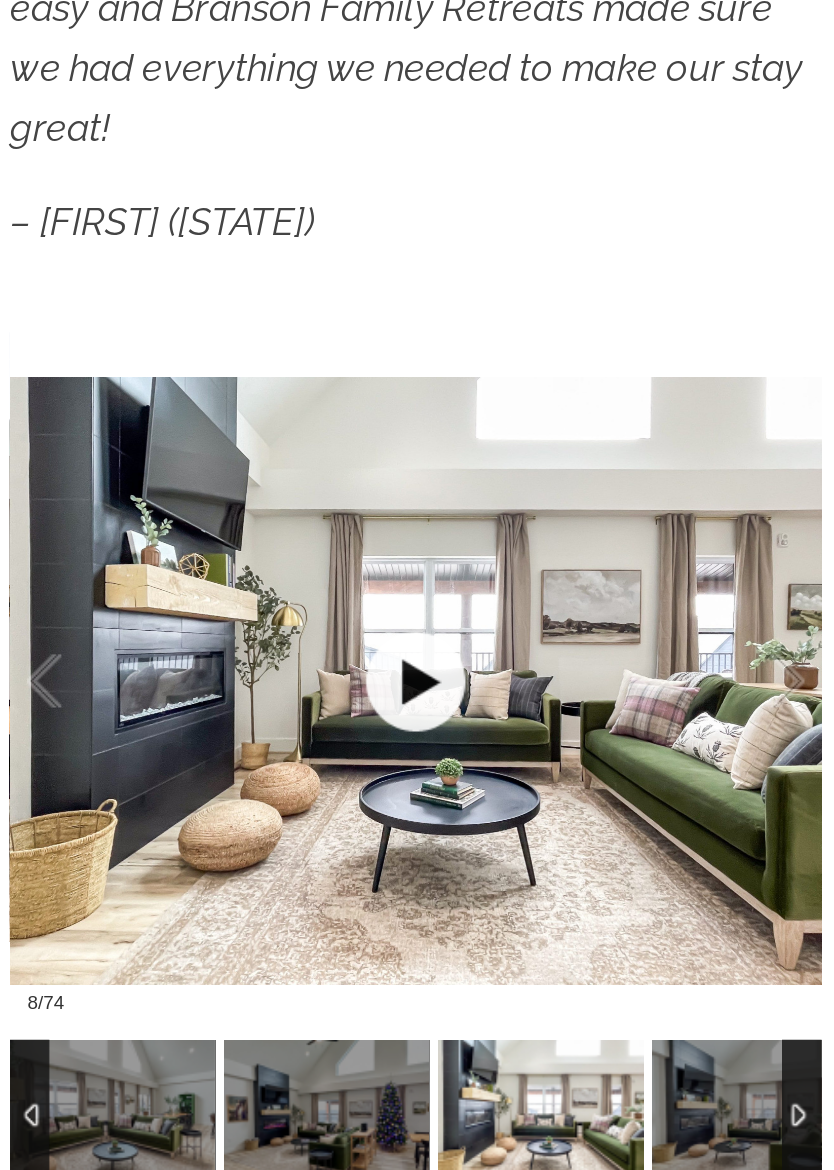 click at bounding box center [293, 734] 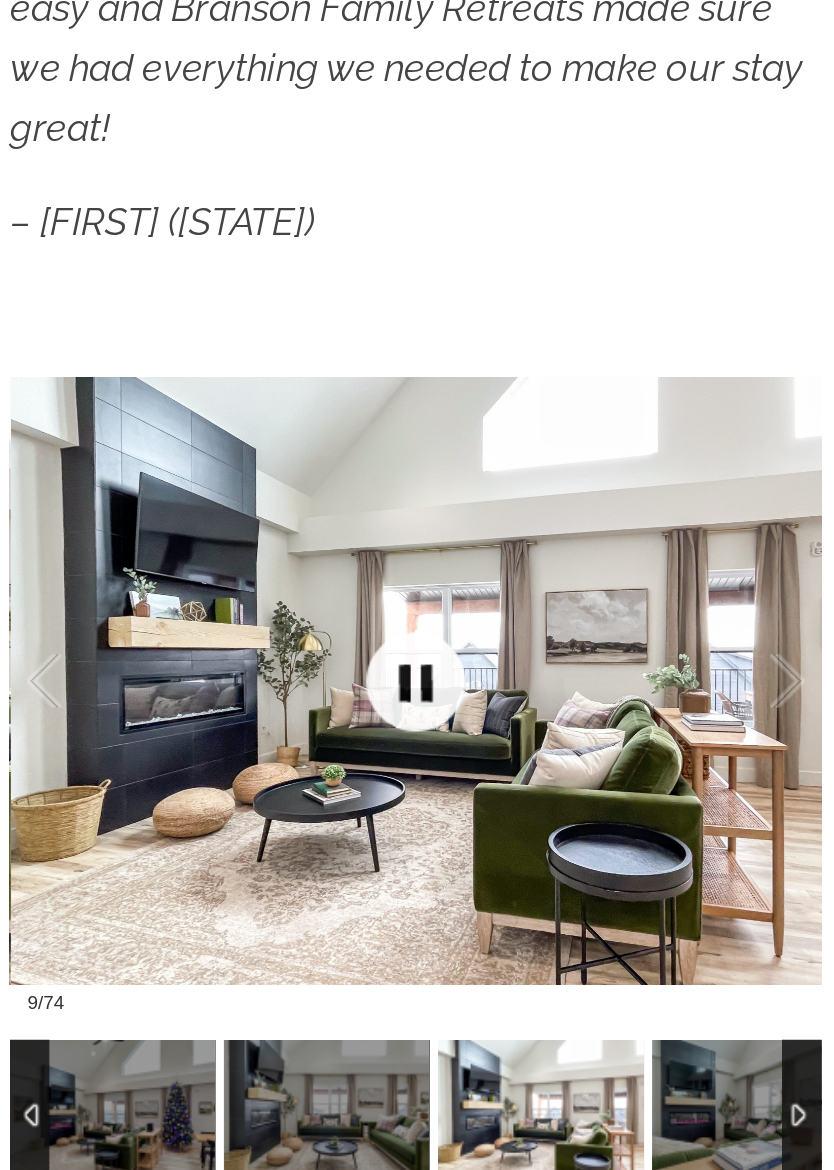 click at bounding box center (293, 734) 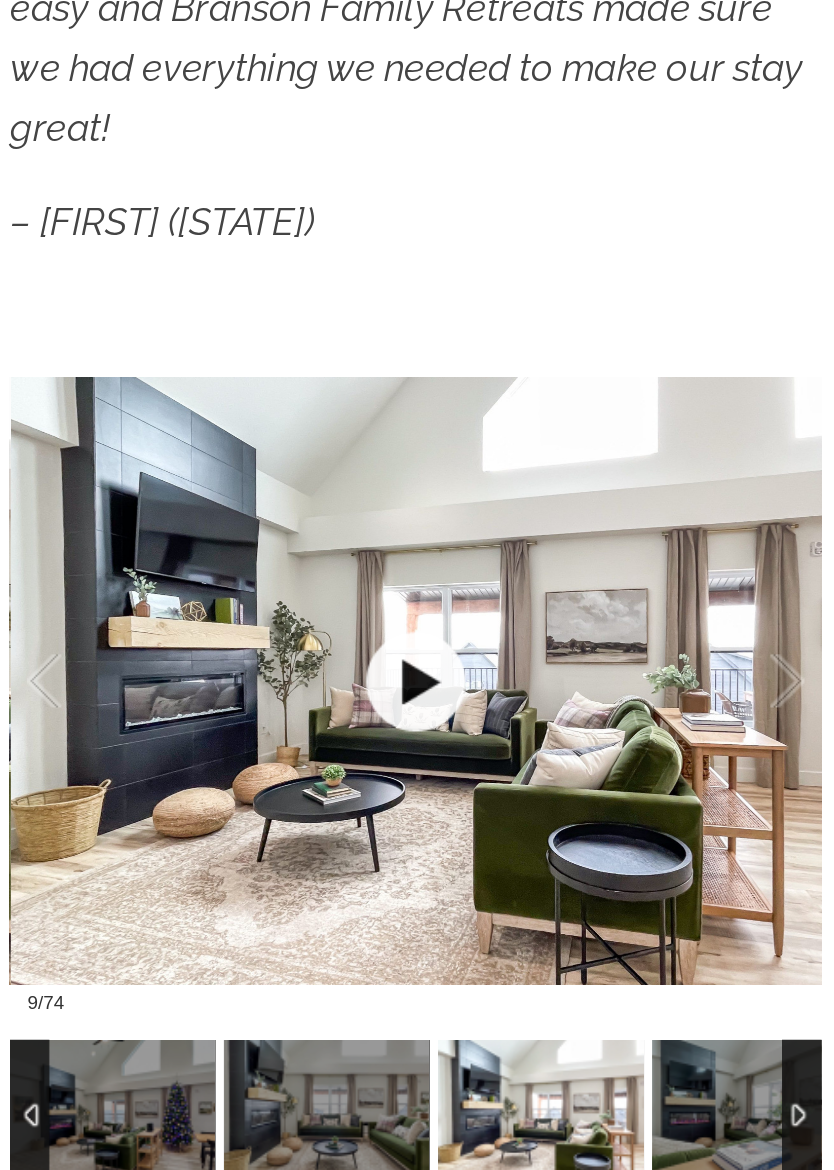 click at bounding box center [293, 734] 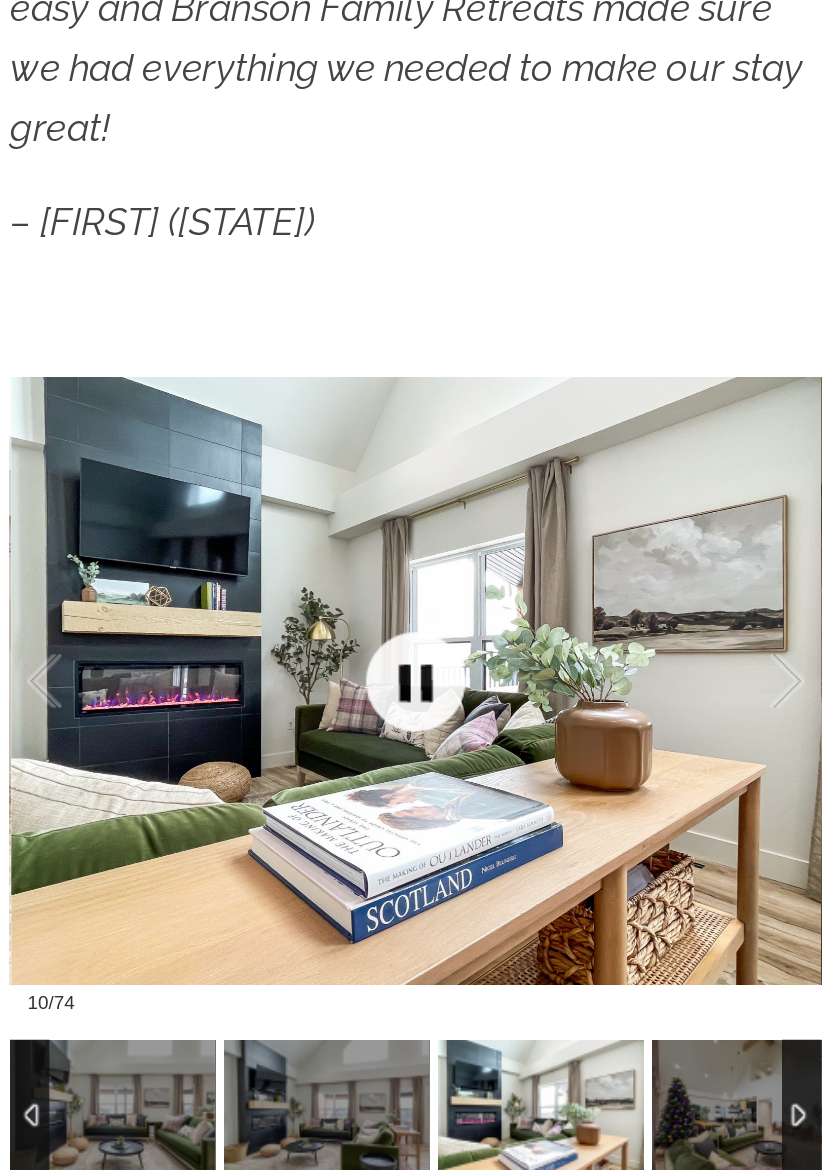 click at bounding box center (293, 734) 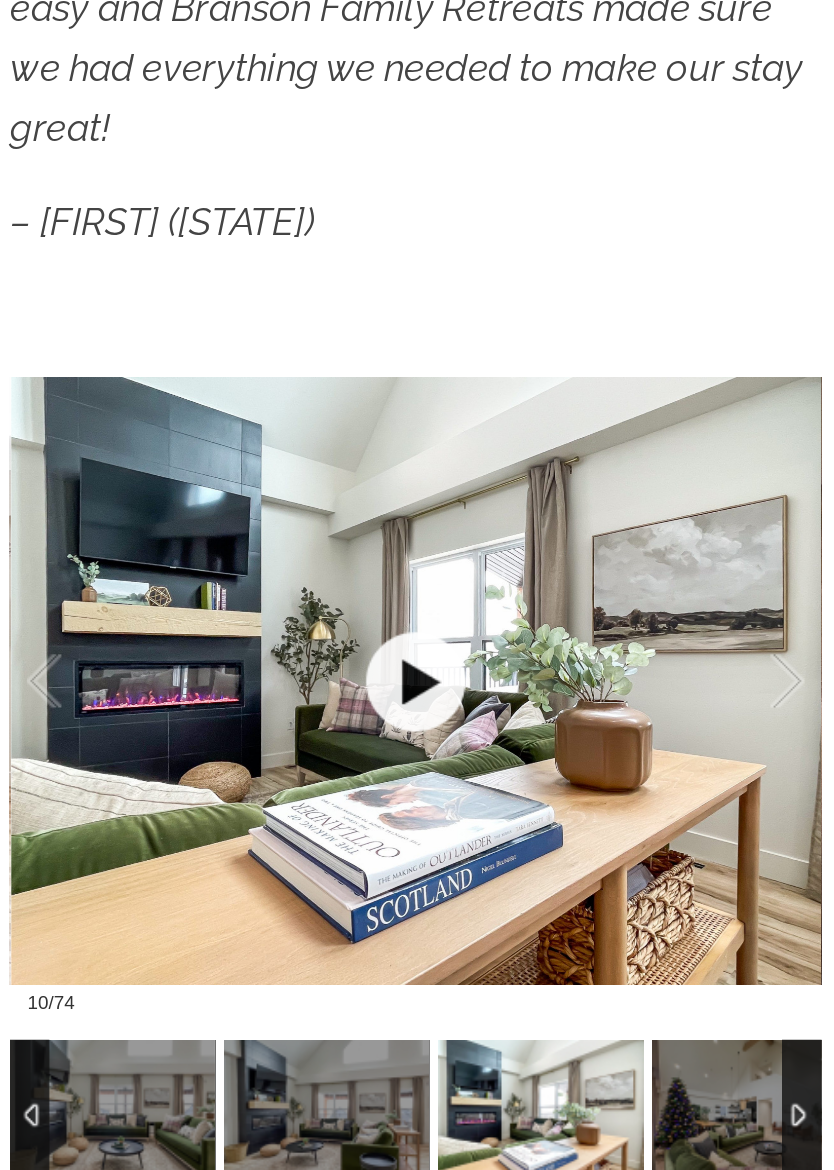 click at bounding box center (293, 734) 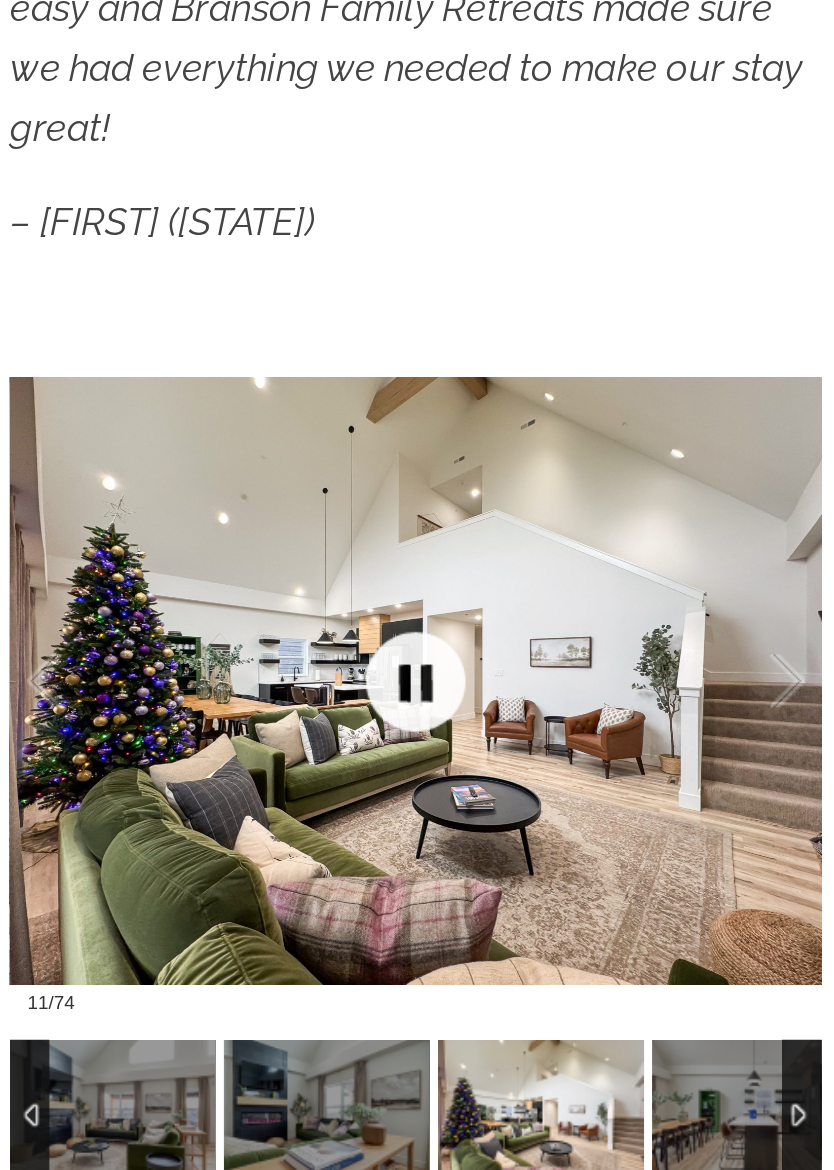 click at bounding box center (293, 734) 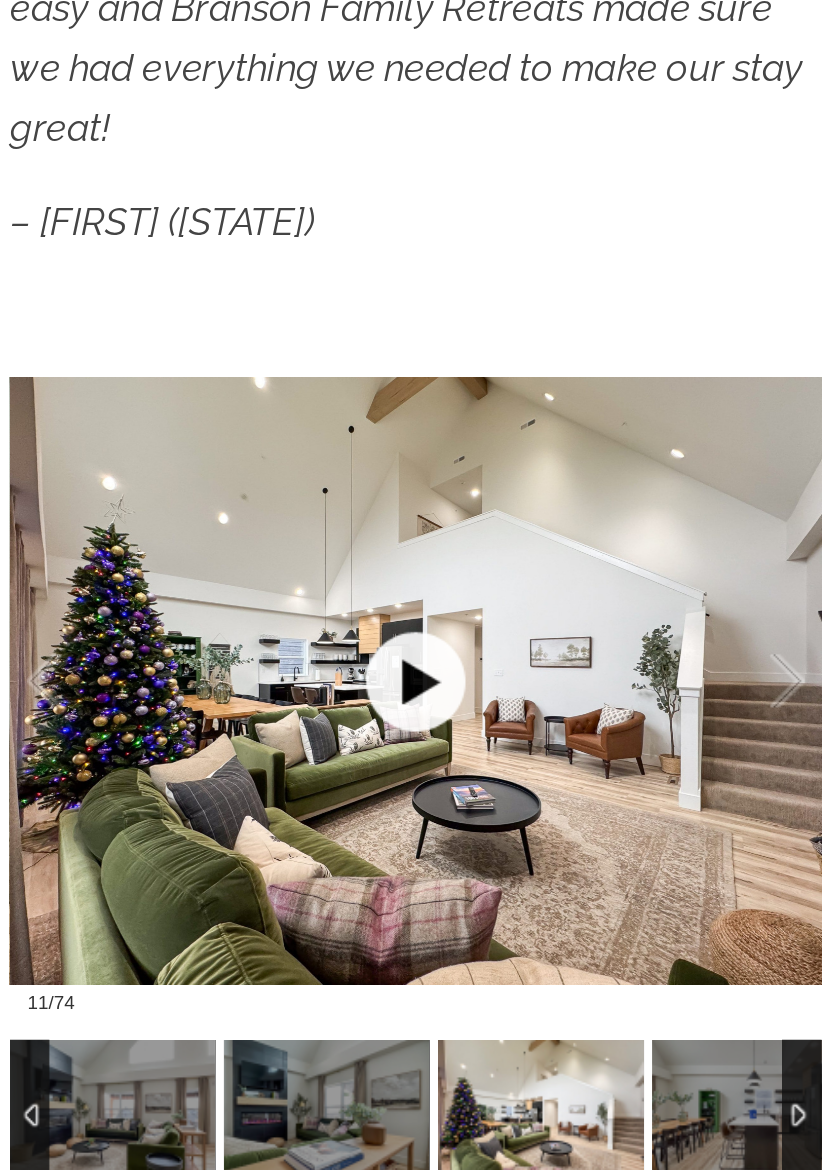click at bounding box center (293, 734) 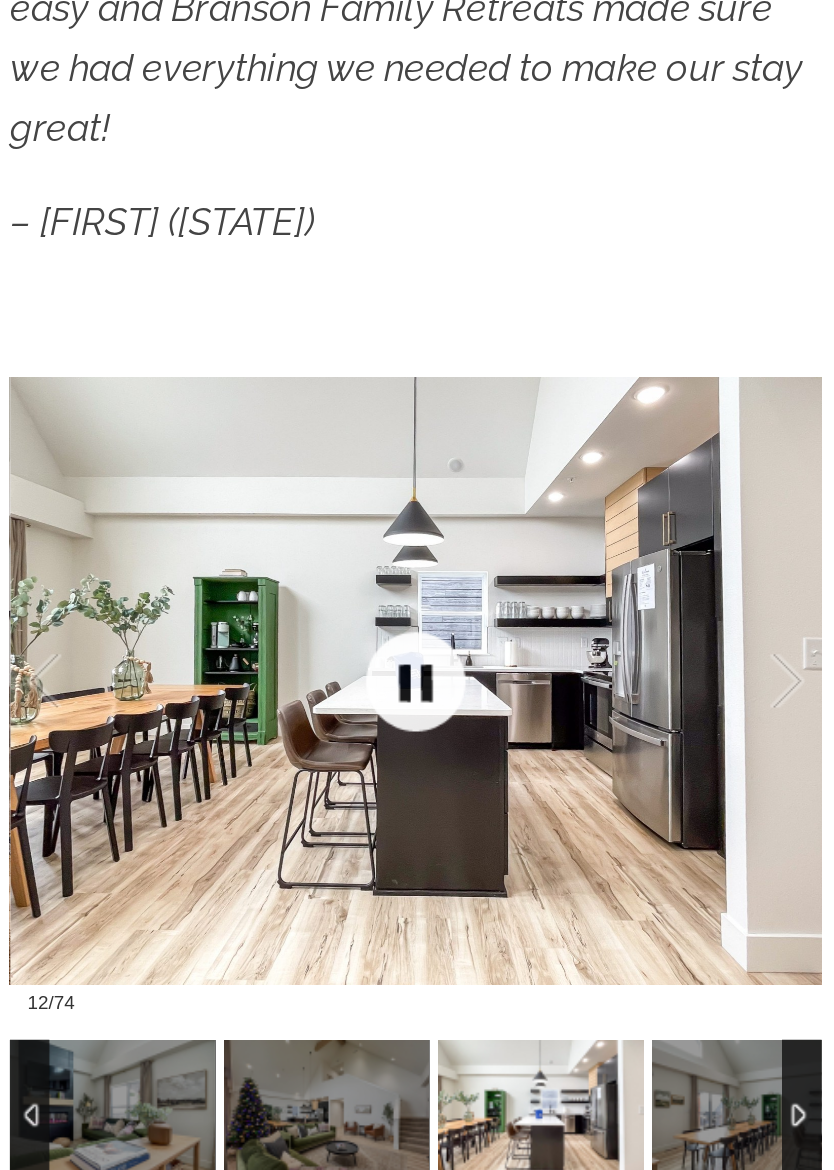 click at bounding box center [293, 734] 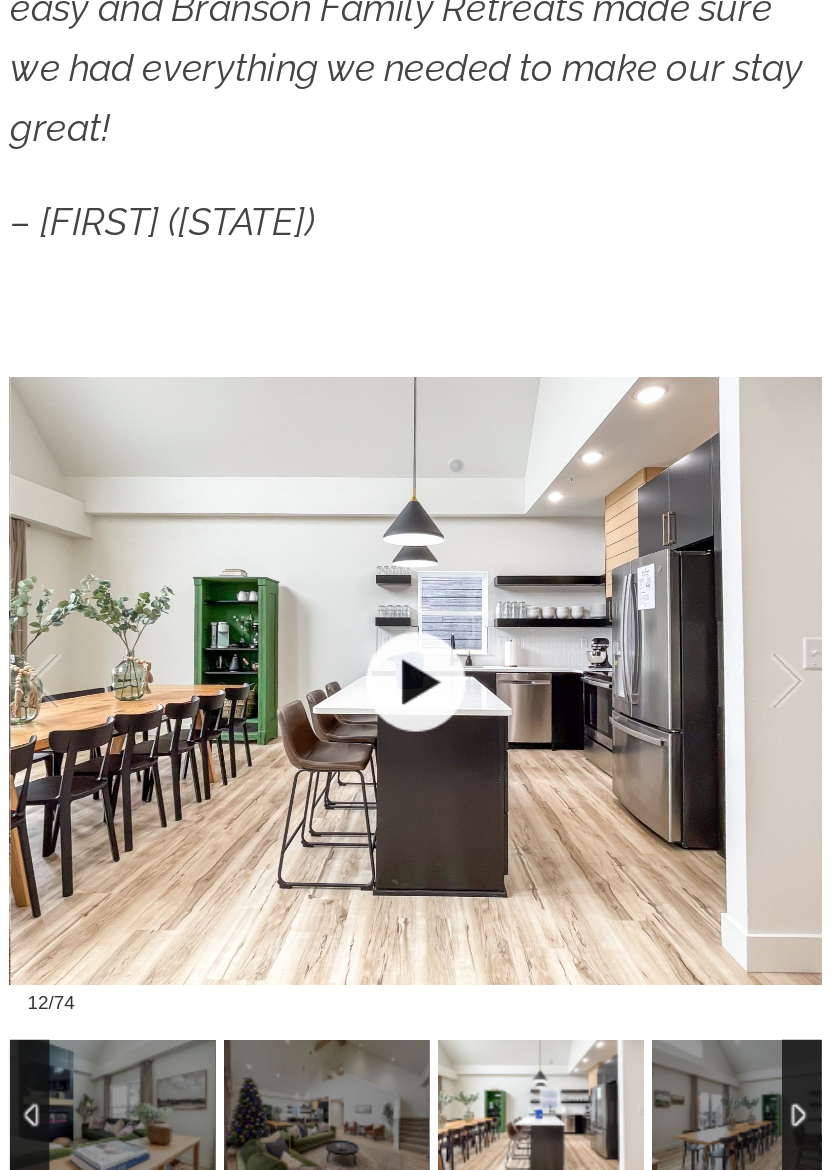 click at bounding box center [293, 734] 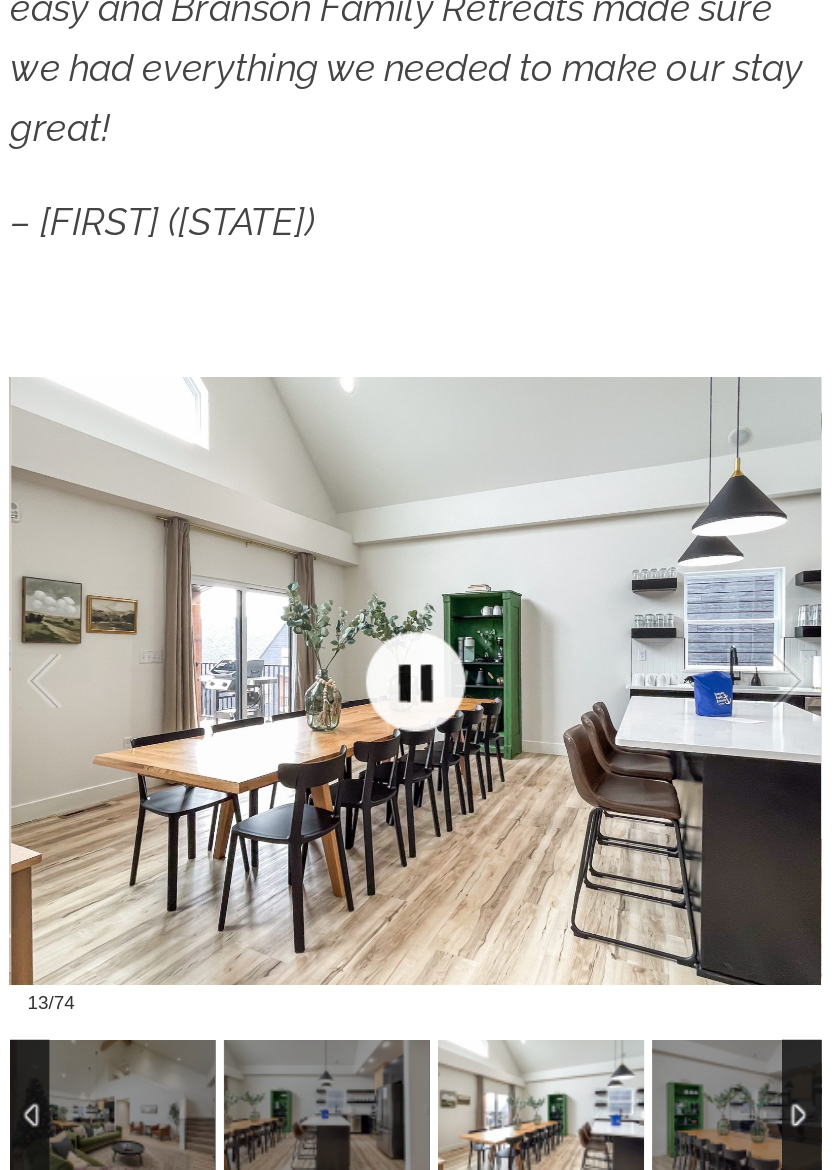 click at bounding box center [293, 734] 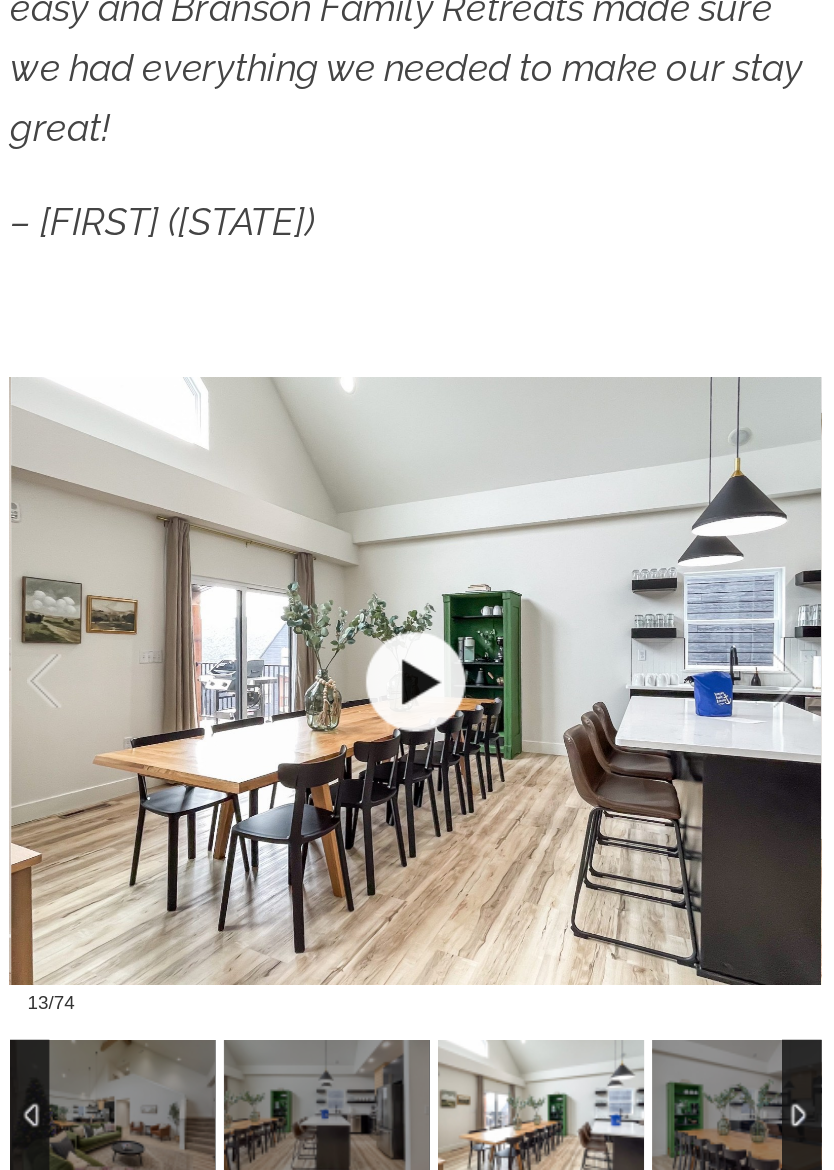 click at bounding box center (293, 734) 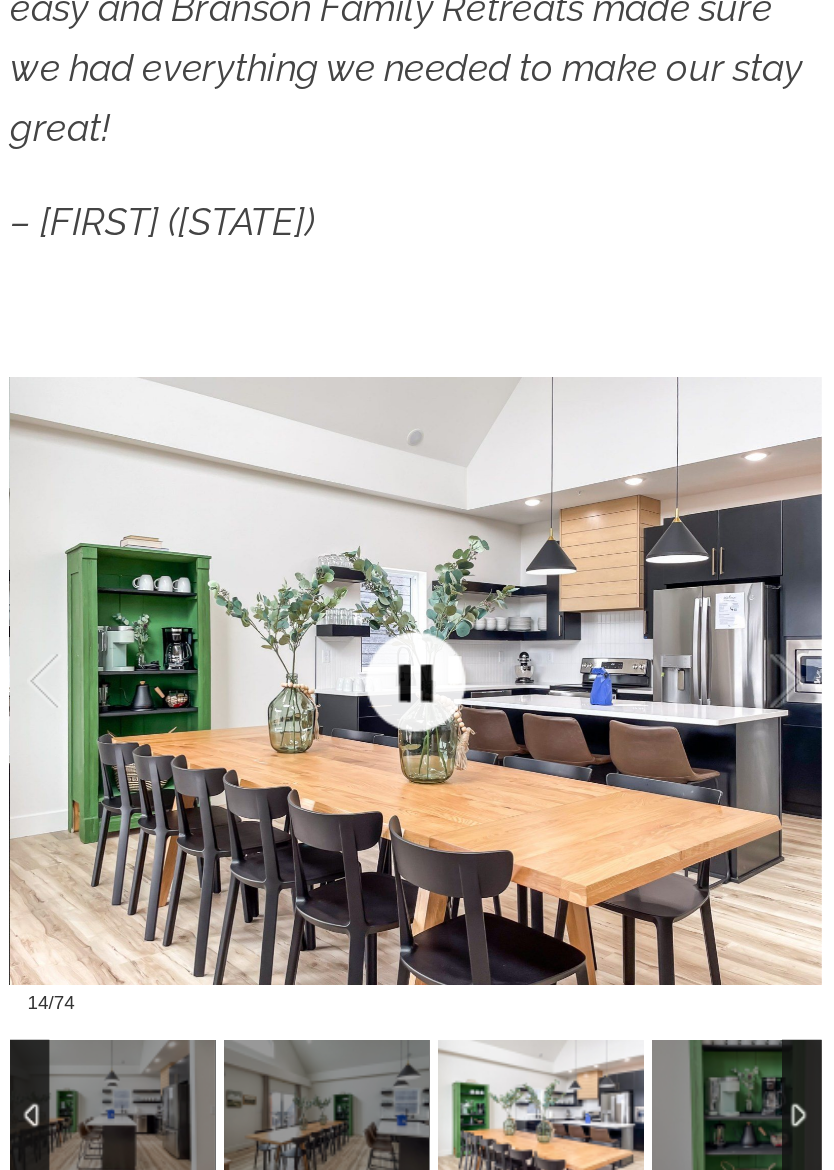 click at bounding box center (293, 734) 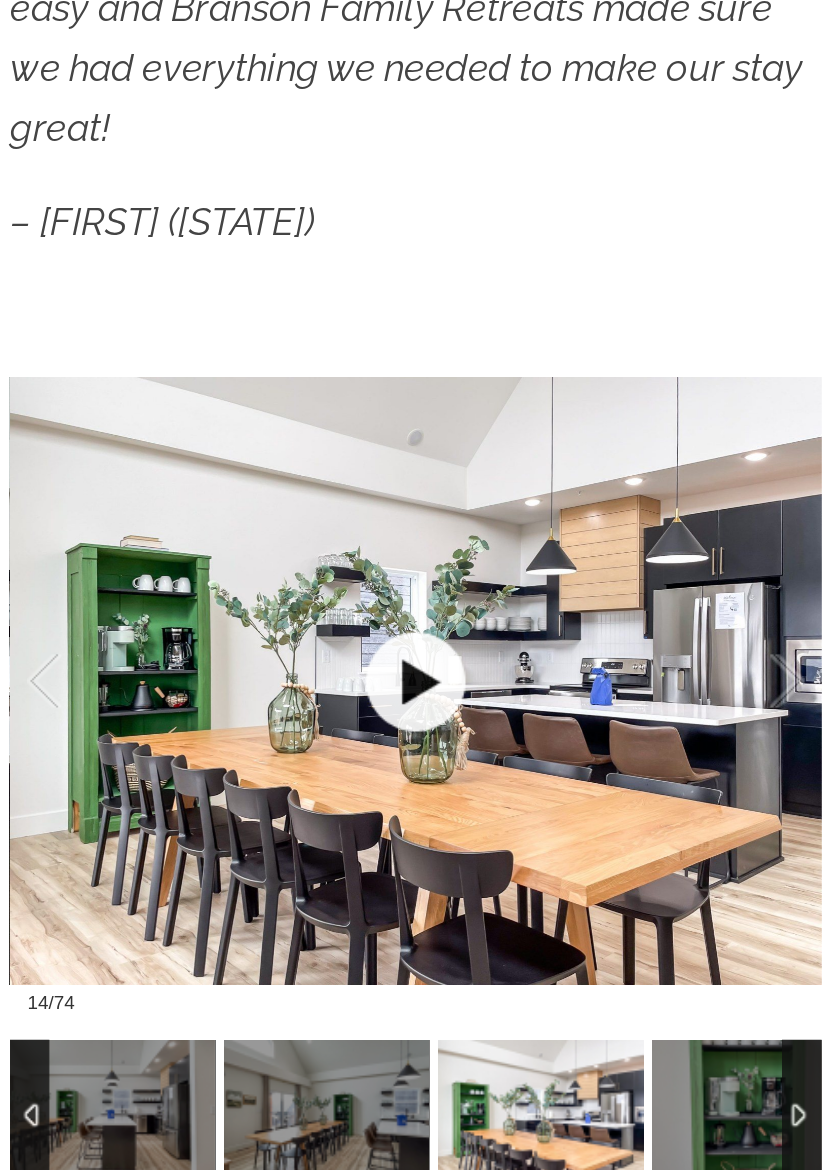 click at bounding box center [293, 734] 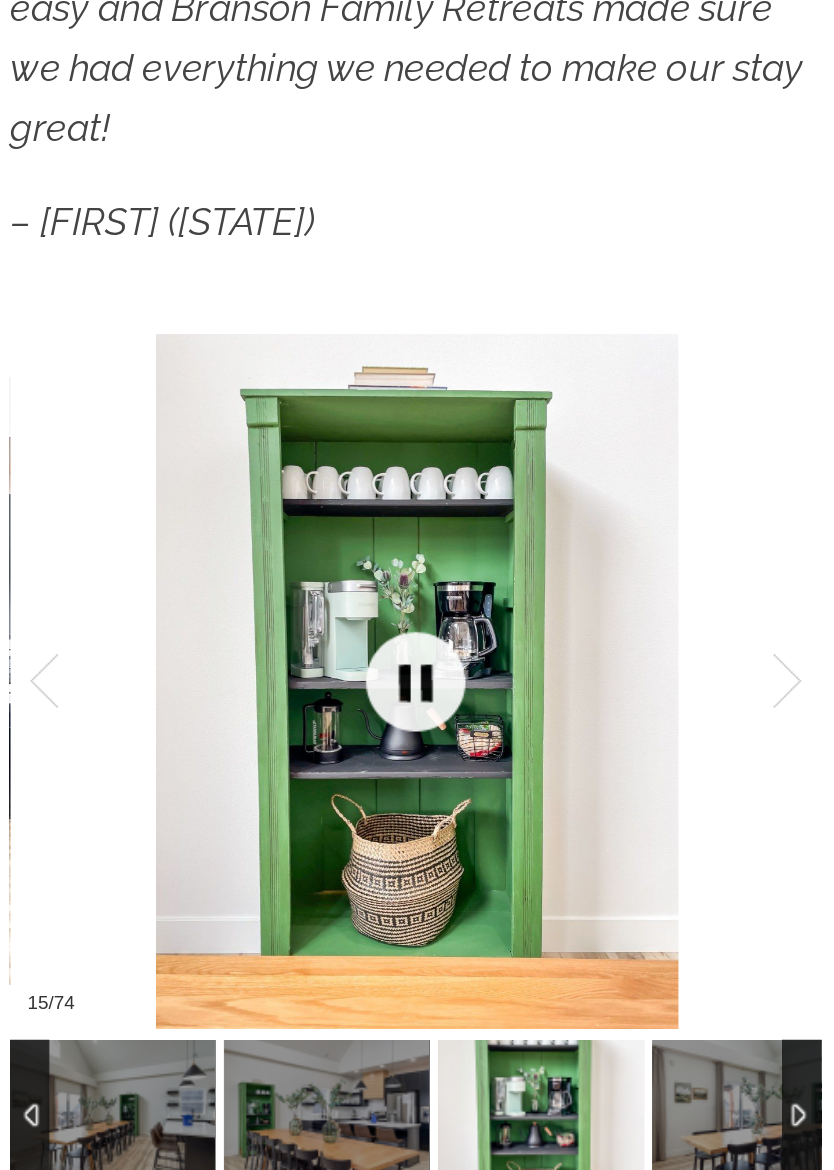 click at bounding box center [293, 734] 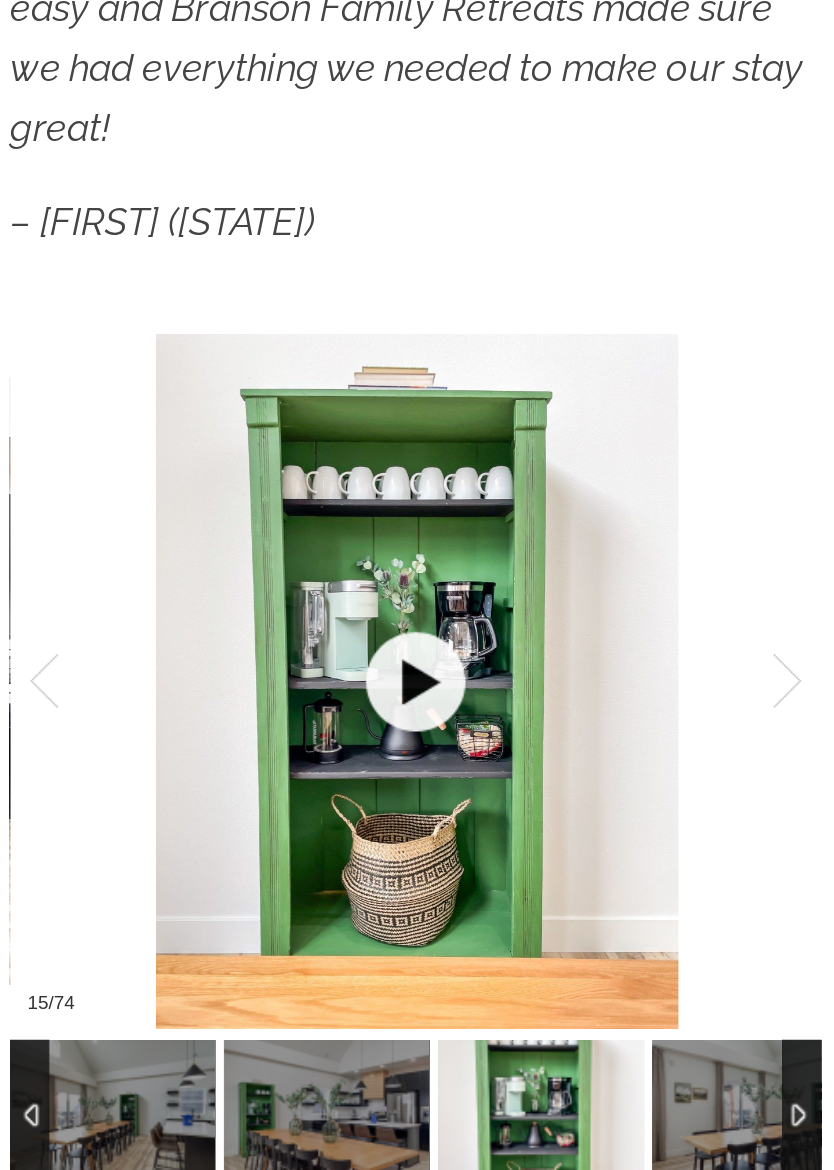 click at bounding box center (293, 734) 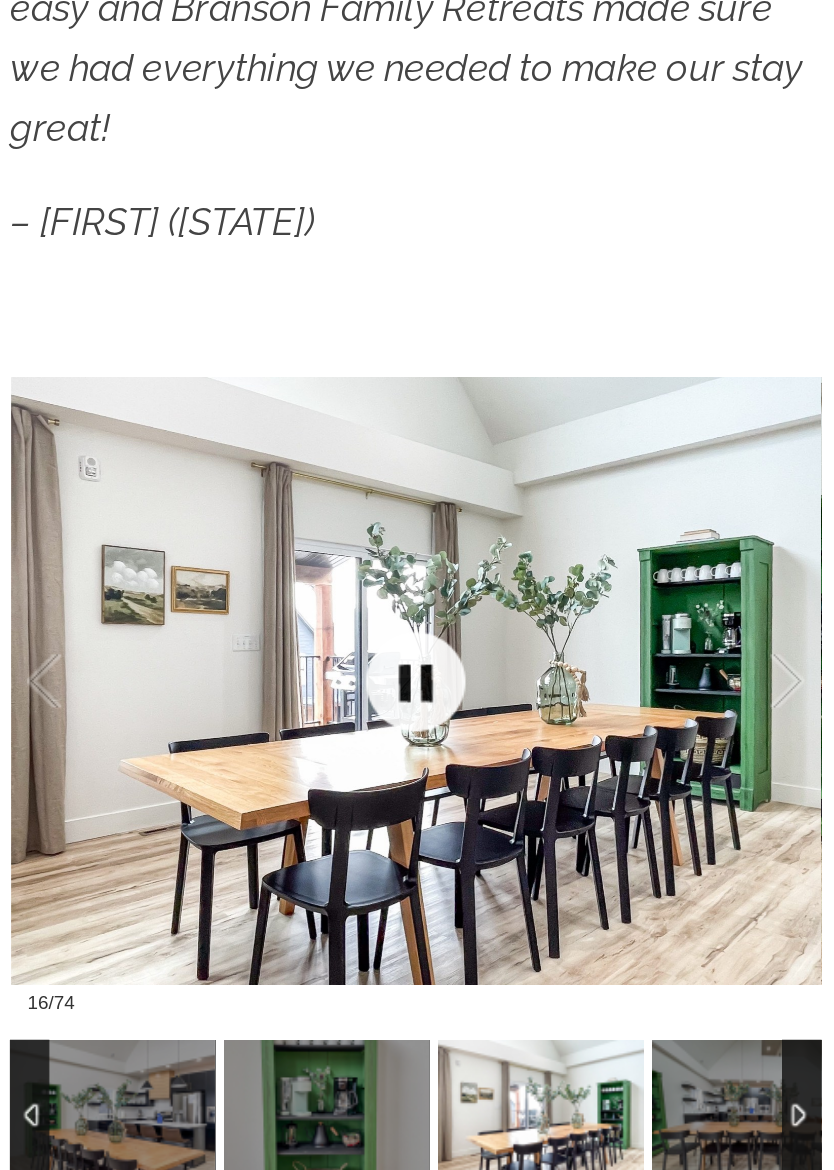click at bounding box center [293, 734] 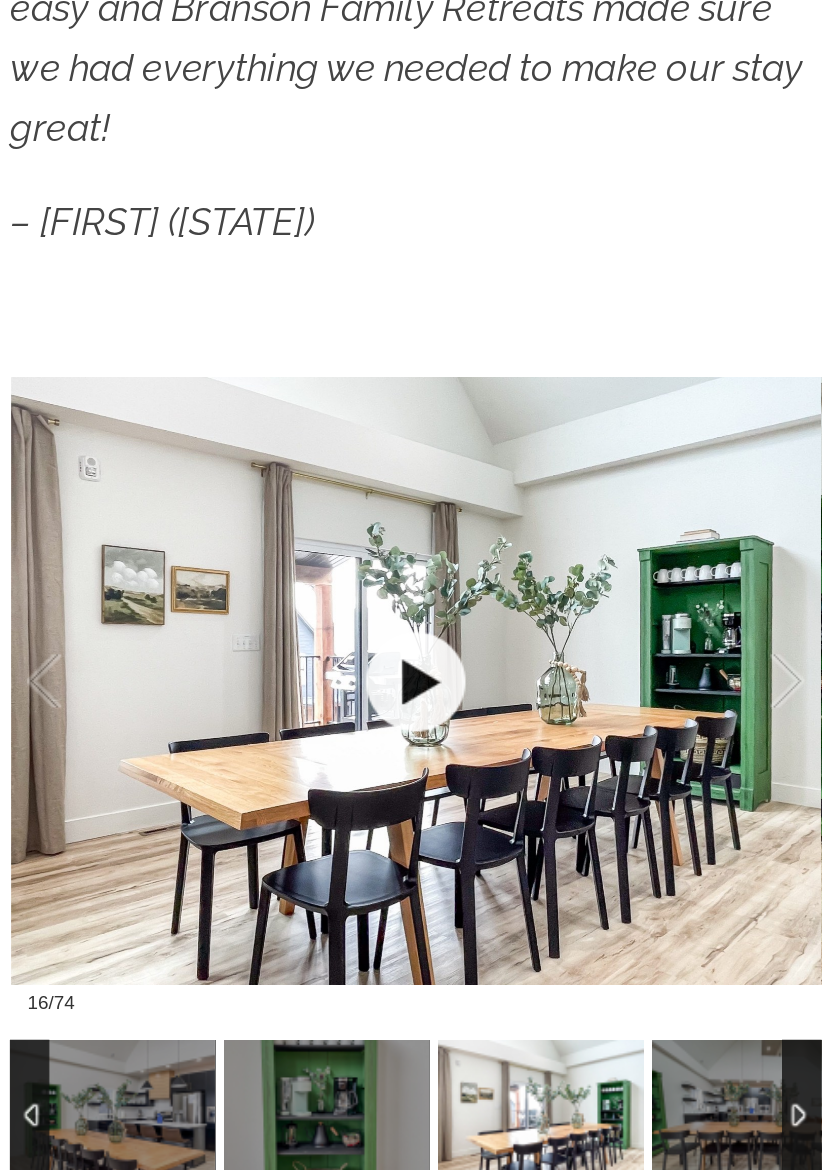 click at bounding box center (293, 734) 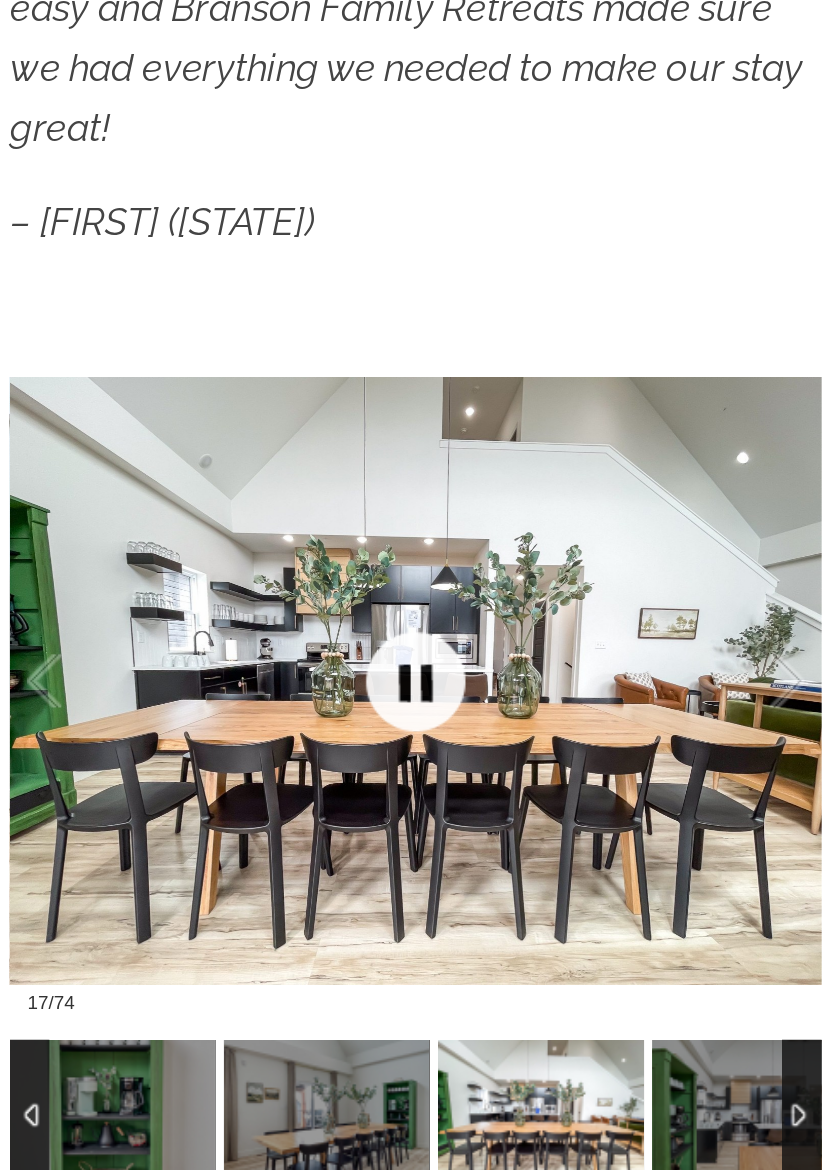 click at bounding box center [293, 734] 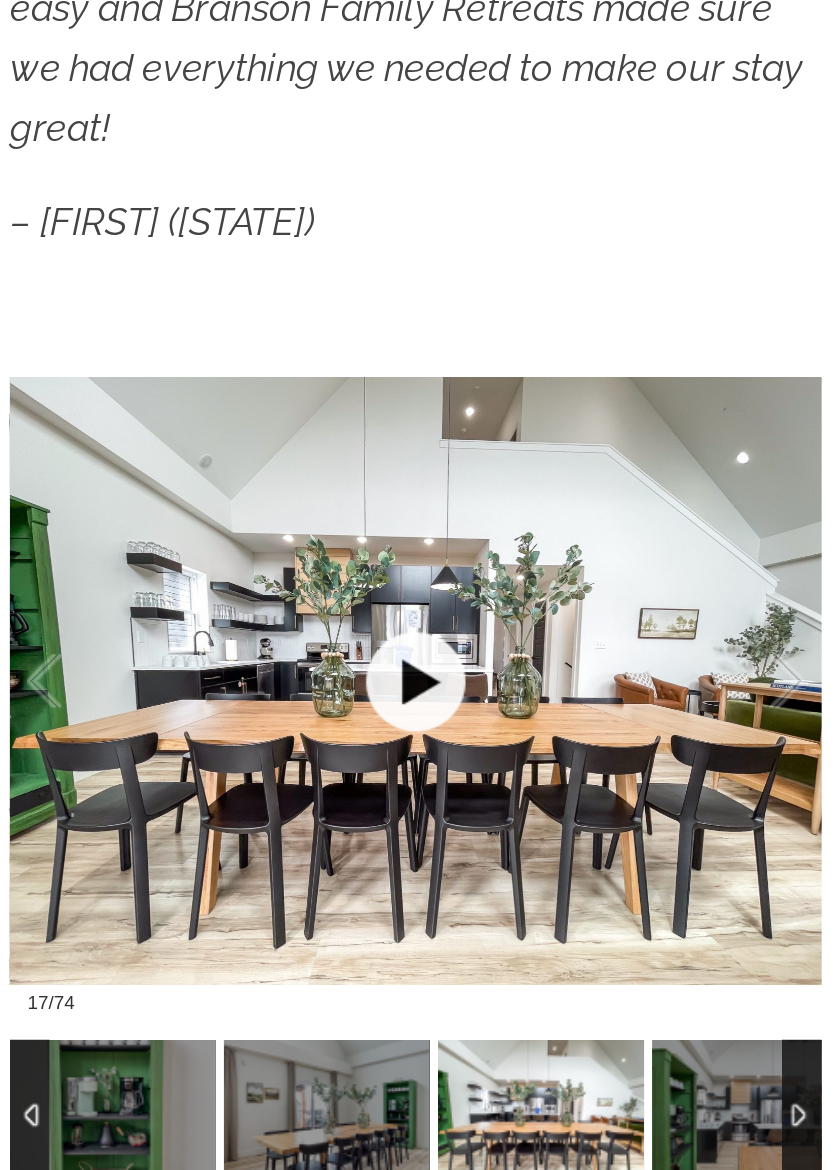 click at bounding box center [293, 734] 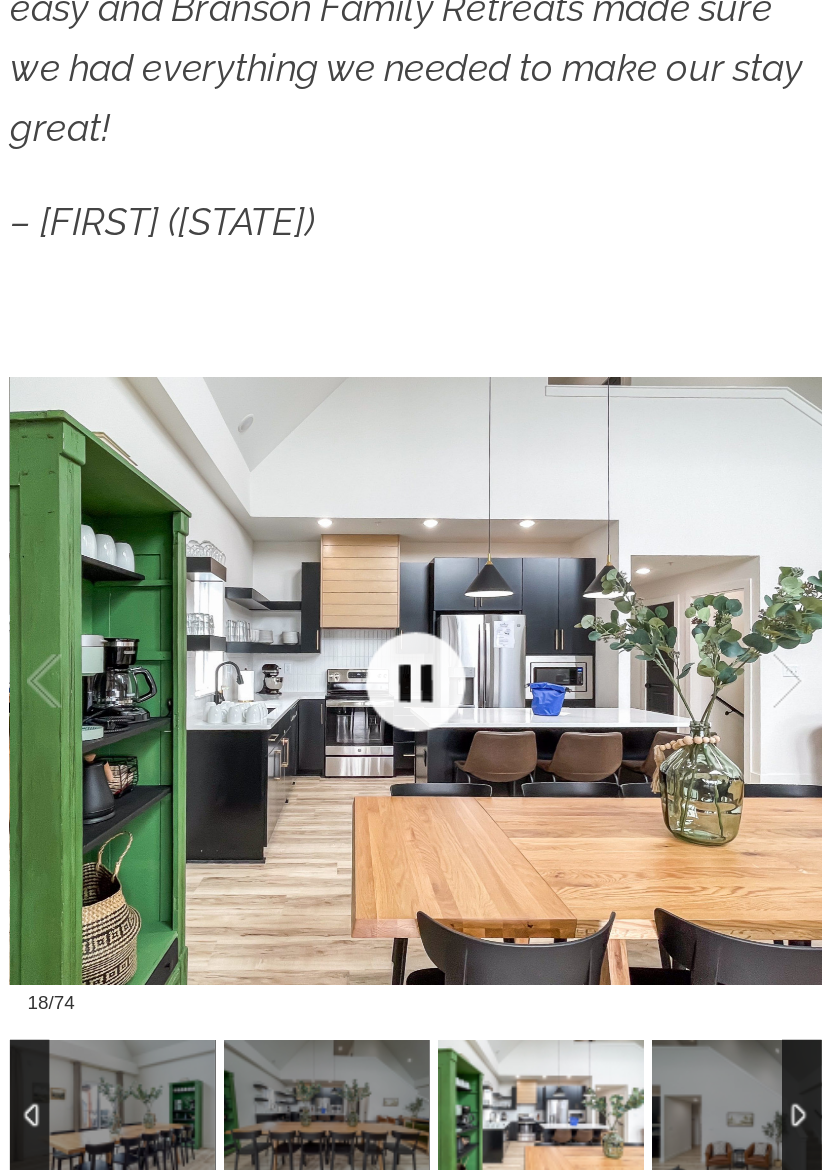 click at bounding box center [293, 734] 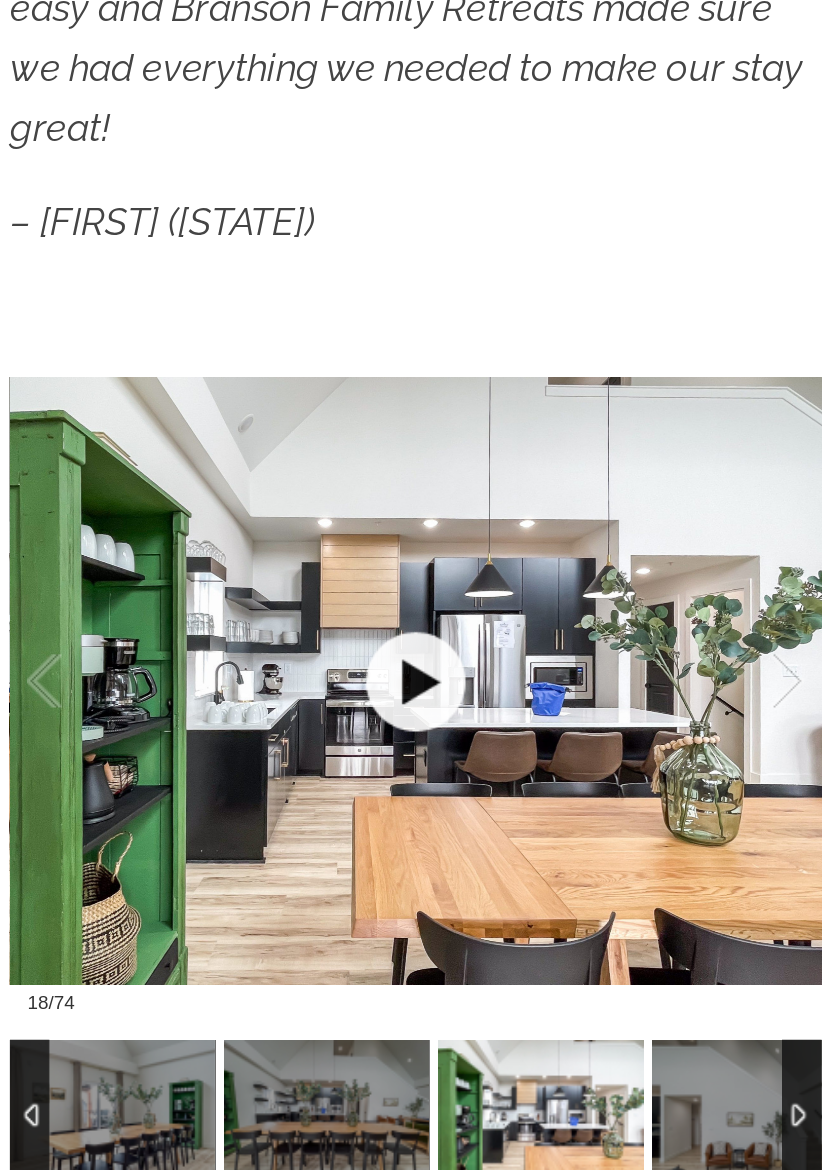 click at bounding box center [293, 734] 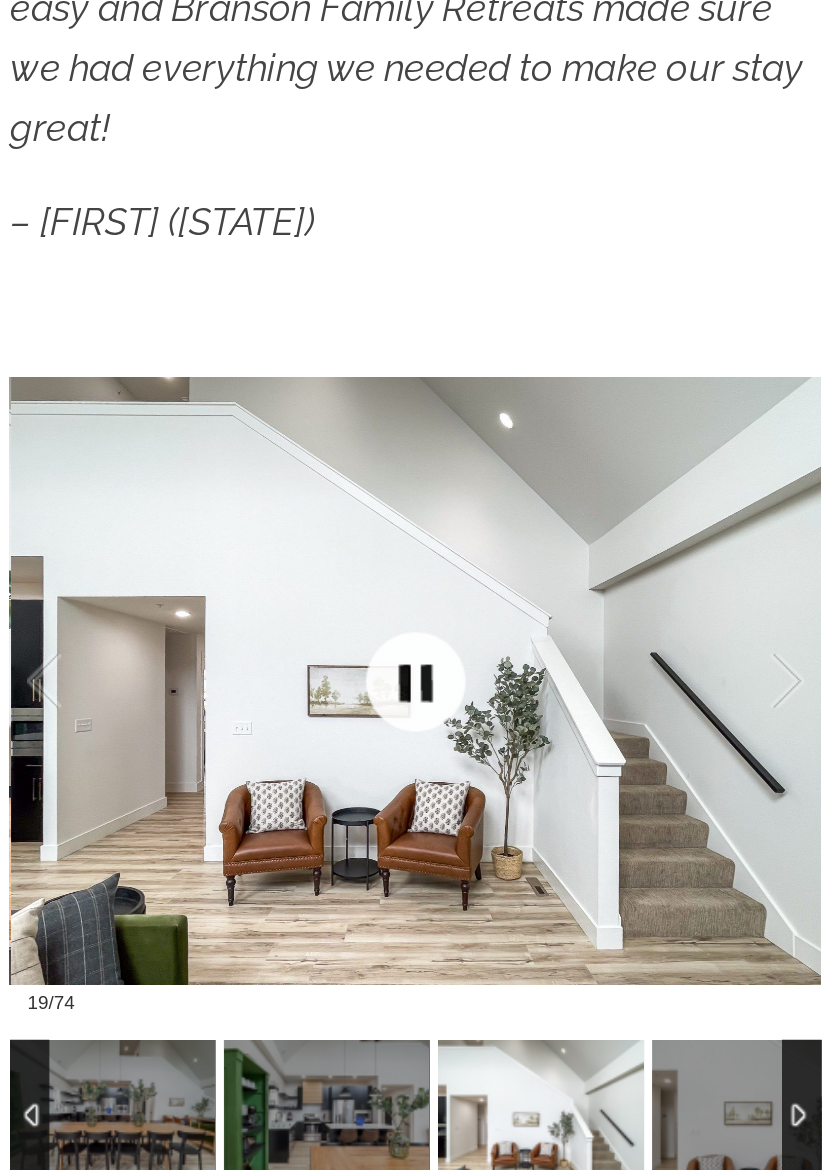 click at bounding box center (293, 734) 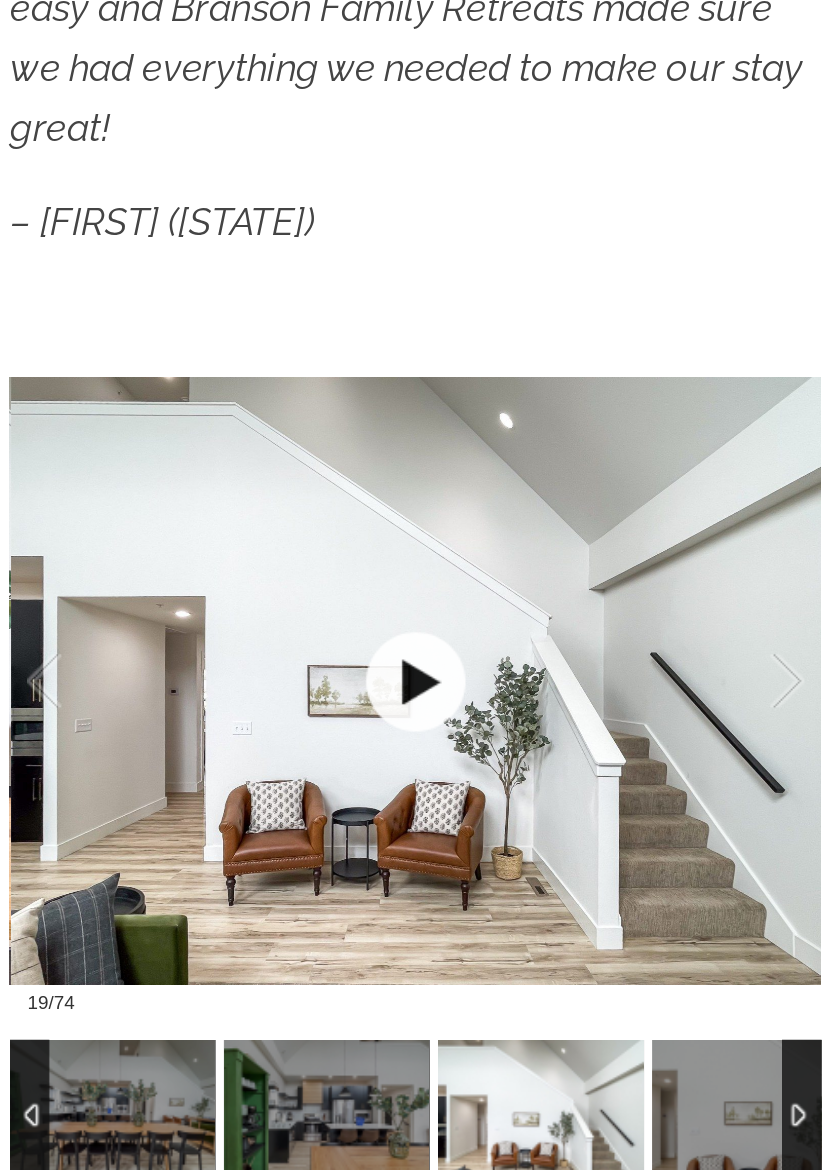 click at bounding box center [293, 734] 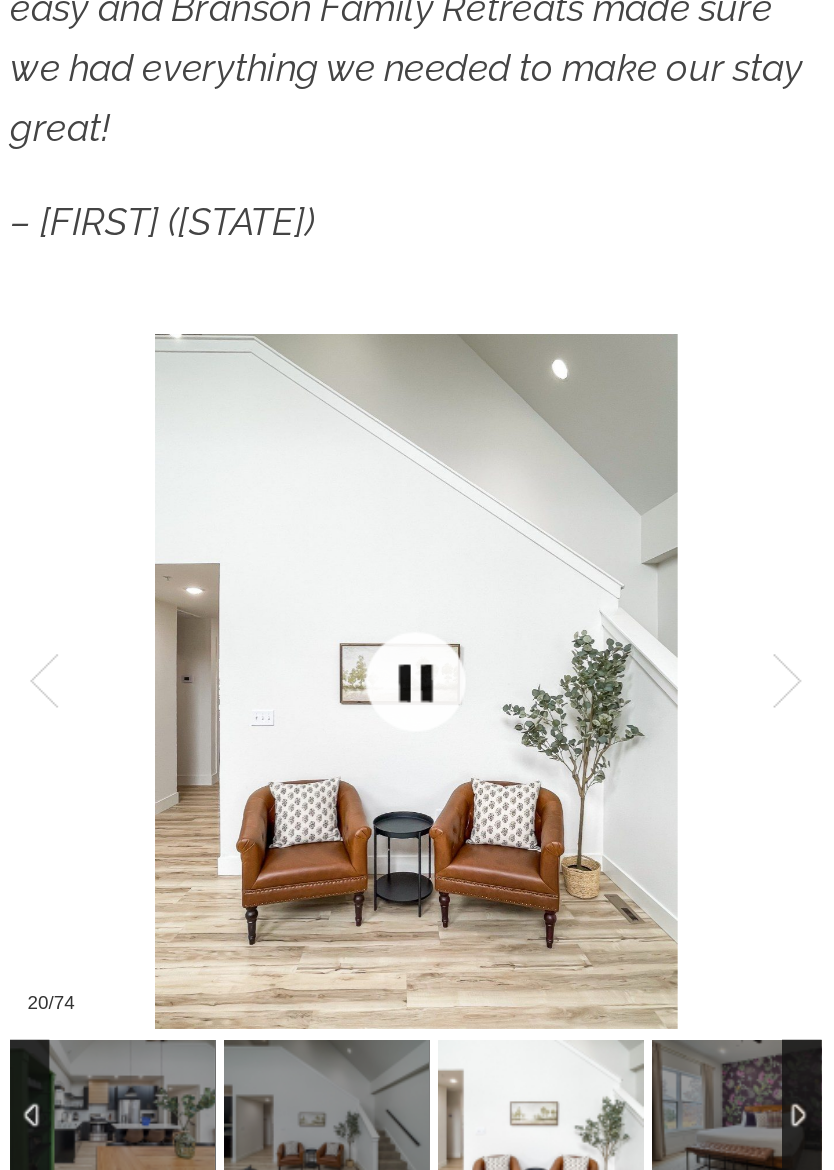 click at bounding box center (293, 734) 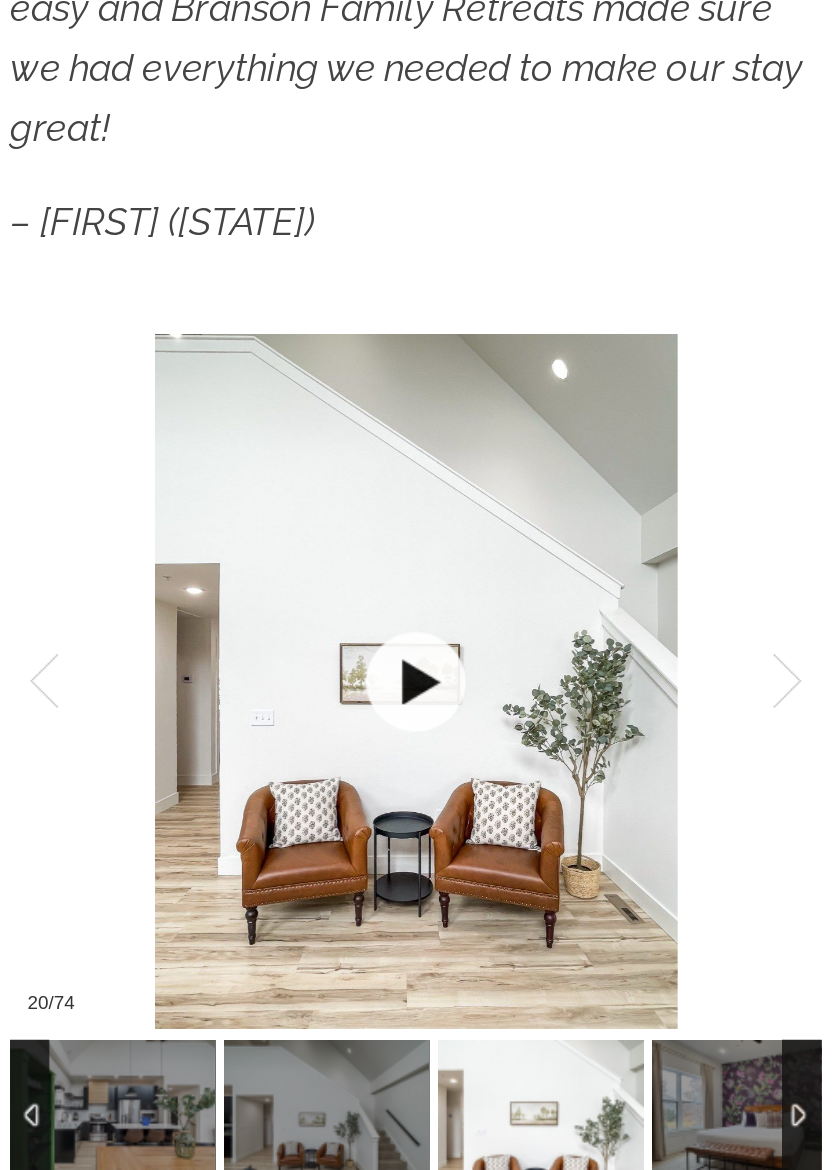 click at bounding box center (293, 734) 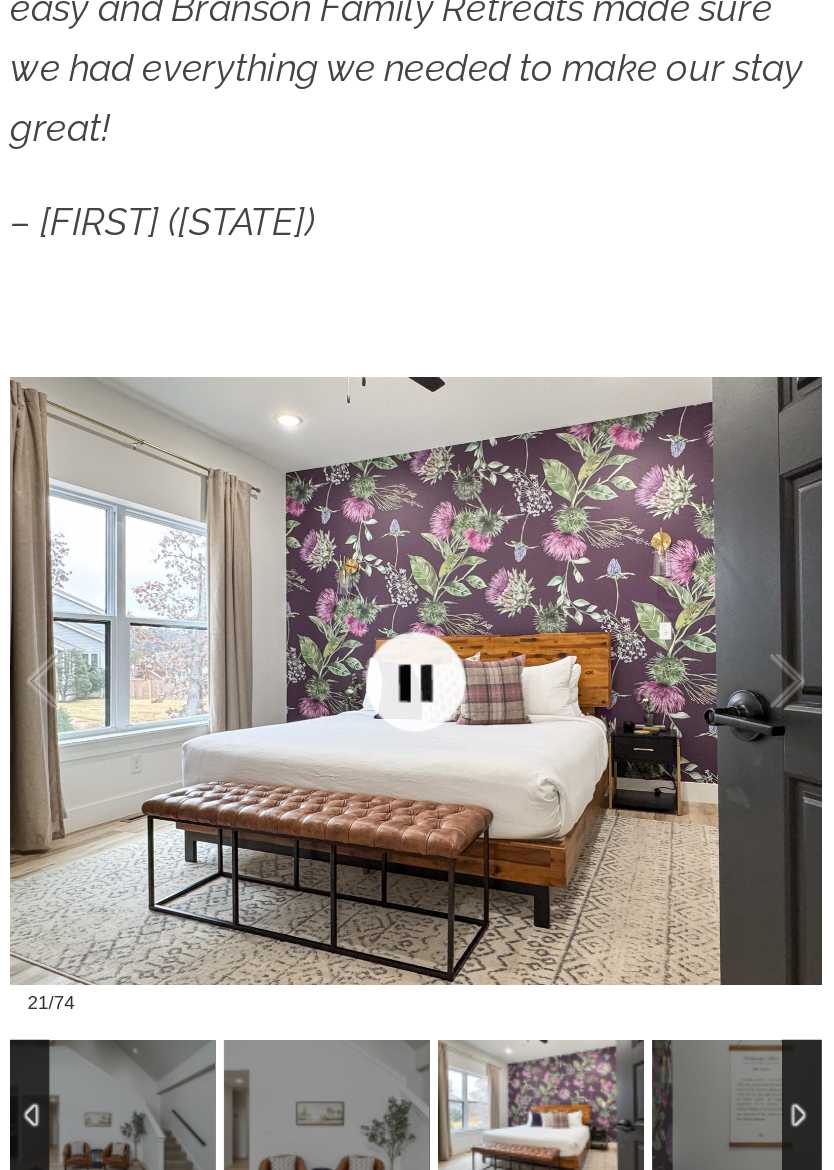 click at bounding box center (293, 734) 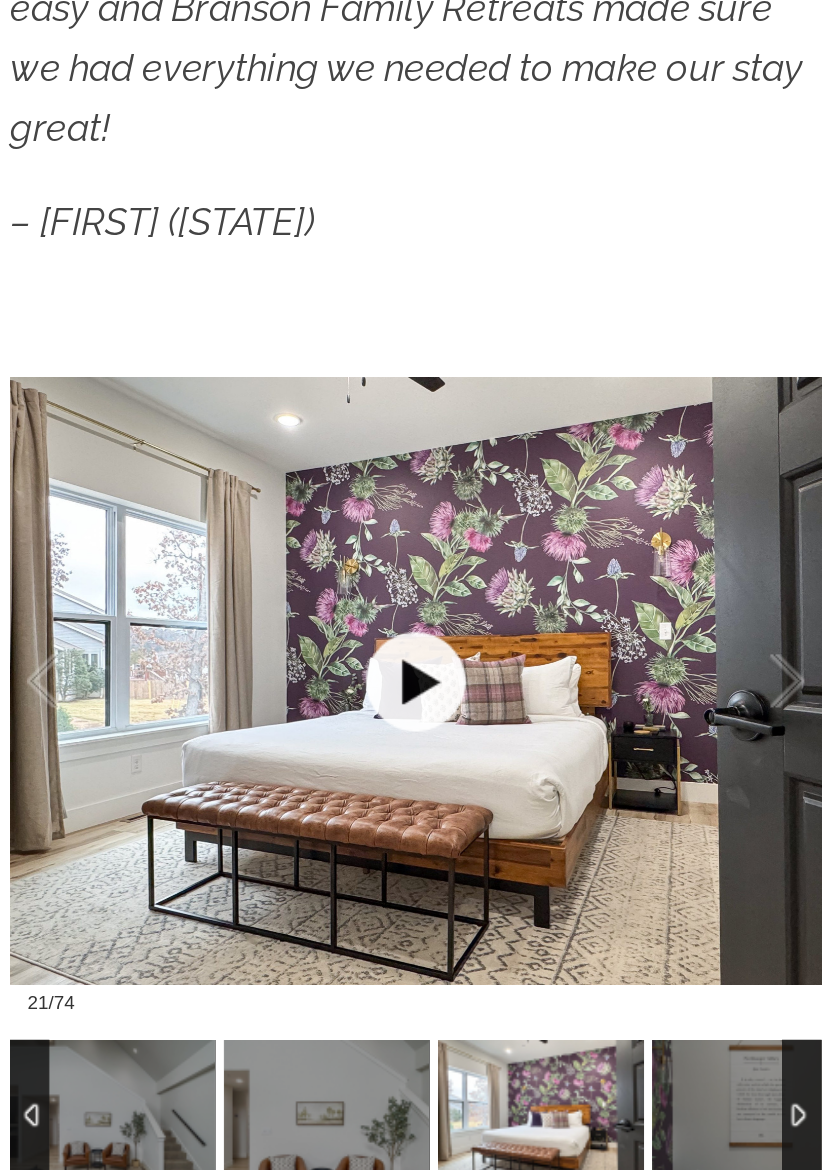 click at bounding box center [293, 734] 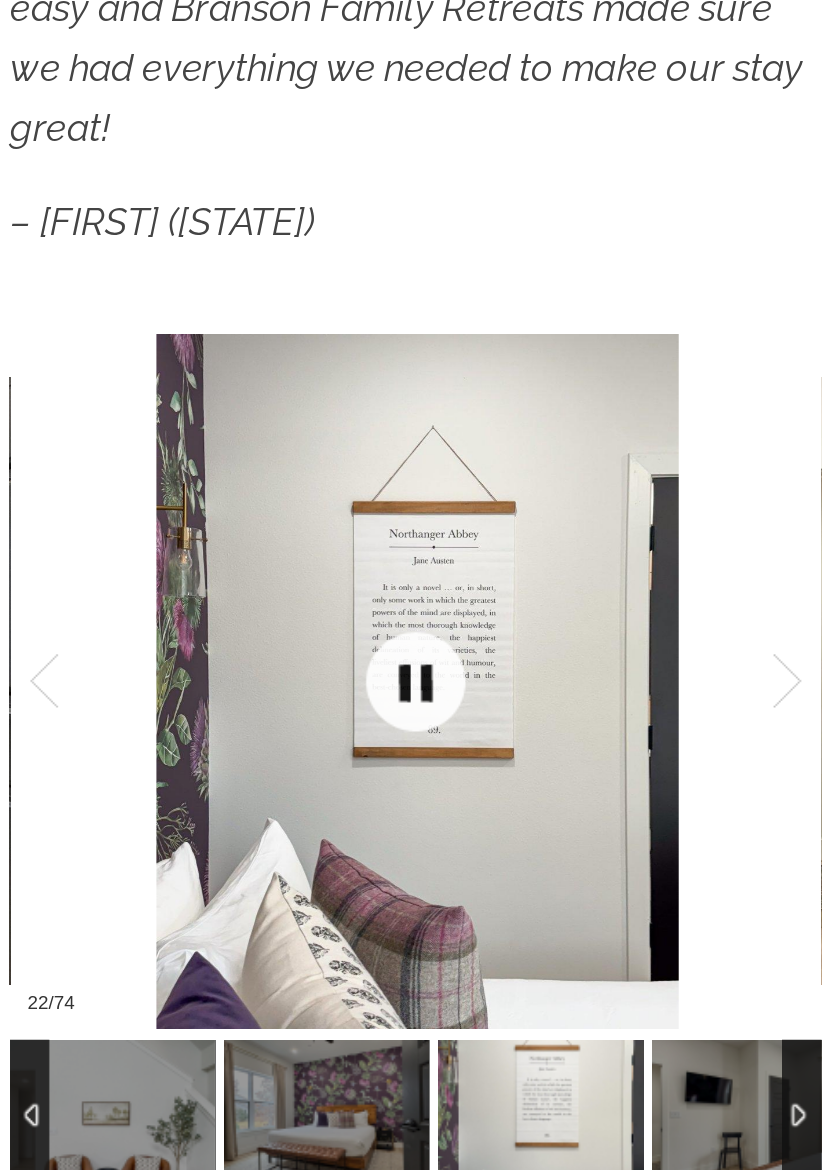 click at bounding box center (293, 734) 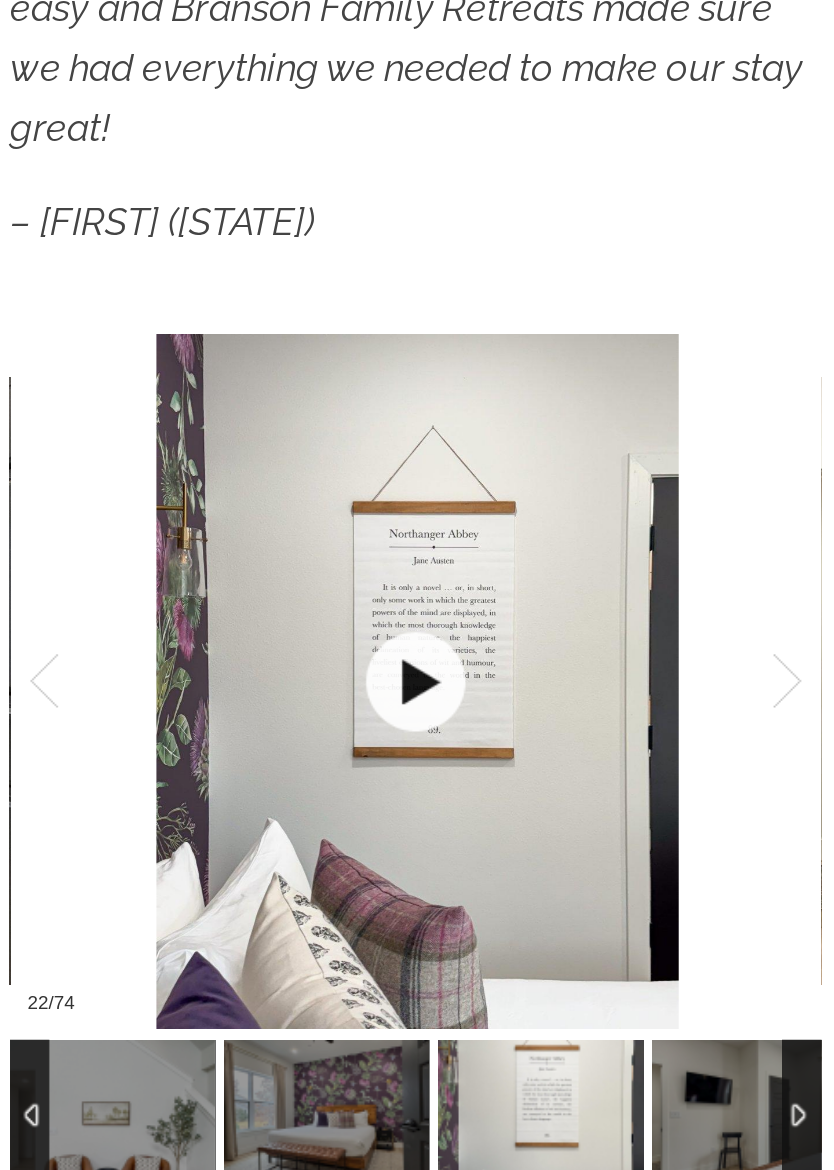 click at bounding box center [293, 734] 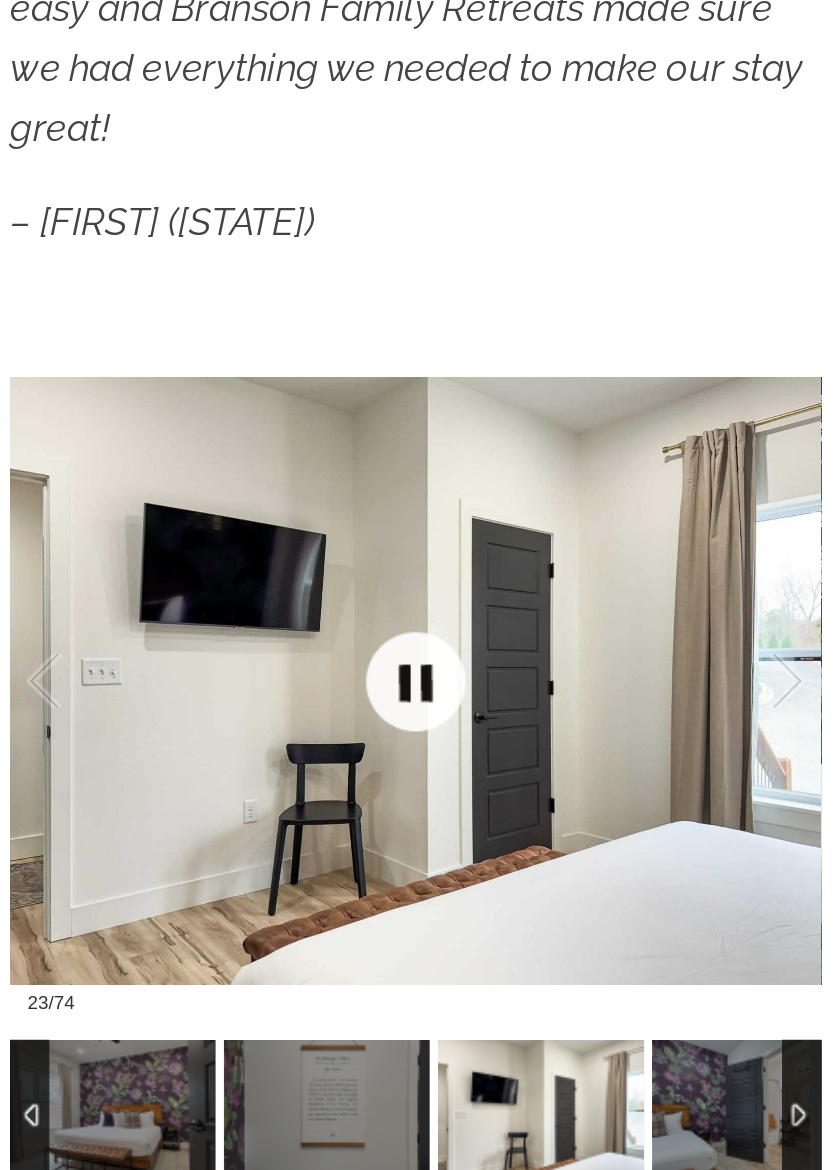 click at bounding box center [293, 734] 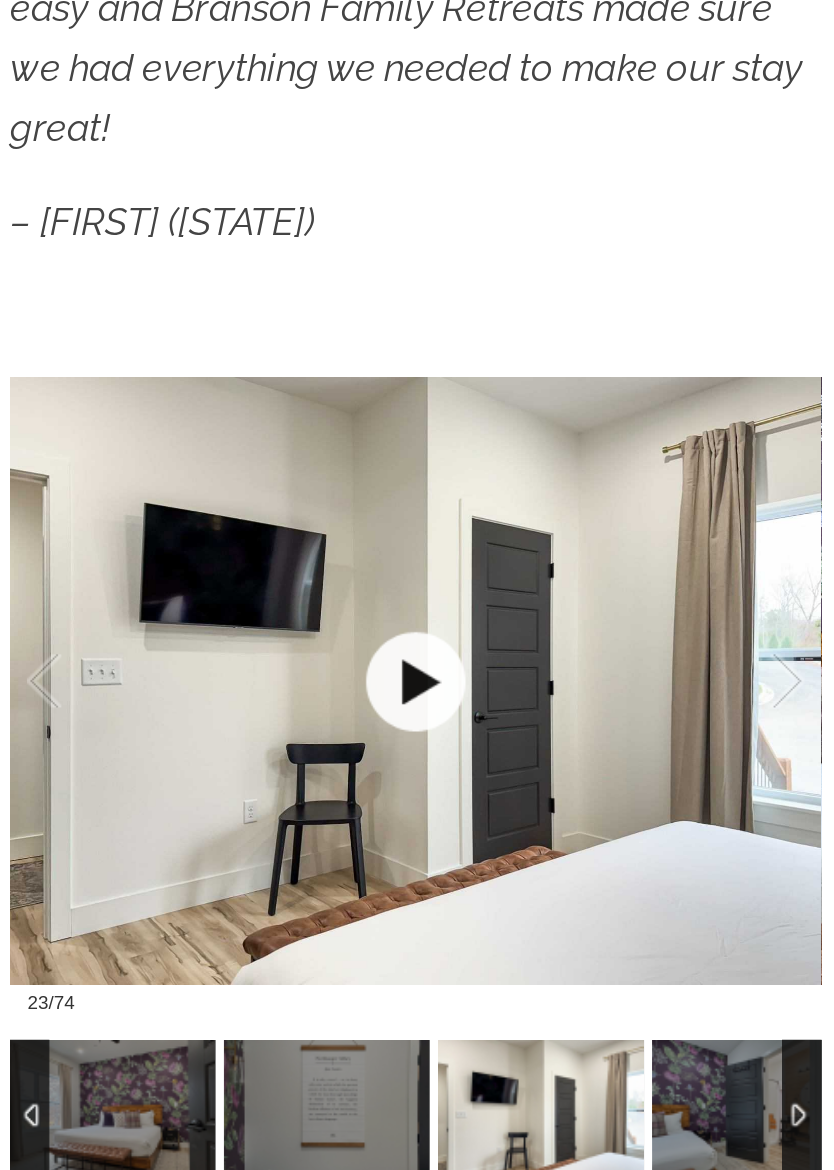 click at bounding box center (293, 734) 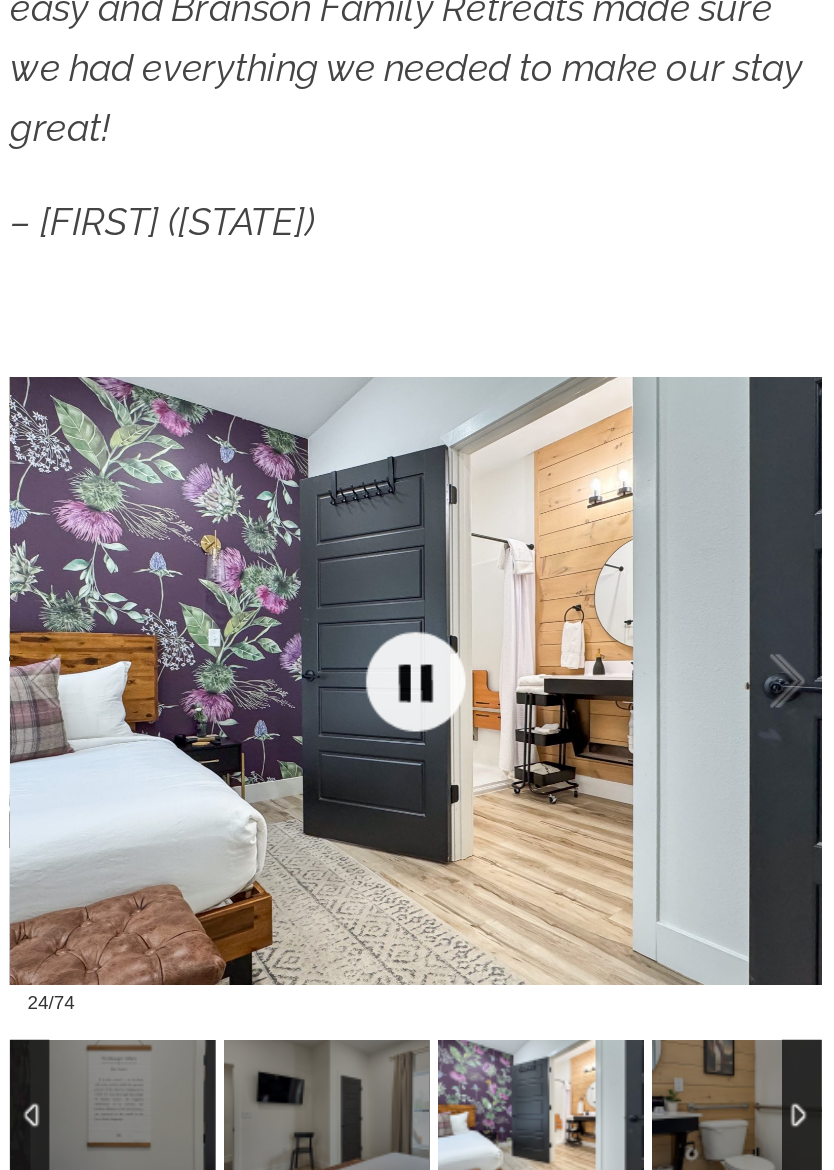 click at bounding box center (293, 734) 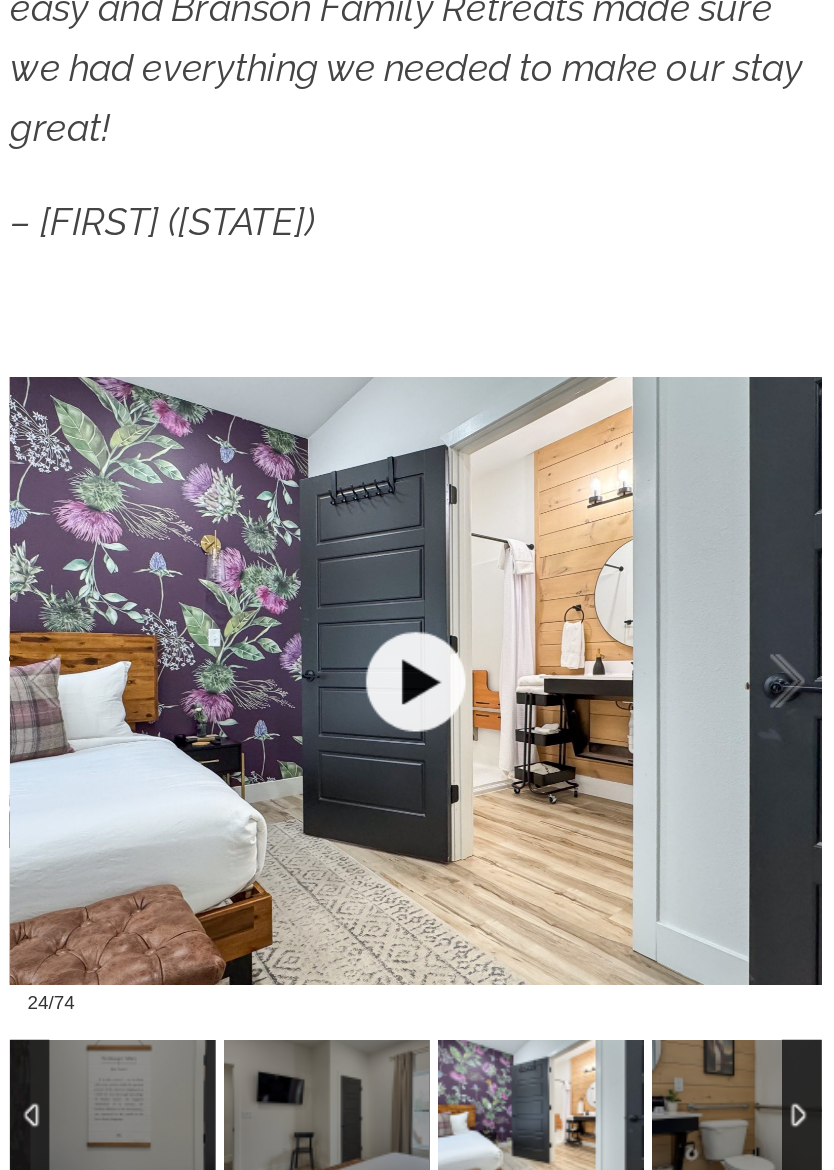 click at bounding box center (293, 734) 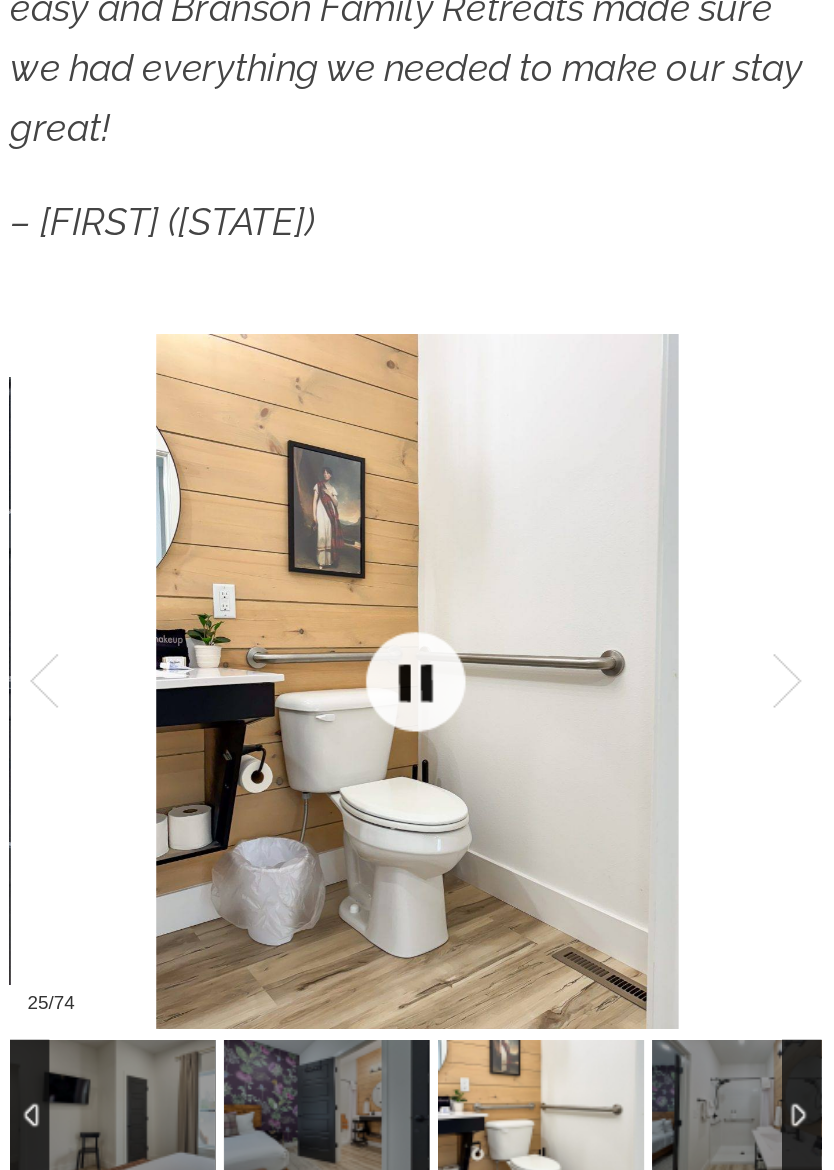 click at bounding box center [293, 734] 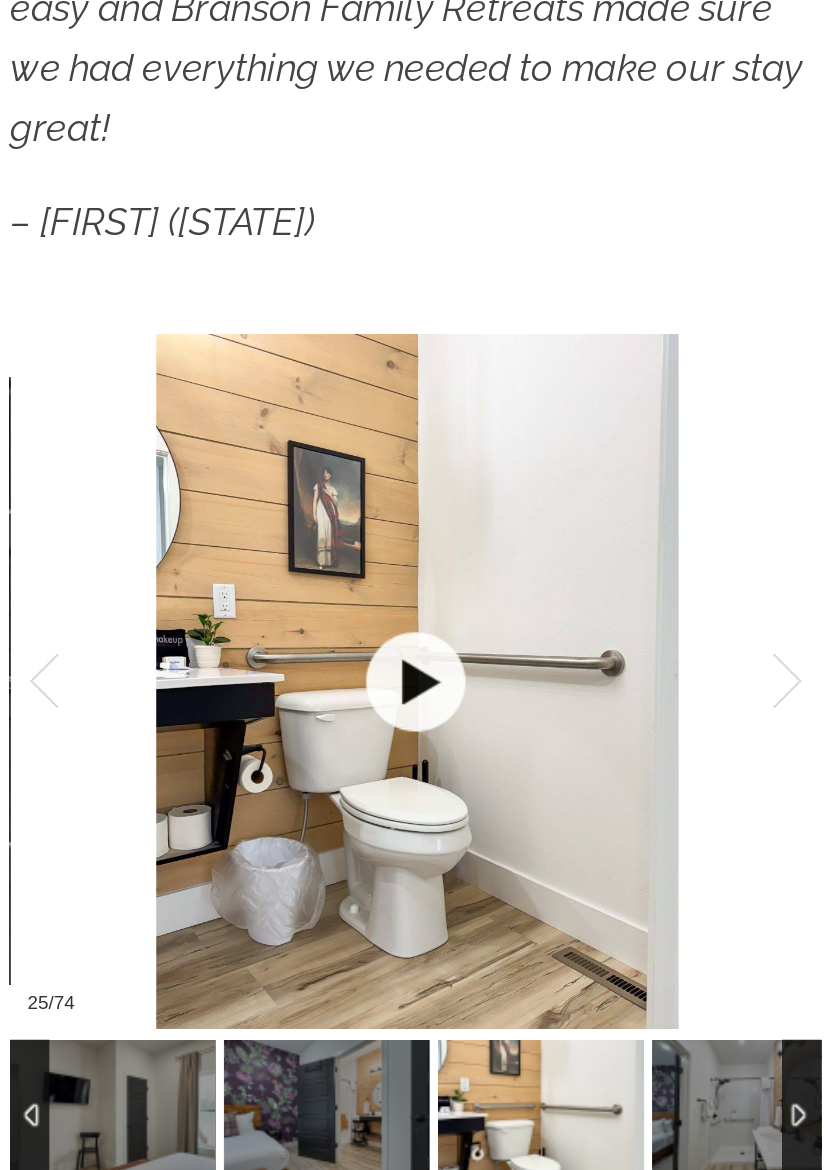 click at bounding box center [293, 734] 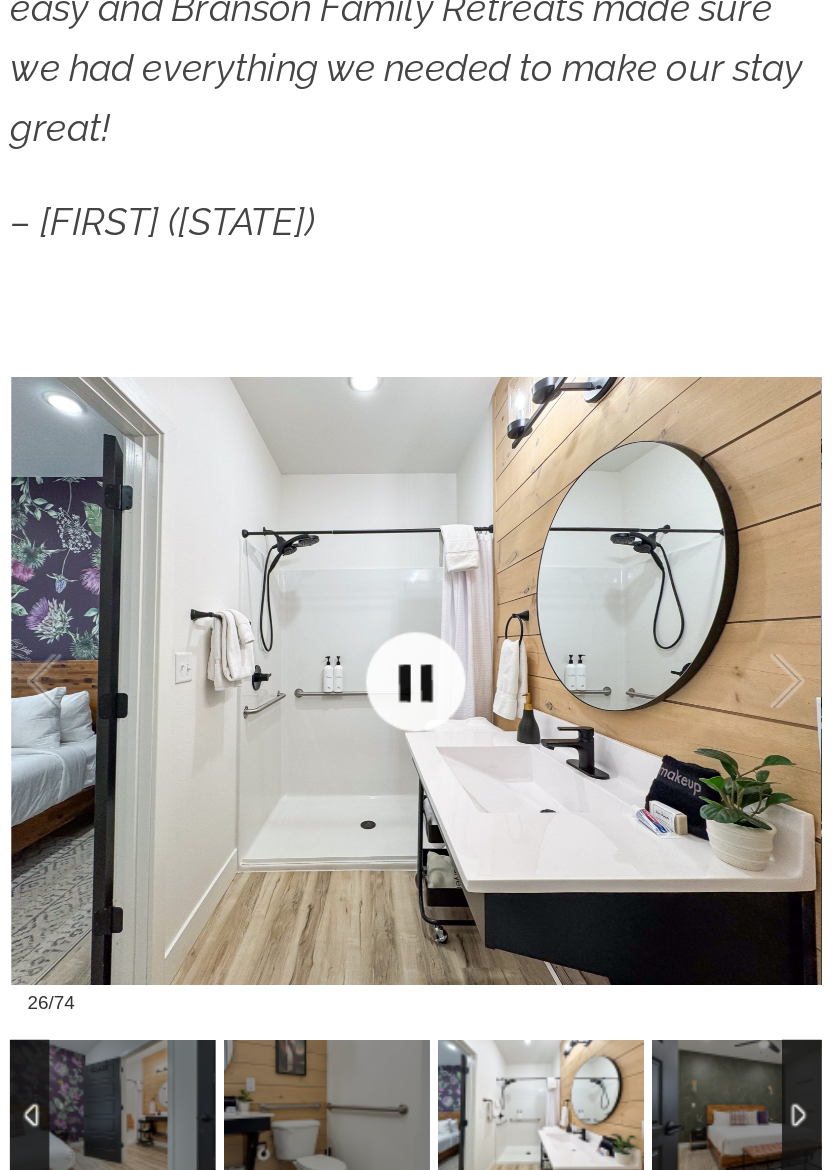 click at bounding box center [293, 734] 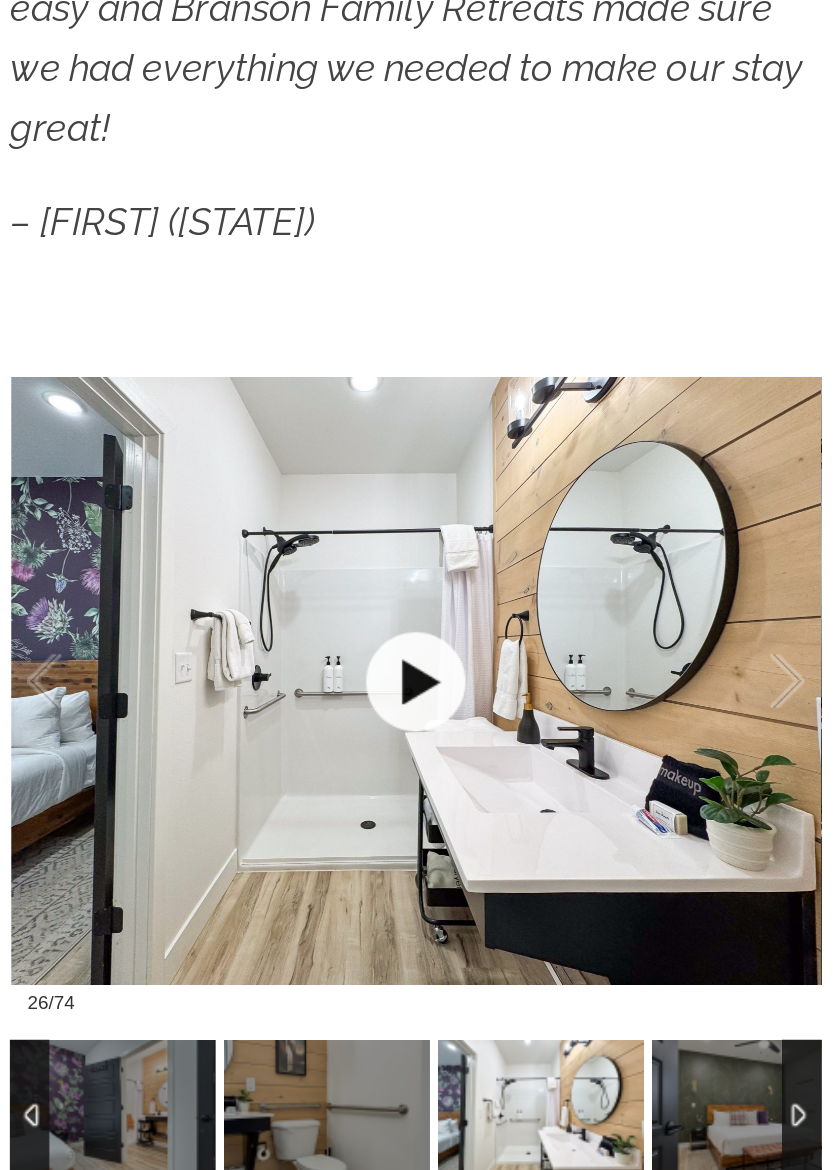click at bounding box center [293, 734] 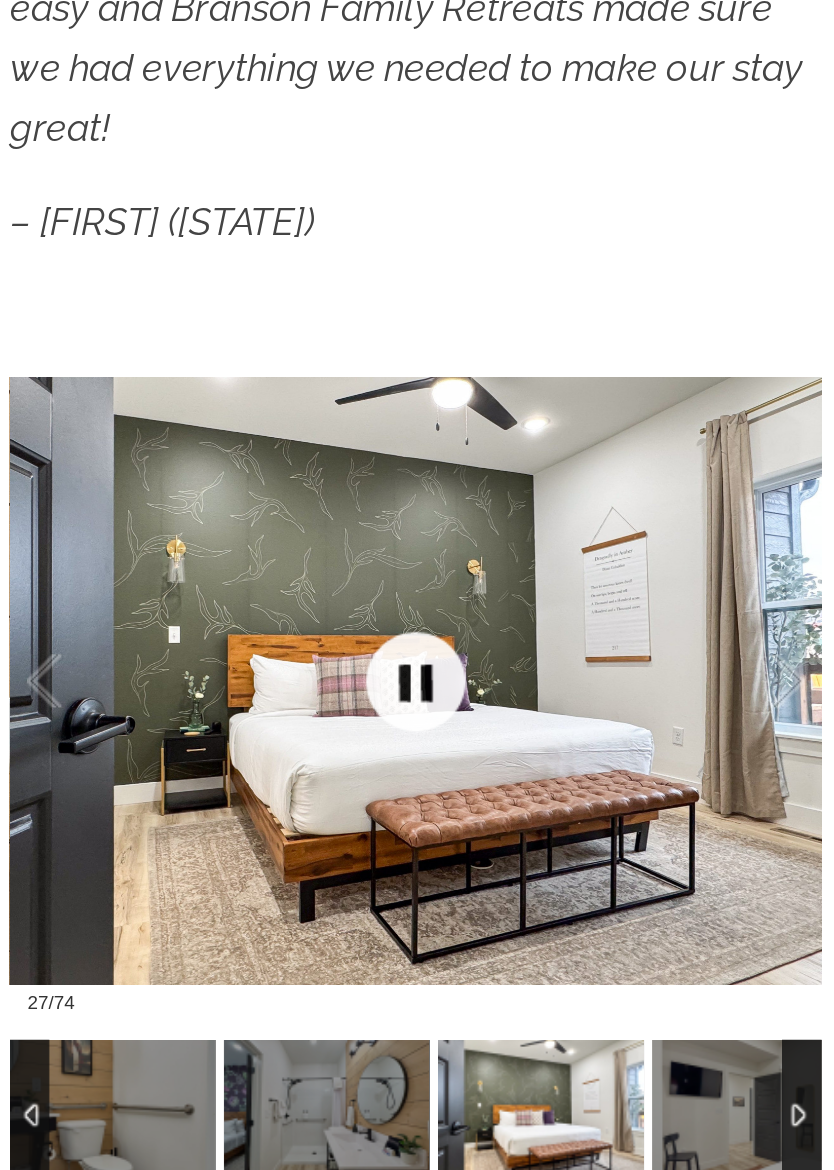 click at bounding box center [293, 734] 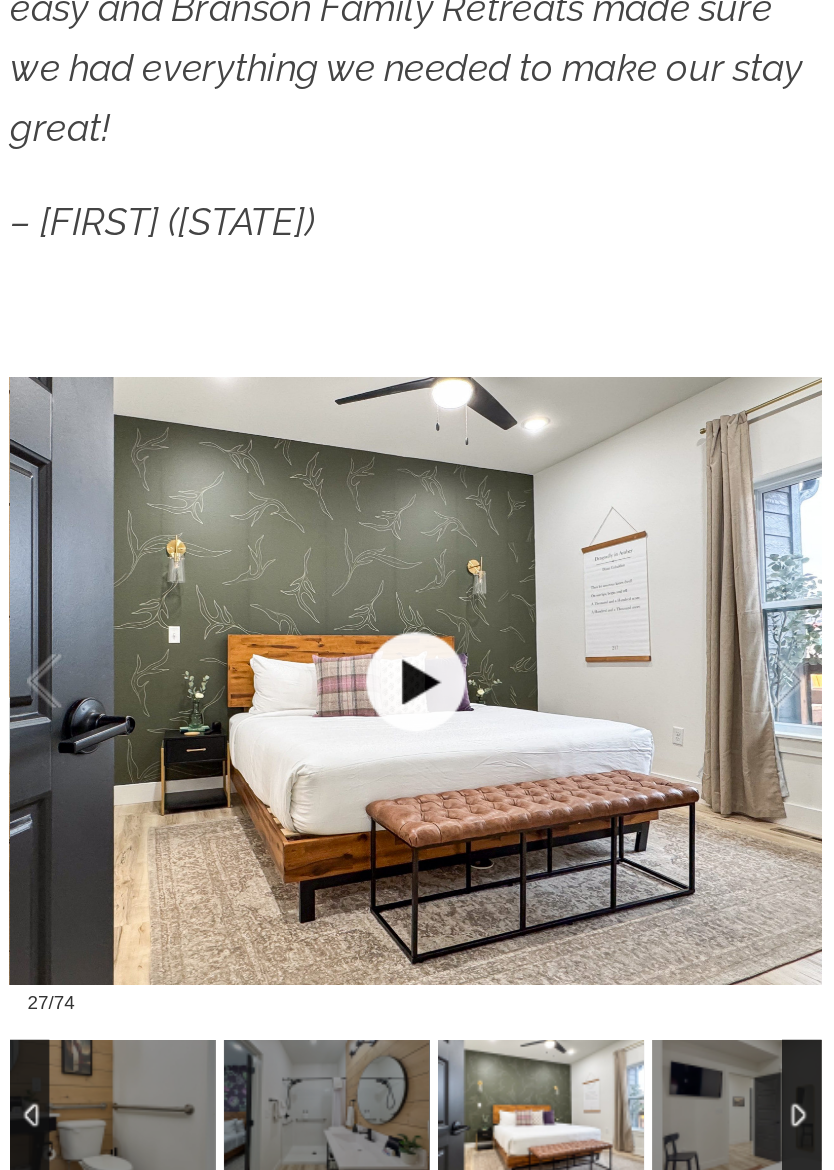 click at bounding box center (293, 734) 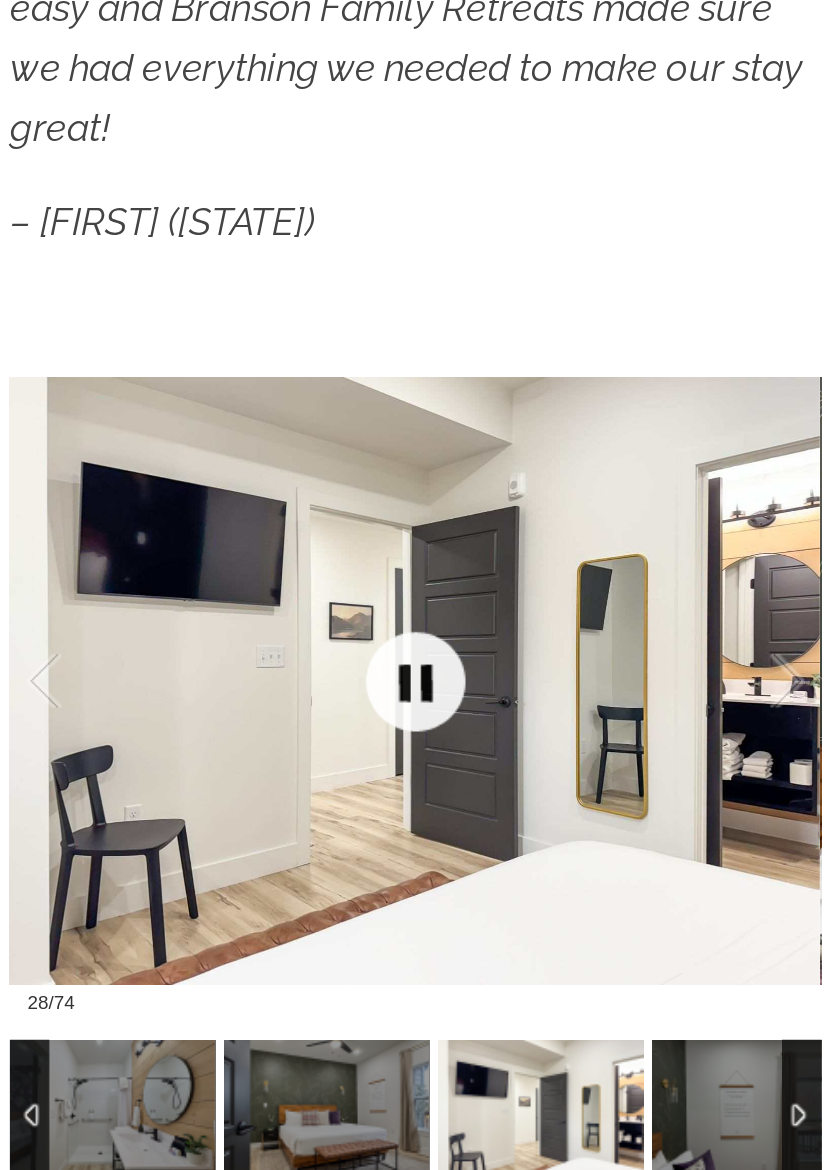 click at bounding box center [293, 734] 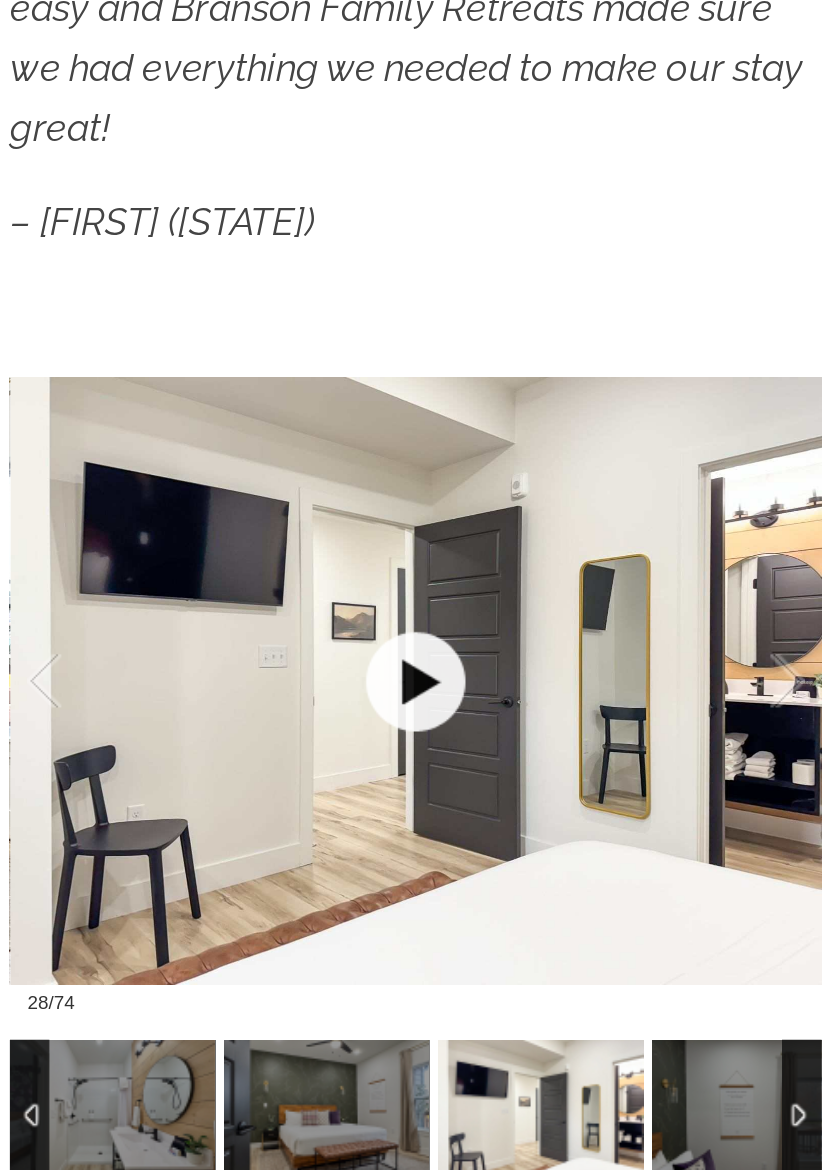 click at bounding box center (293, 734) 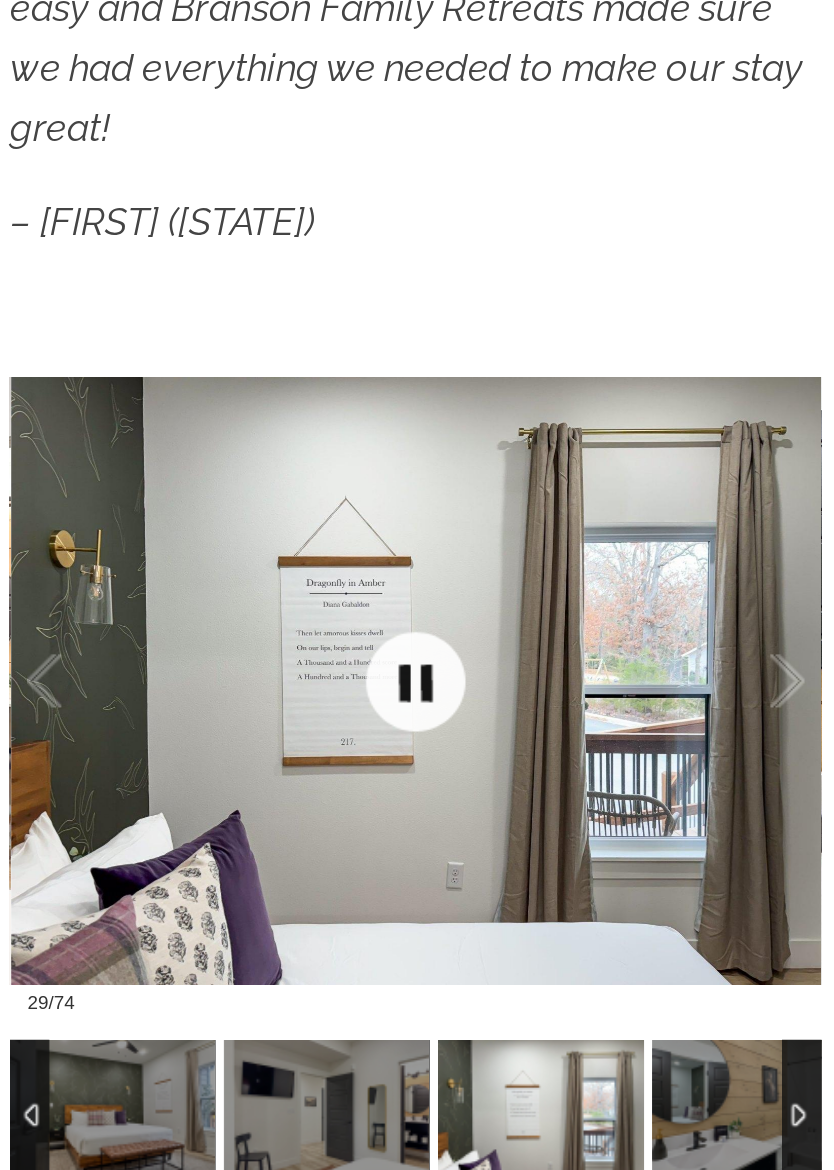 click at bounding box center (293, 734) 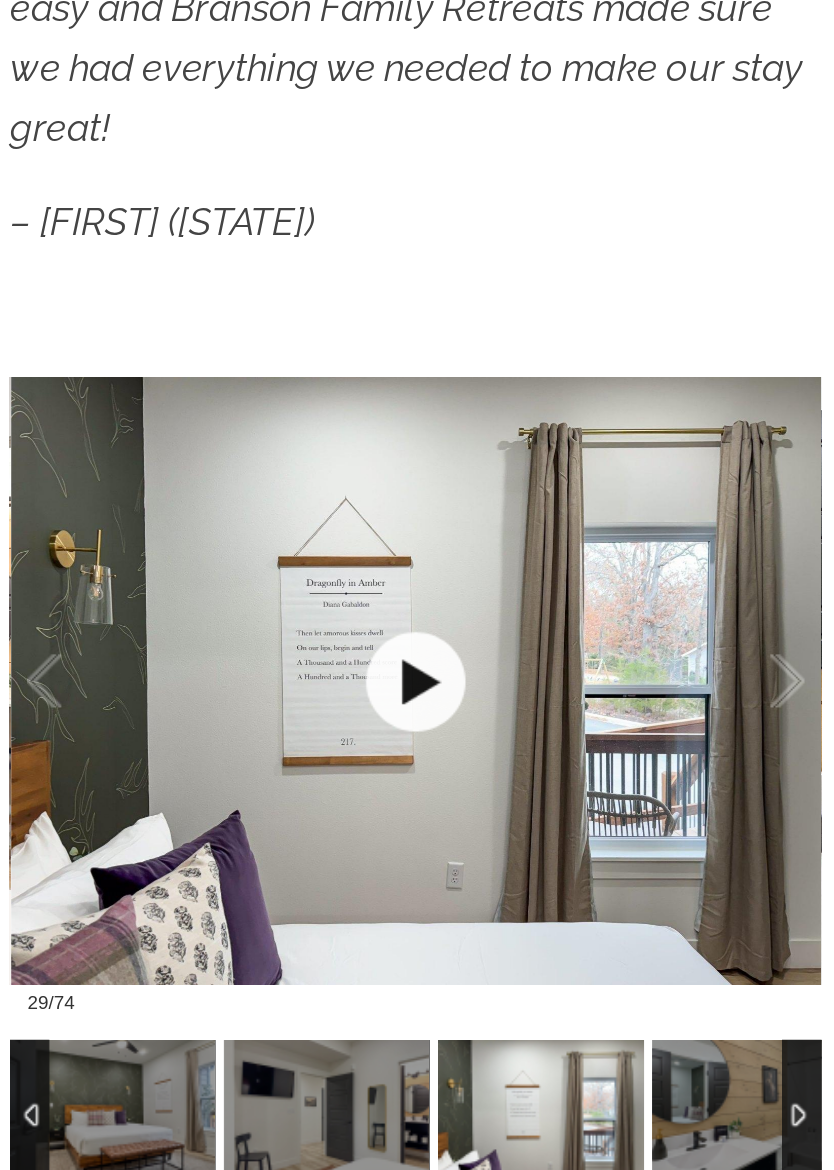 click at bounding box center [293, 734] 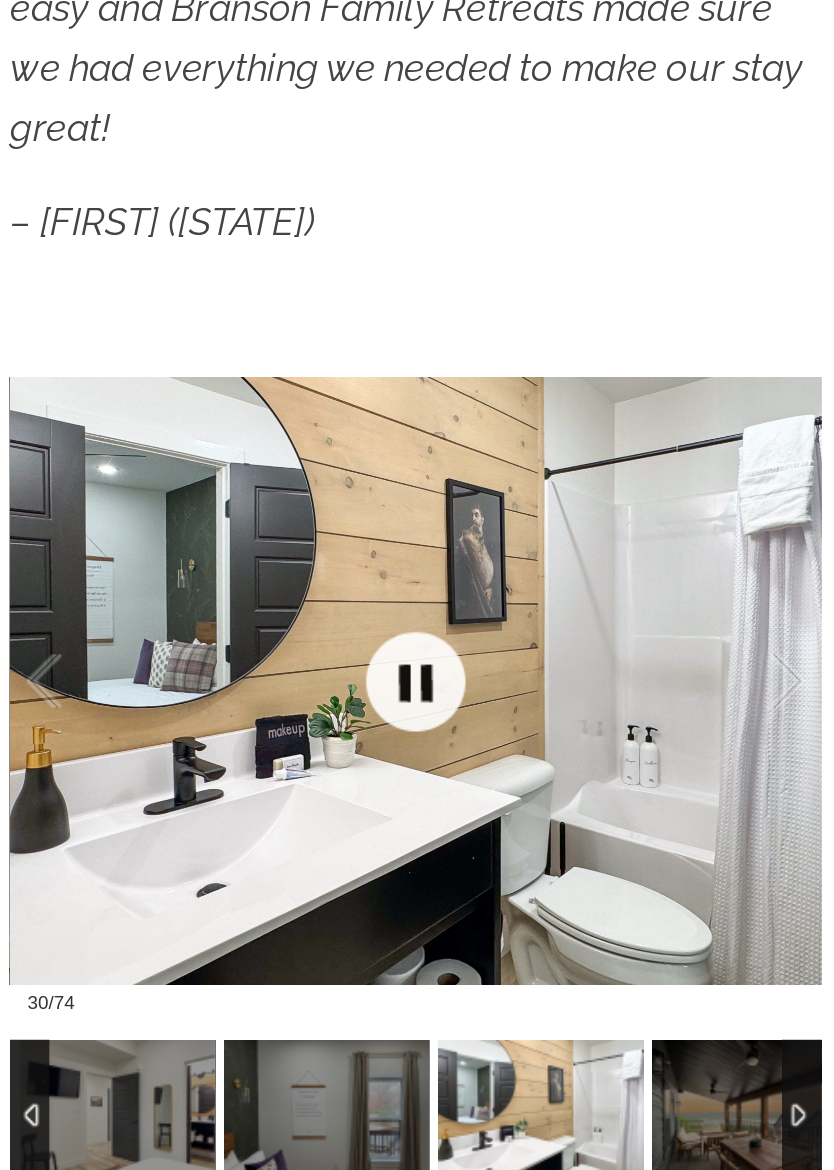 click at bounding box center (293, 734) 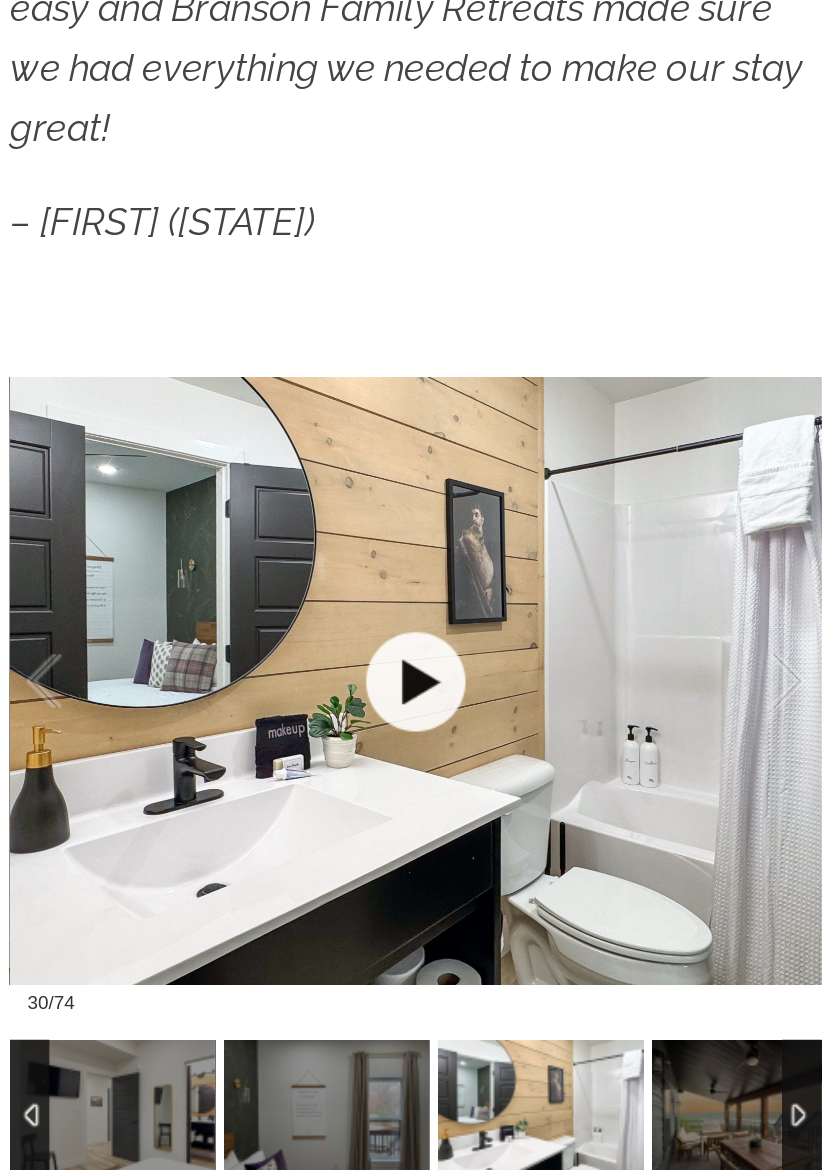 click at bounding box center [293, 734] 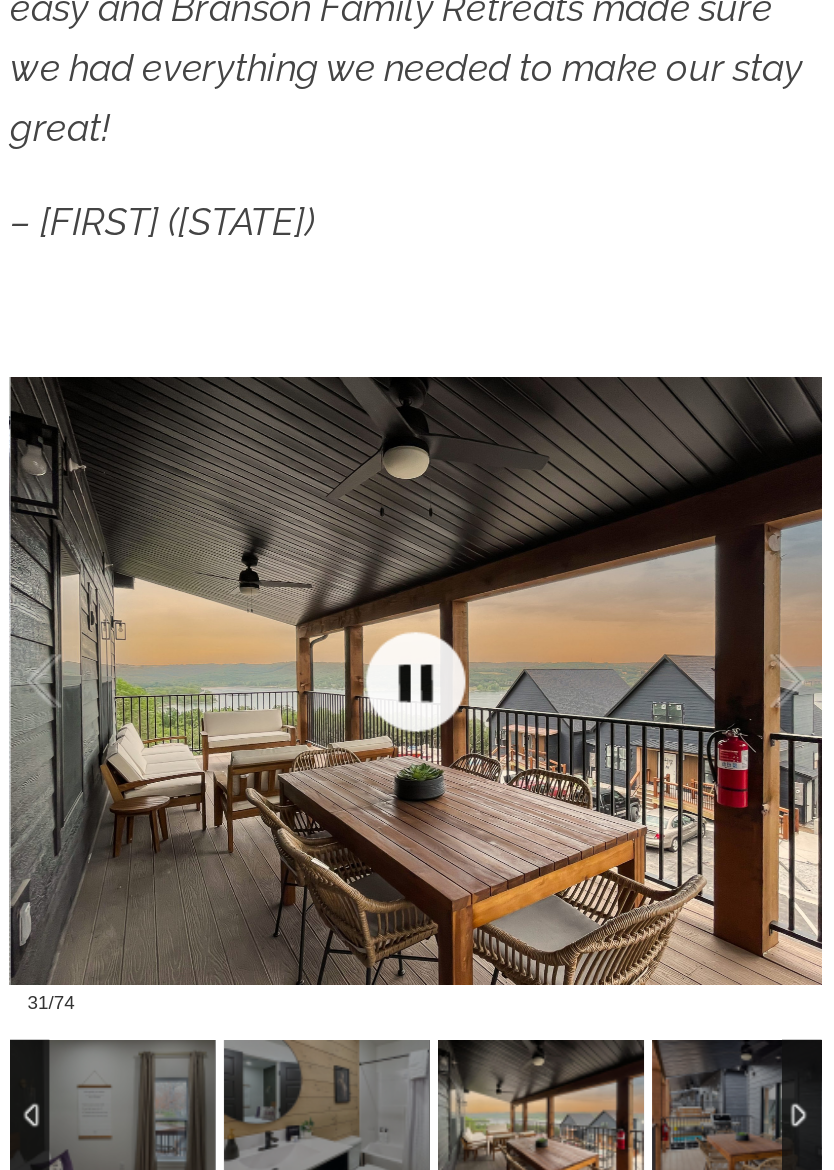 click at bounding box center [293, 734] 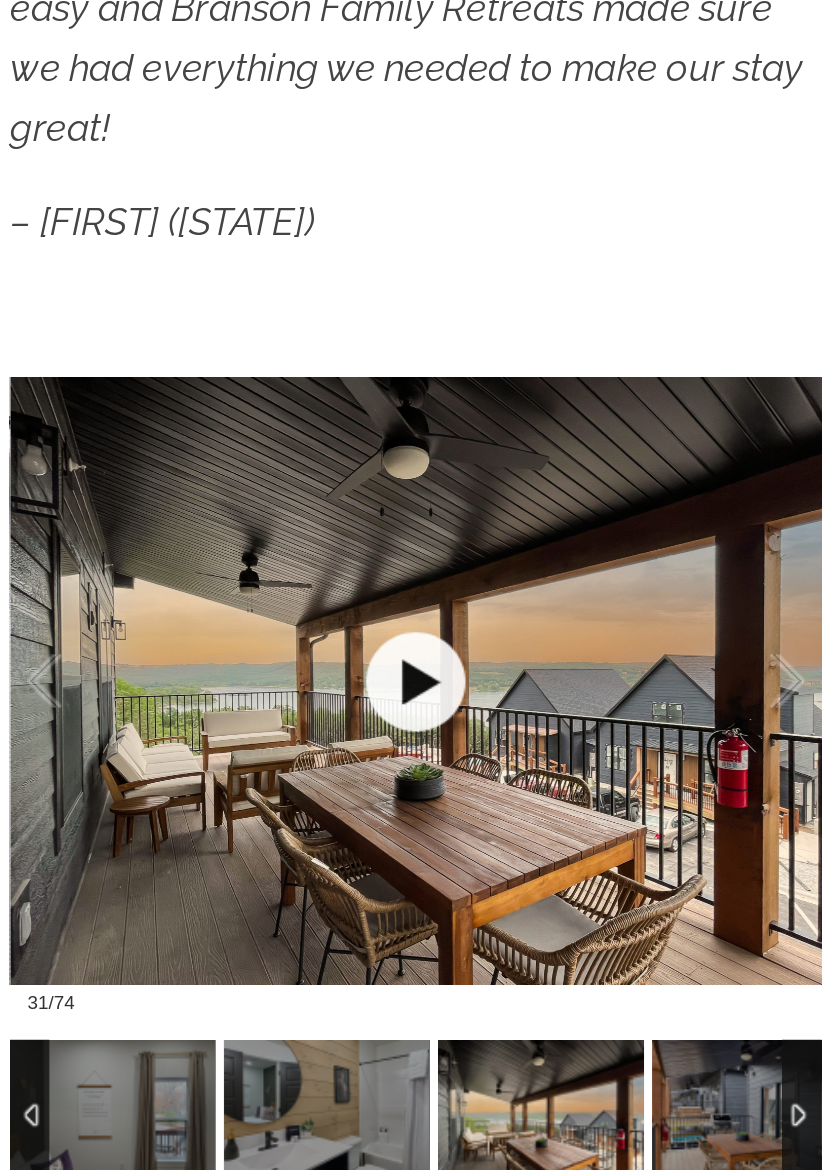 click at bounding box center (293, 734) 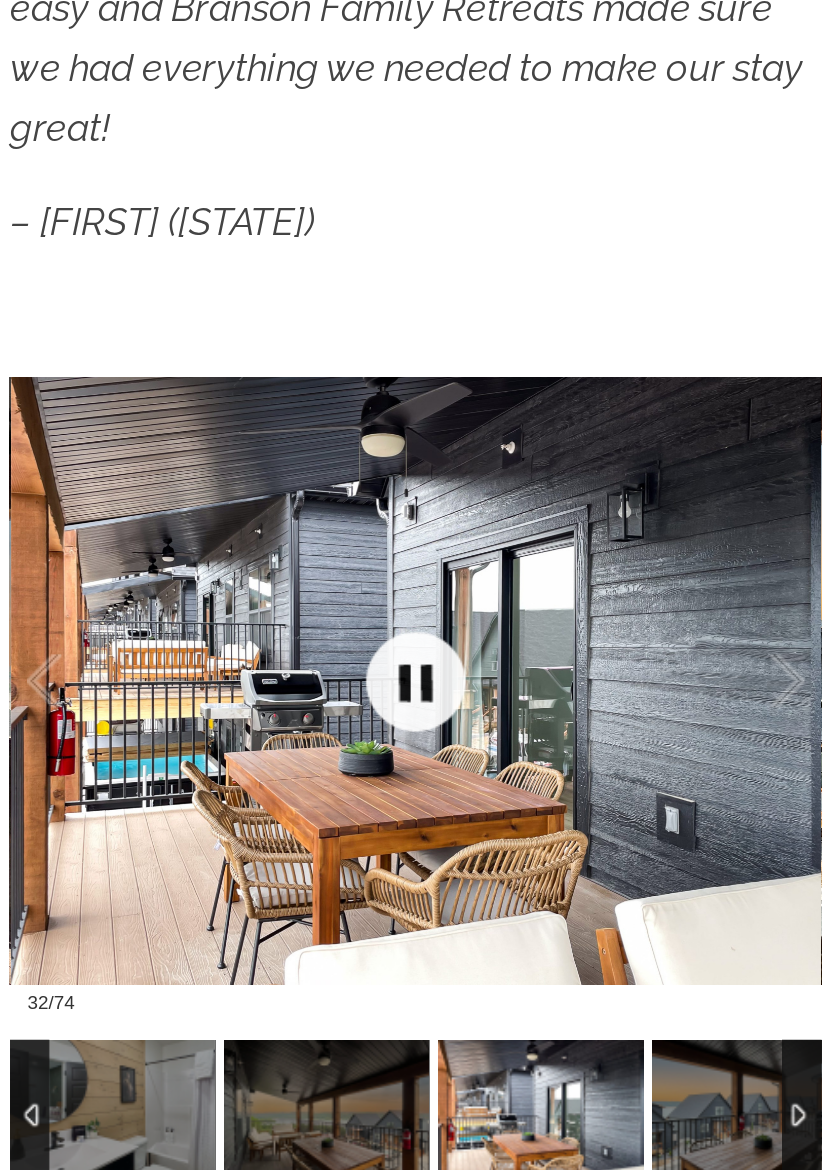 click at bounding box center [293, 734] 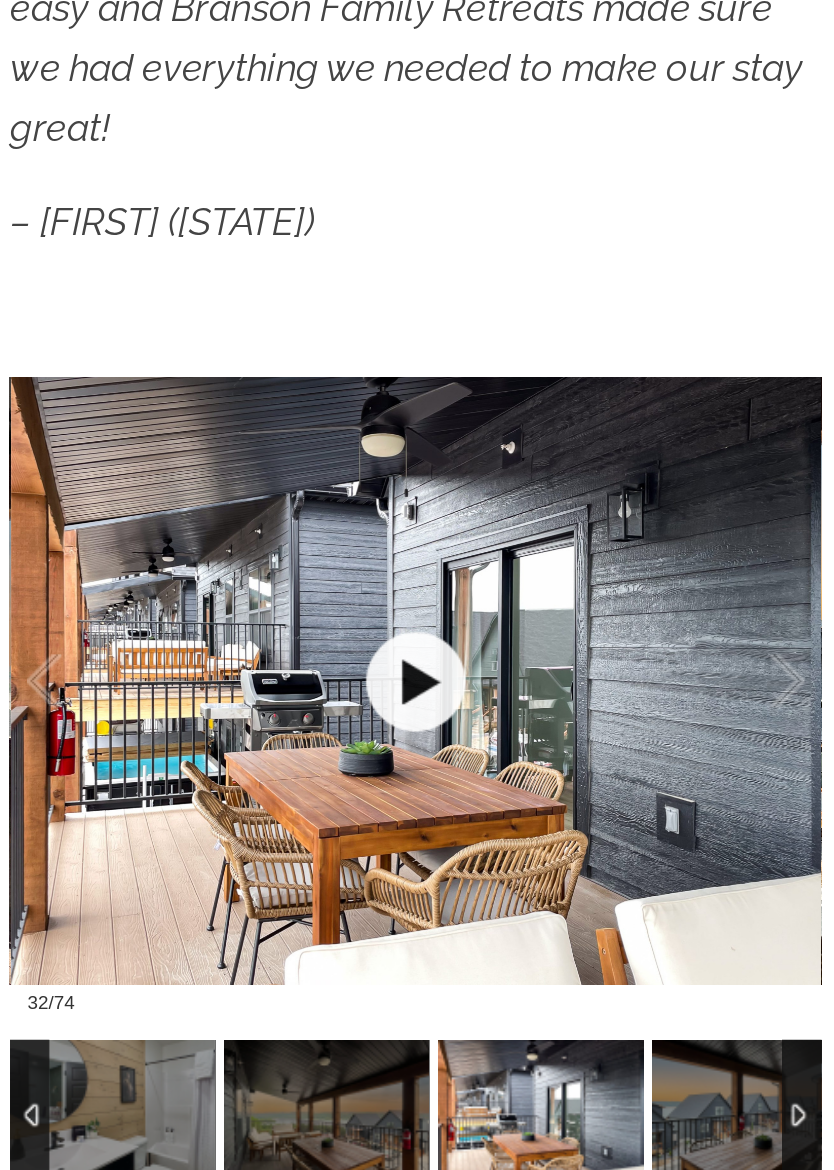 click at bounding box center (293, 734) 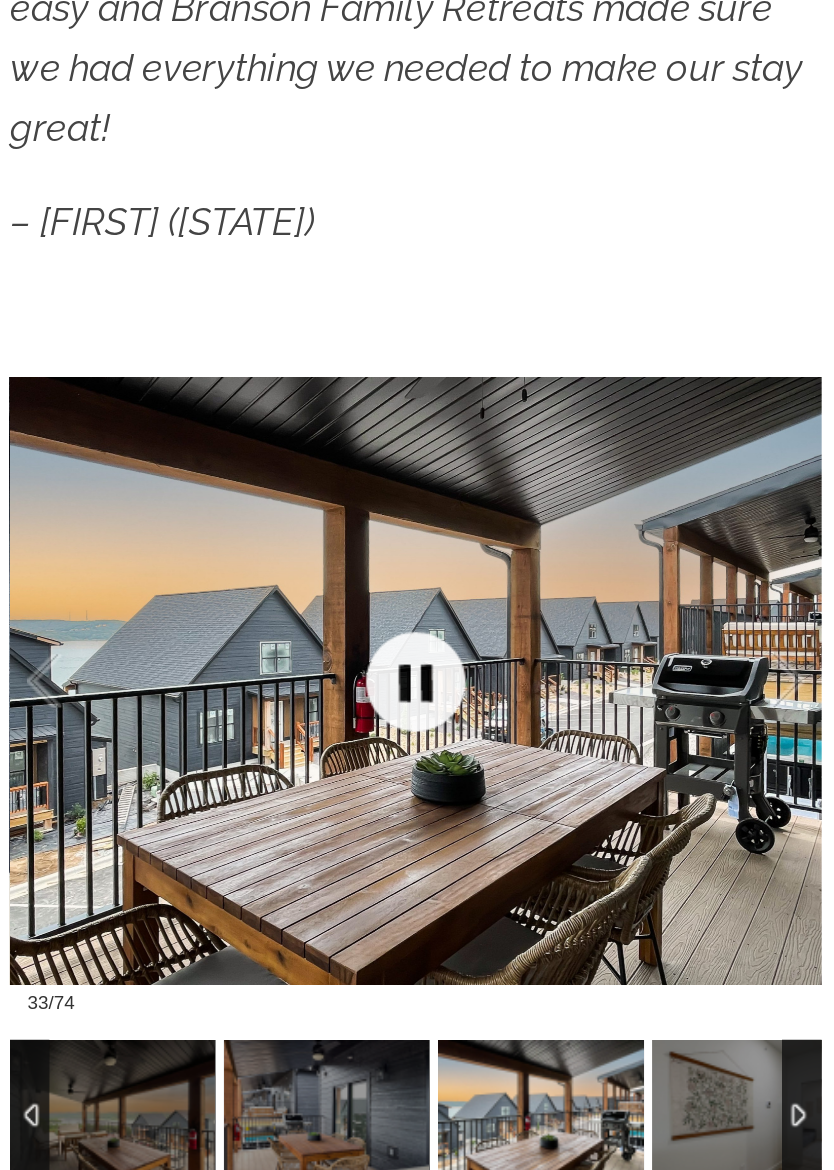 click at bounding box center [293, 734] 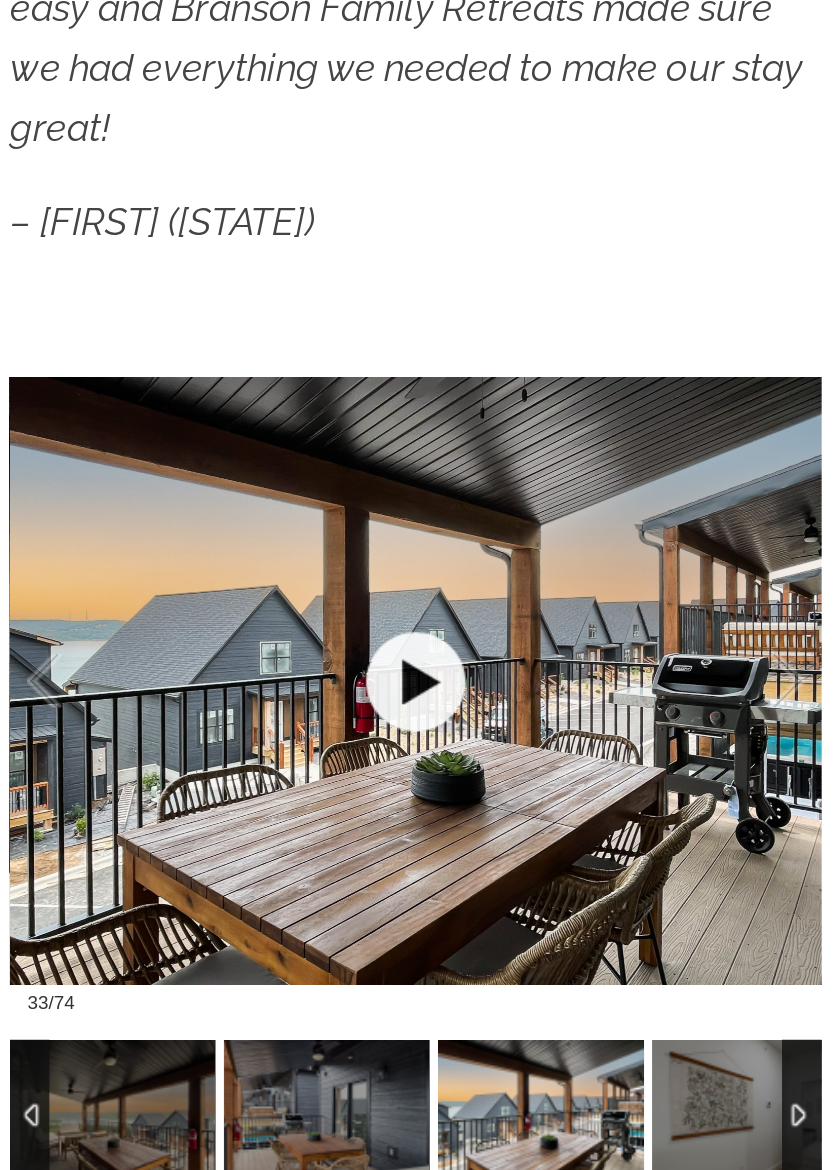 click at bounding box center (293, 734) 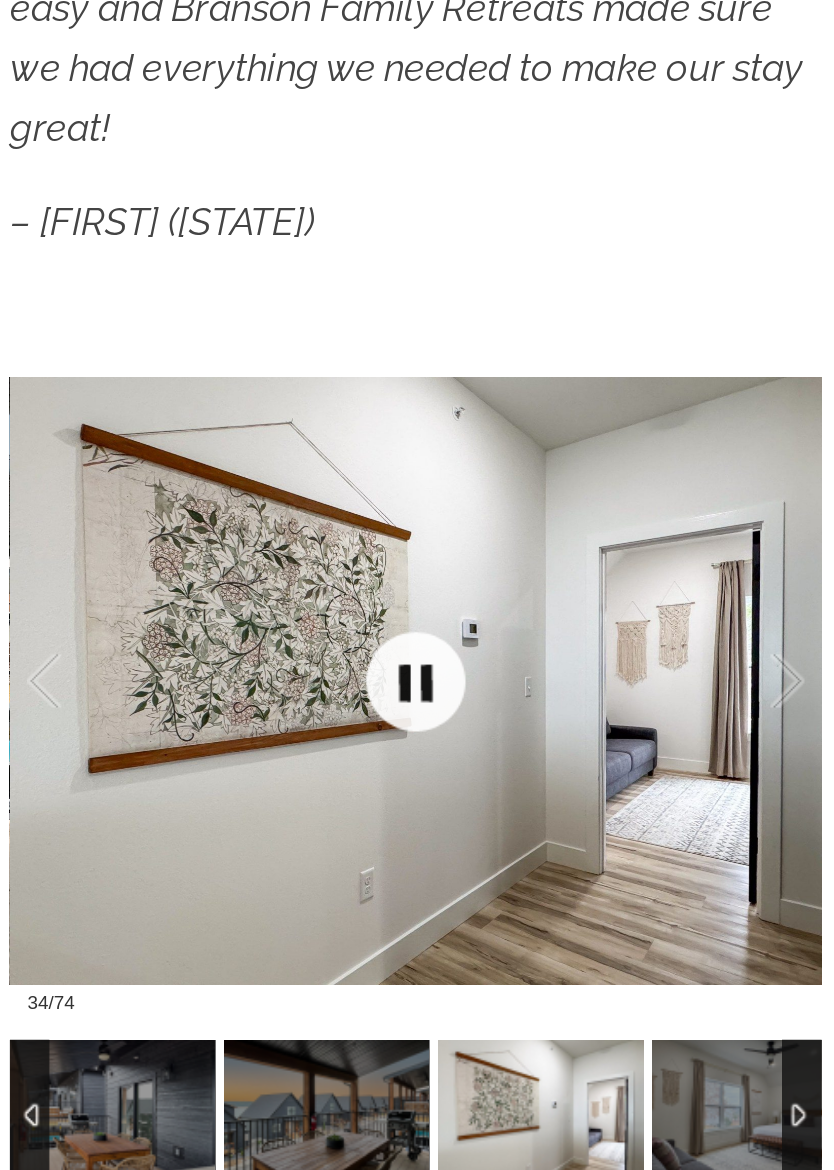 click at bounding box center (293, 734) 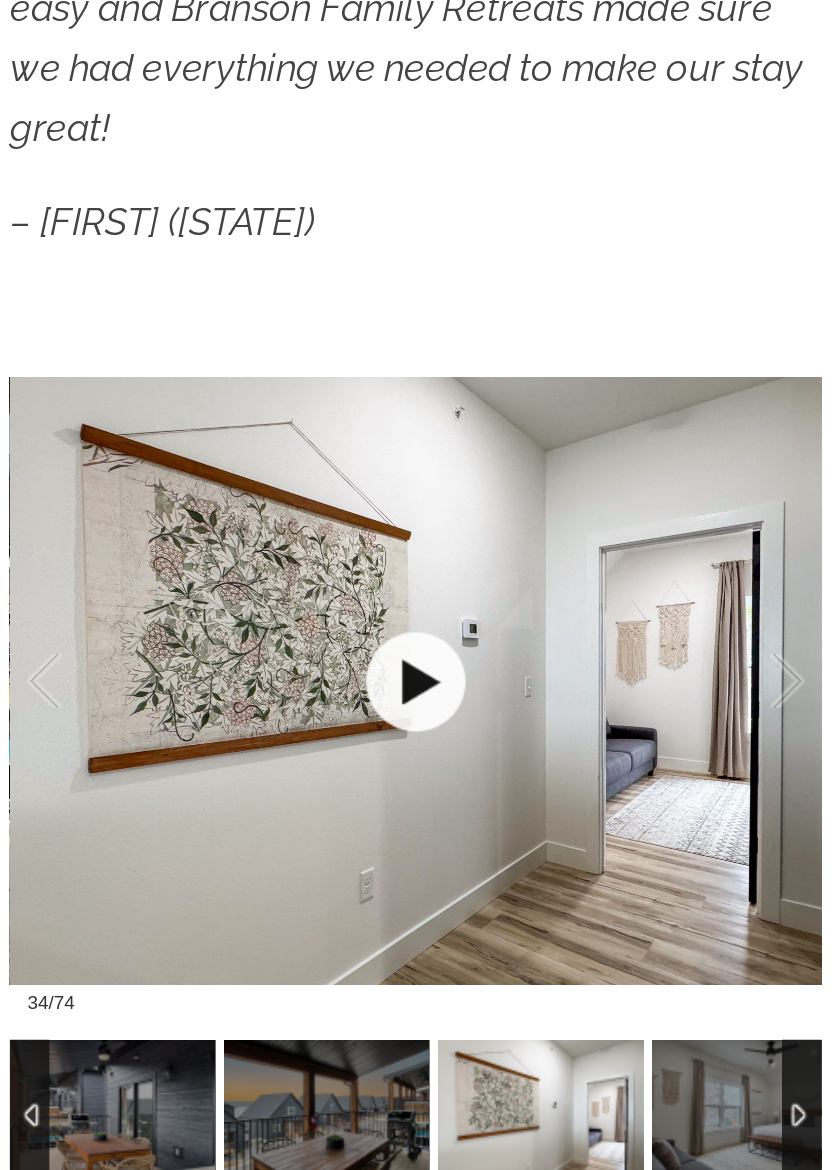 click at bounding box center [293, 734] 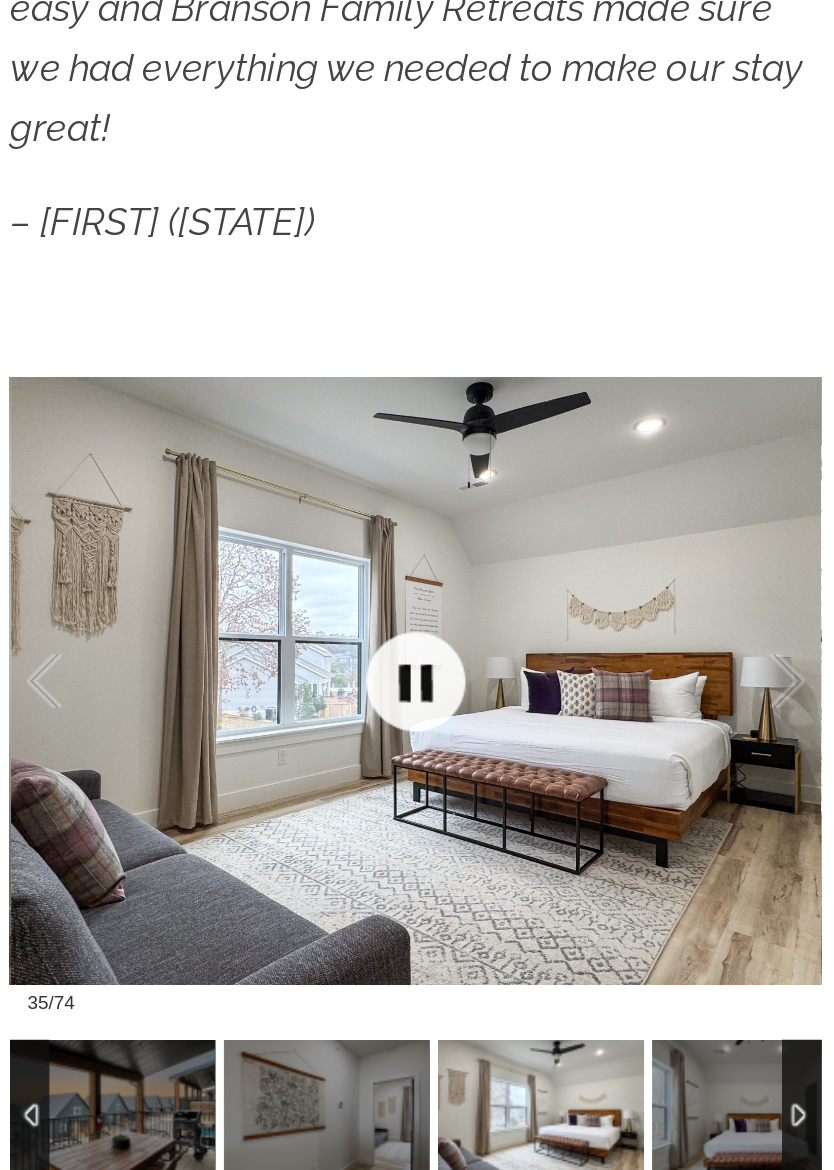 click at bounding box center (293, 734) 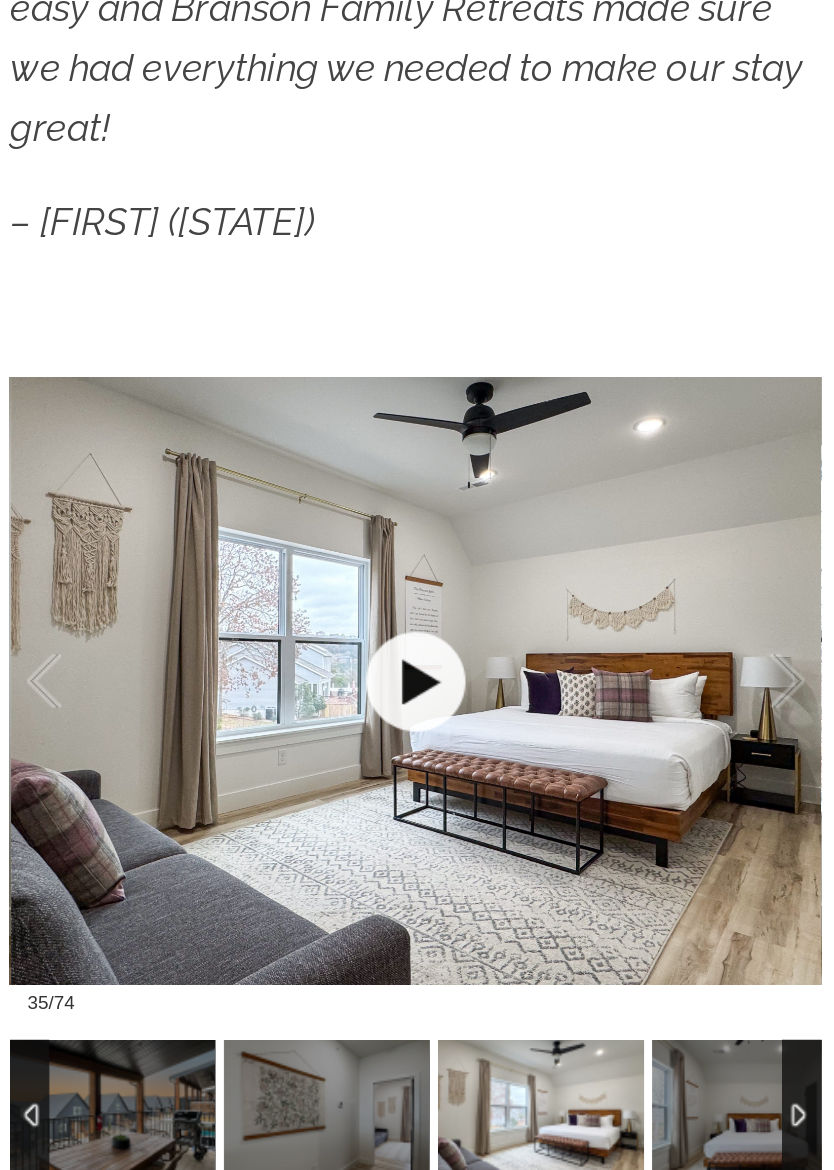 click at bounding box center (293, 734) 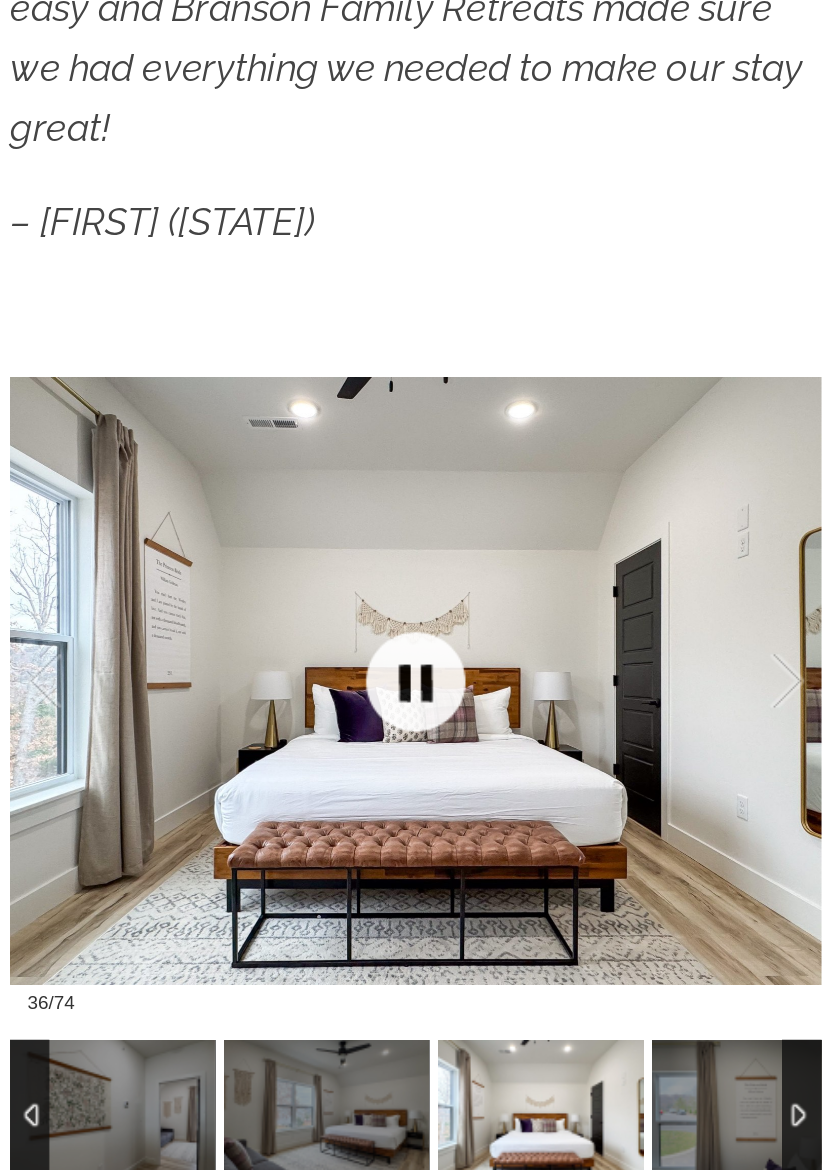 click at bounding box center [293, 734] 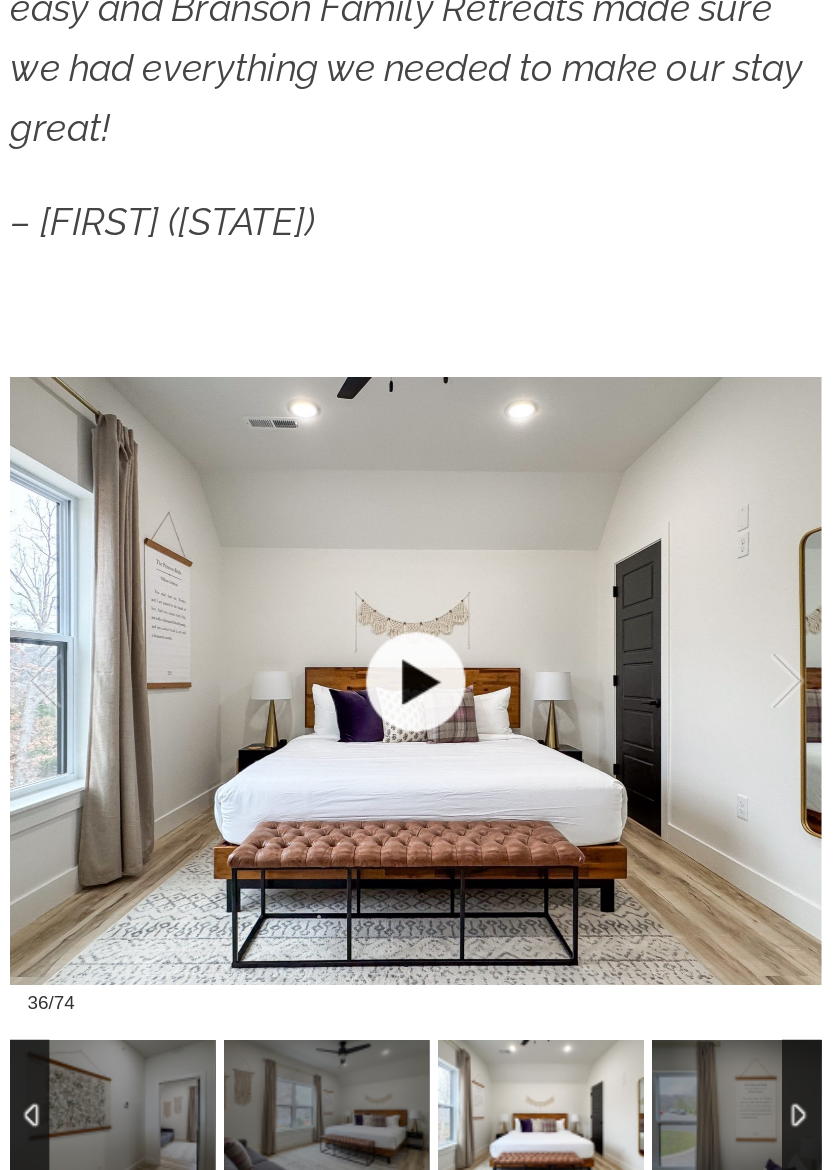 click at bounding box center [293, 734] 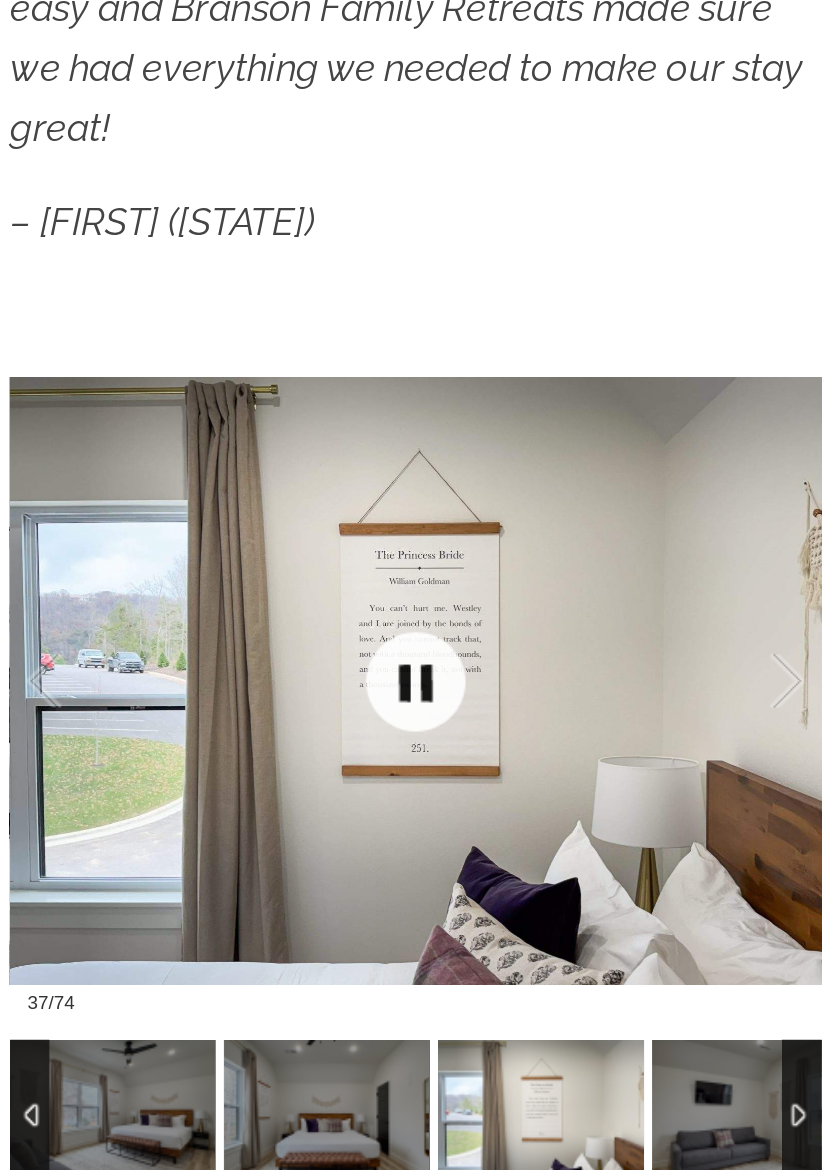 click at bounding box center (293, 734) 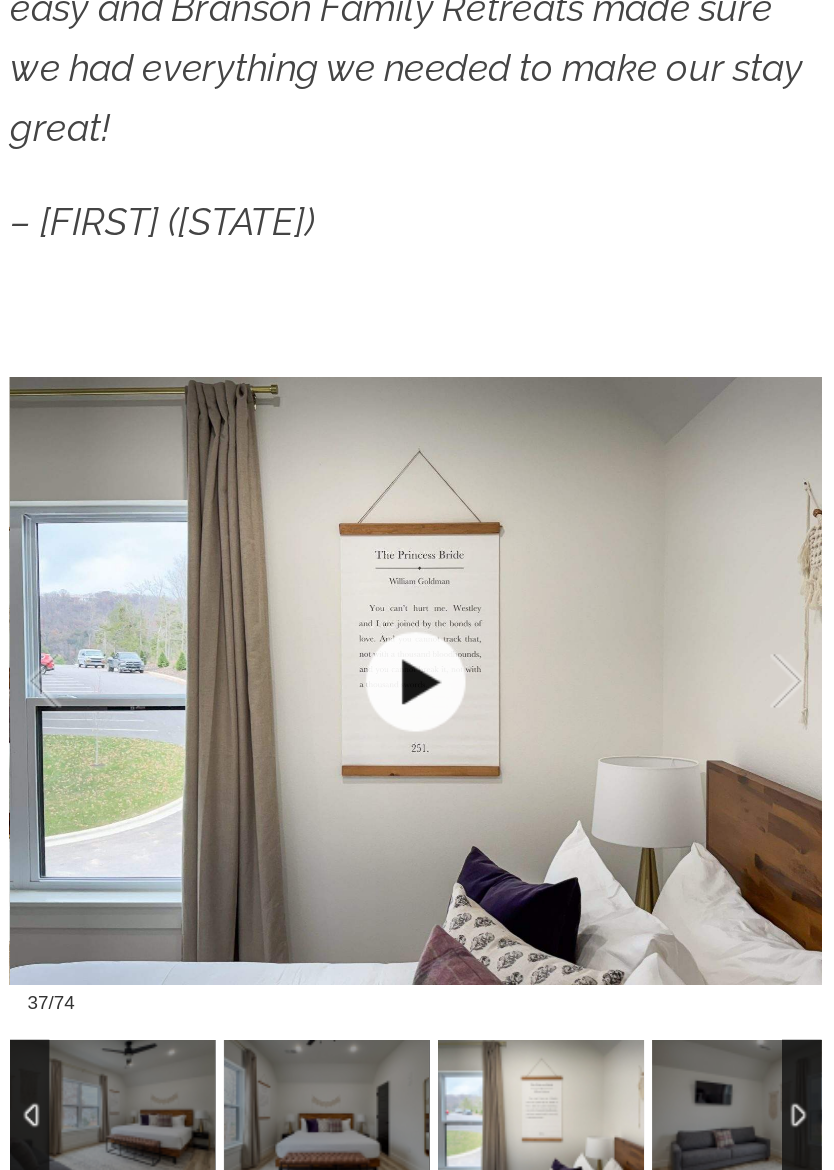 click at bounding box center (293, 734) 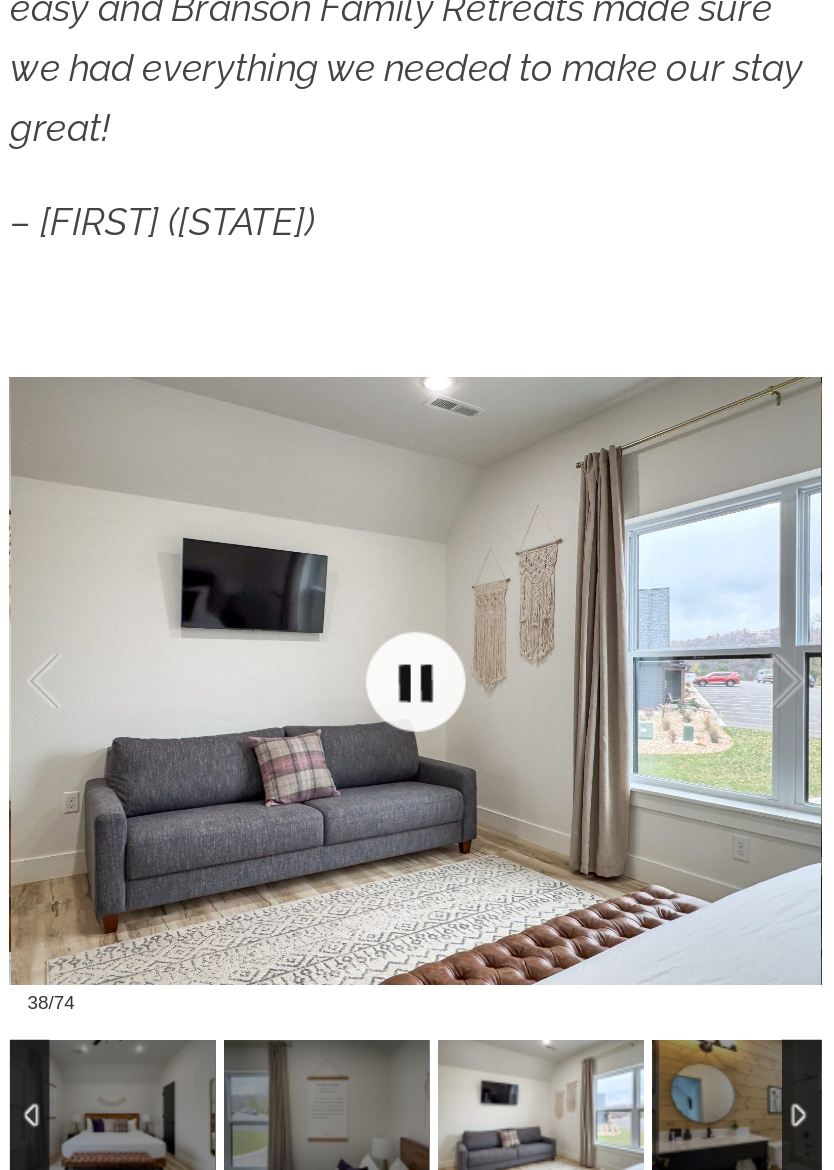 click at bounding box center (293, 734) 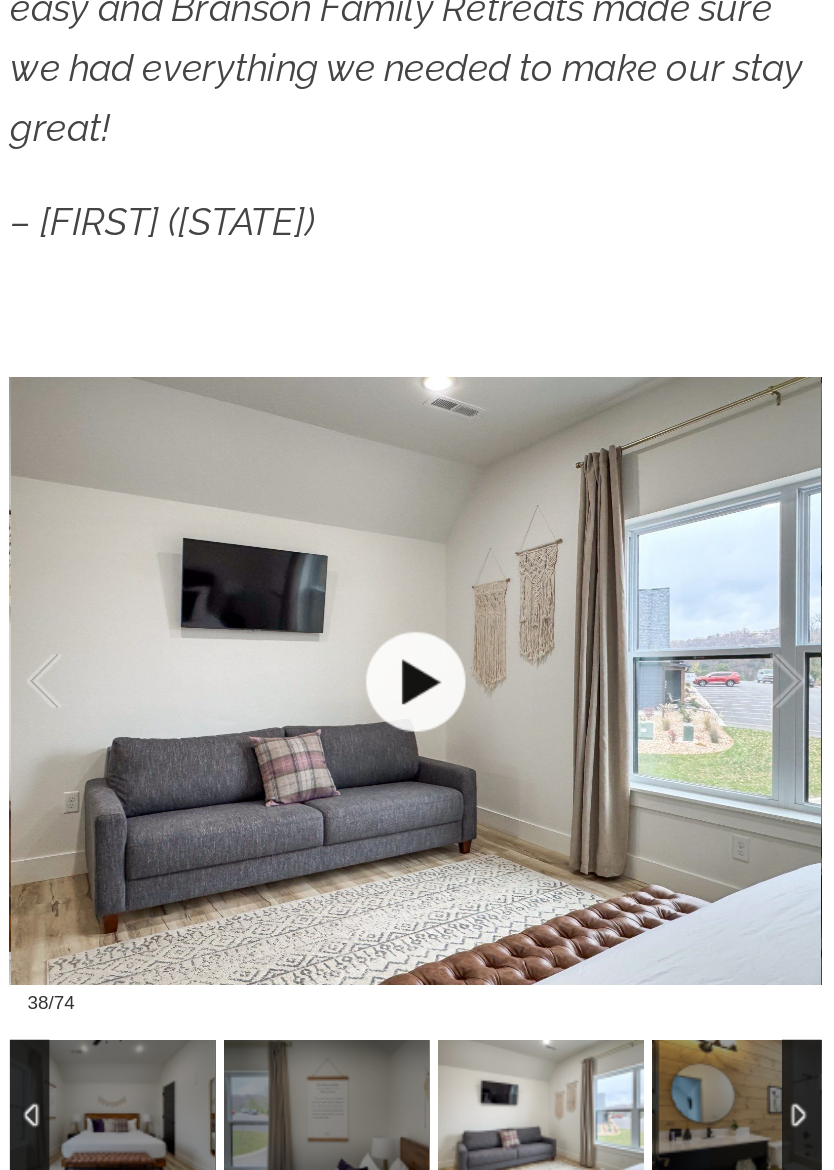 click at bounding box center [293, 734] 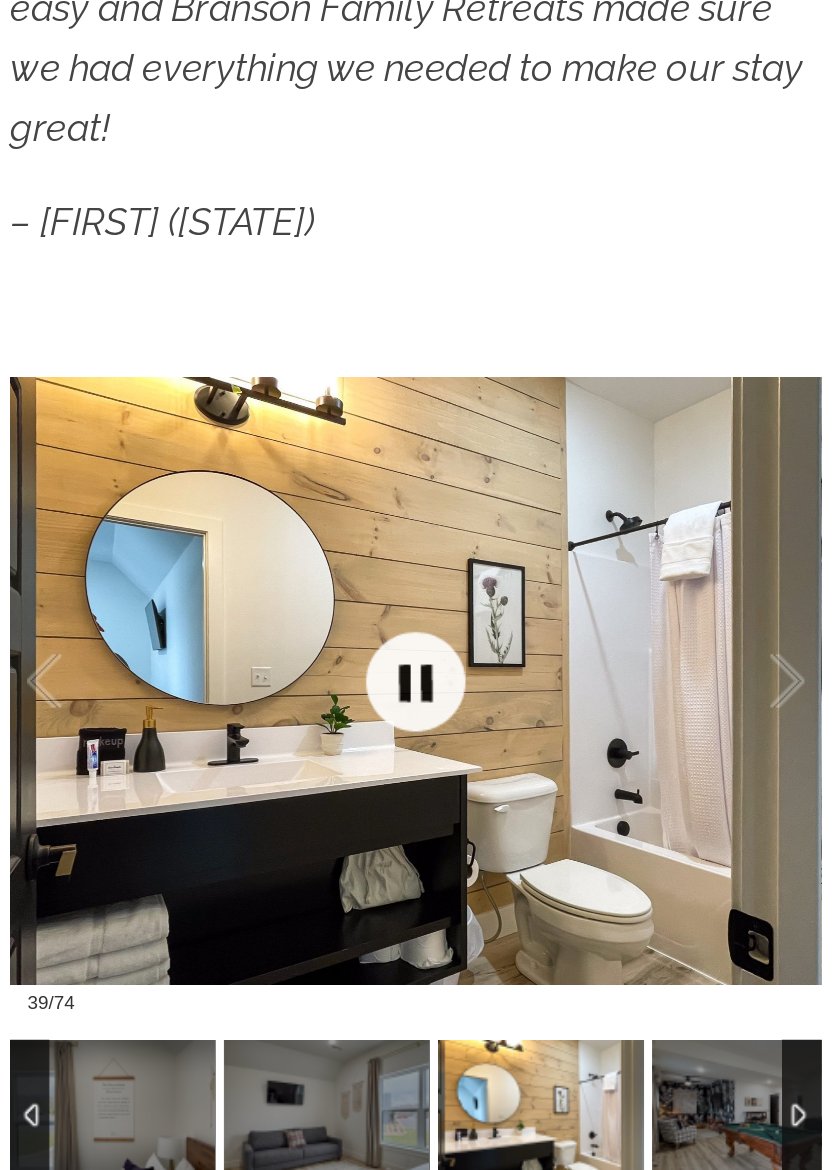 click at bounding box center (293, 734) 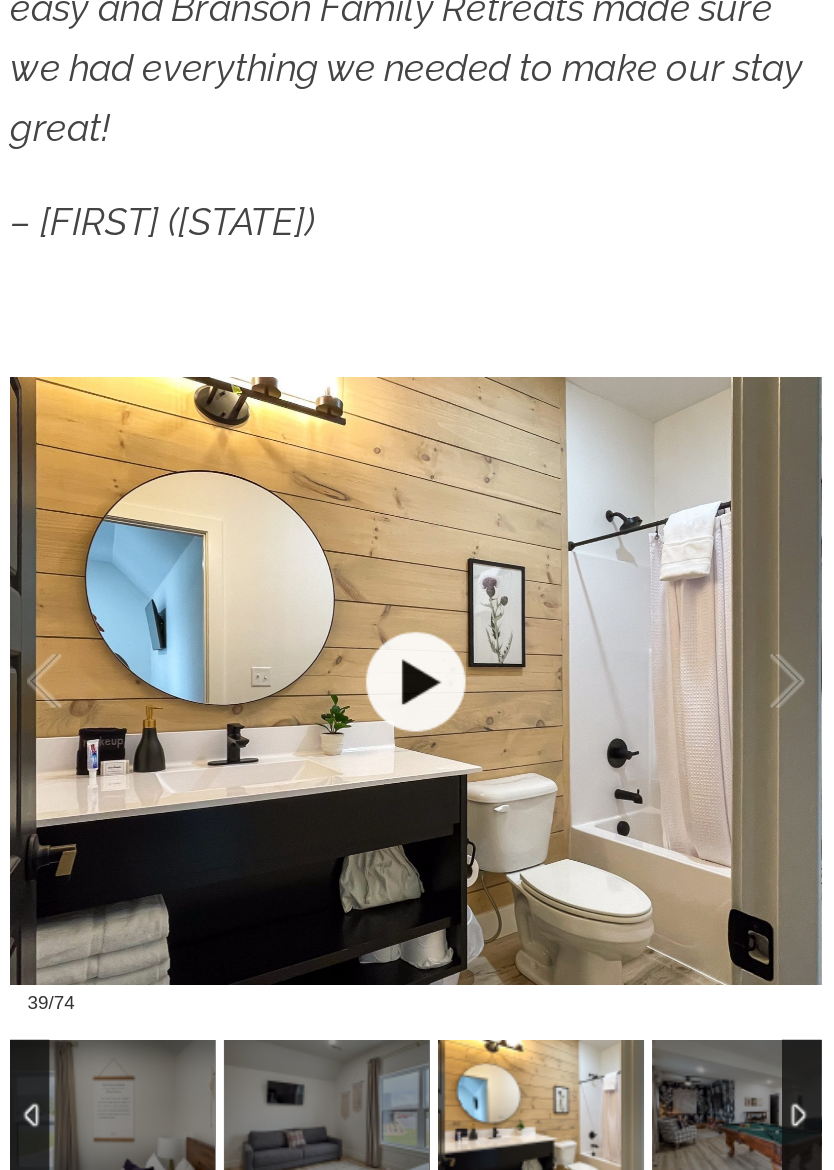 click at bounding box center [293, 734] 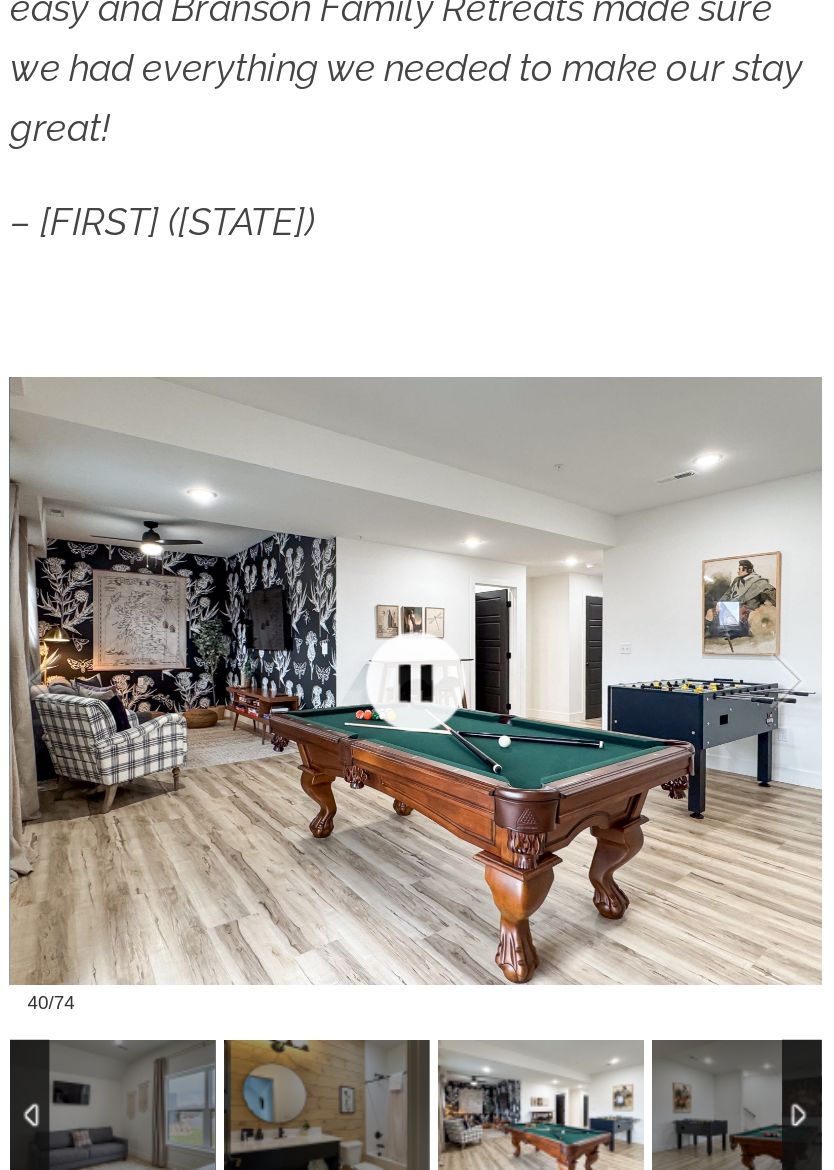 click at bounding box center [293, 734] 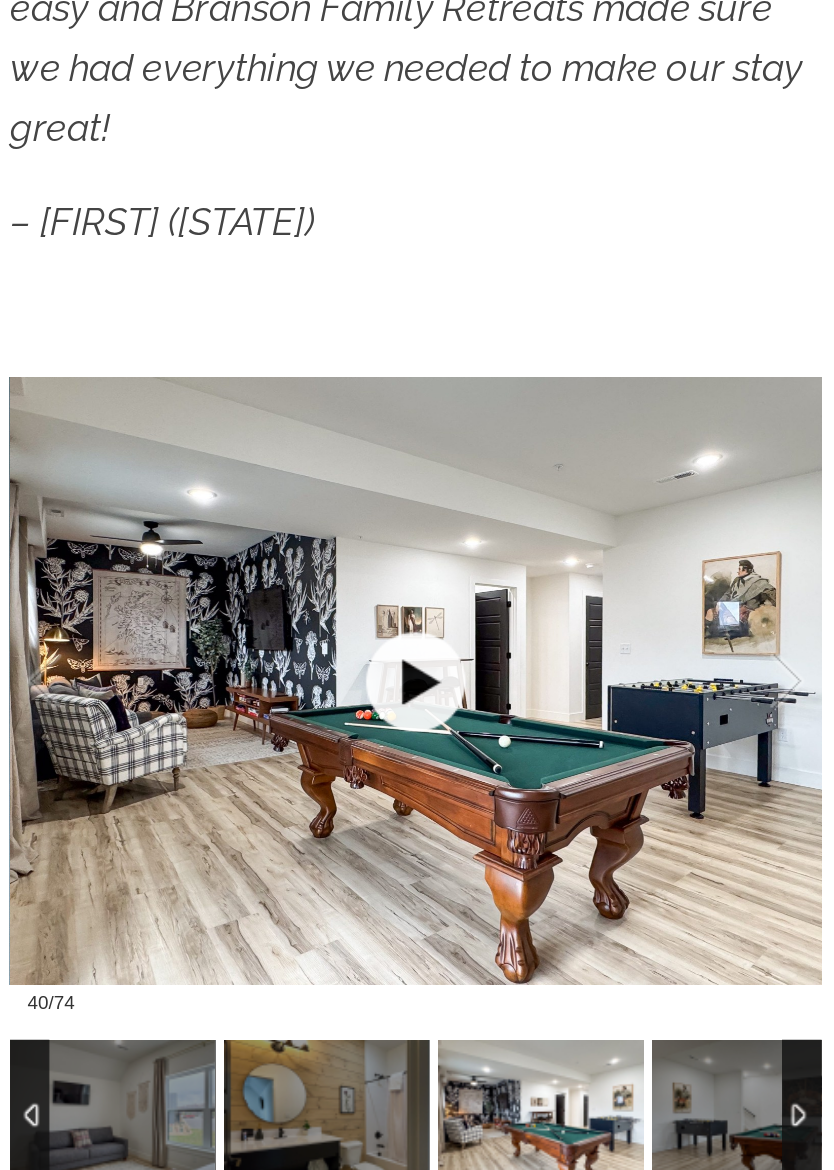 click at bounding box center (293, 734) 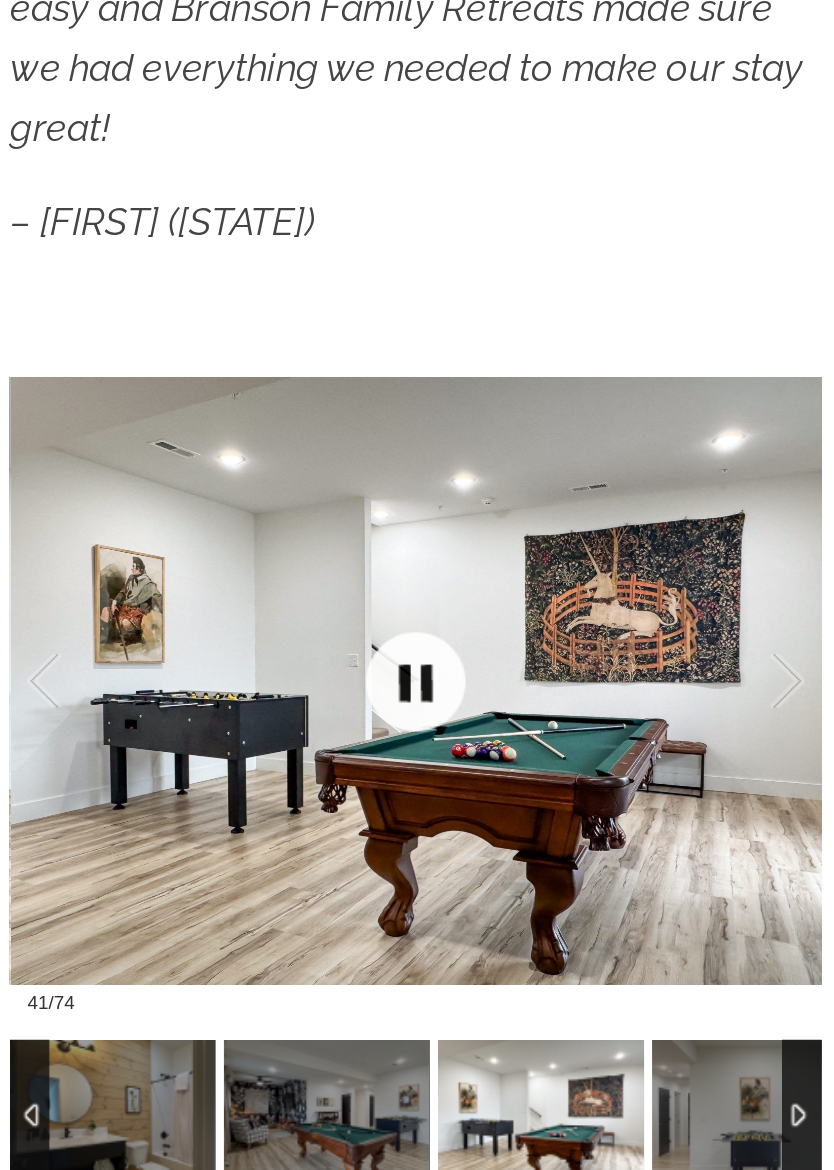 click at bounding box center (293, 734) 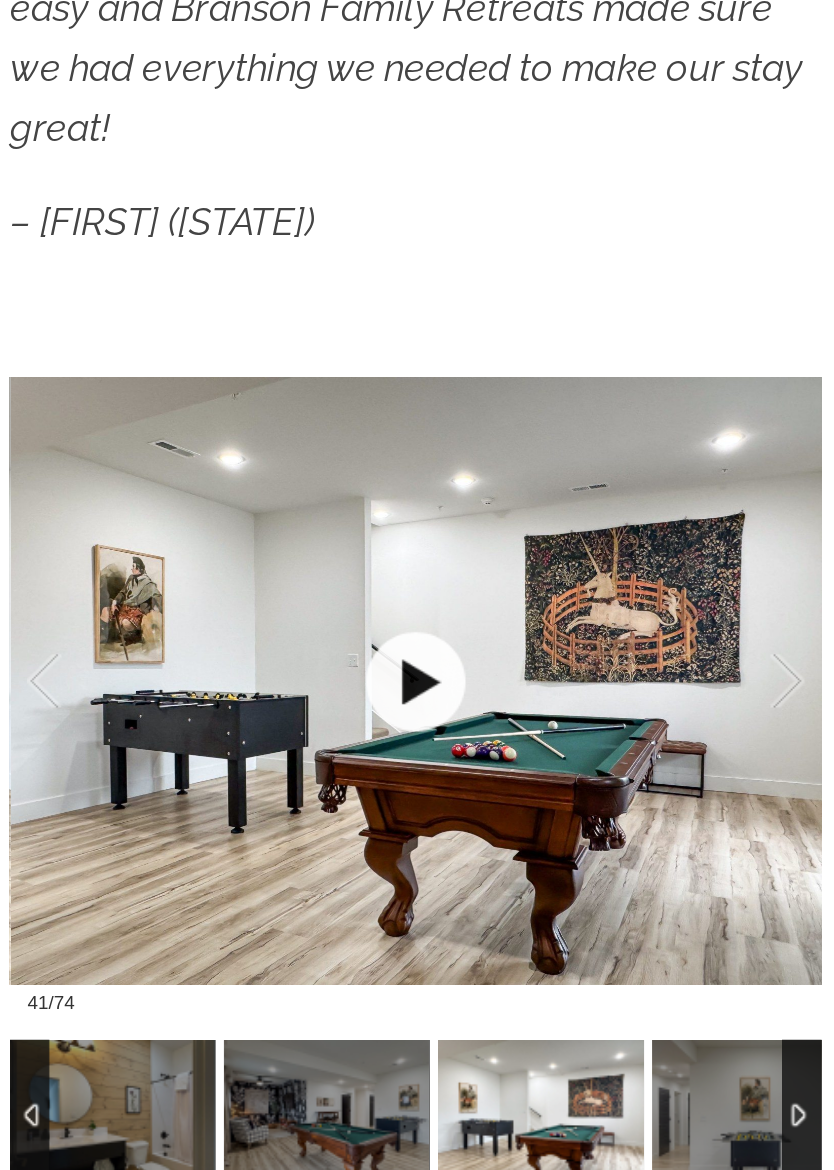 click at bounding box center [293, 734] 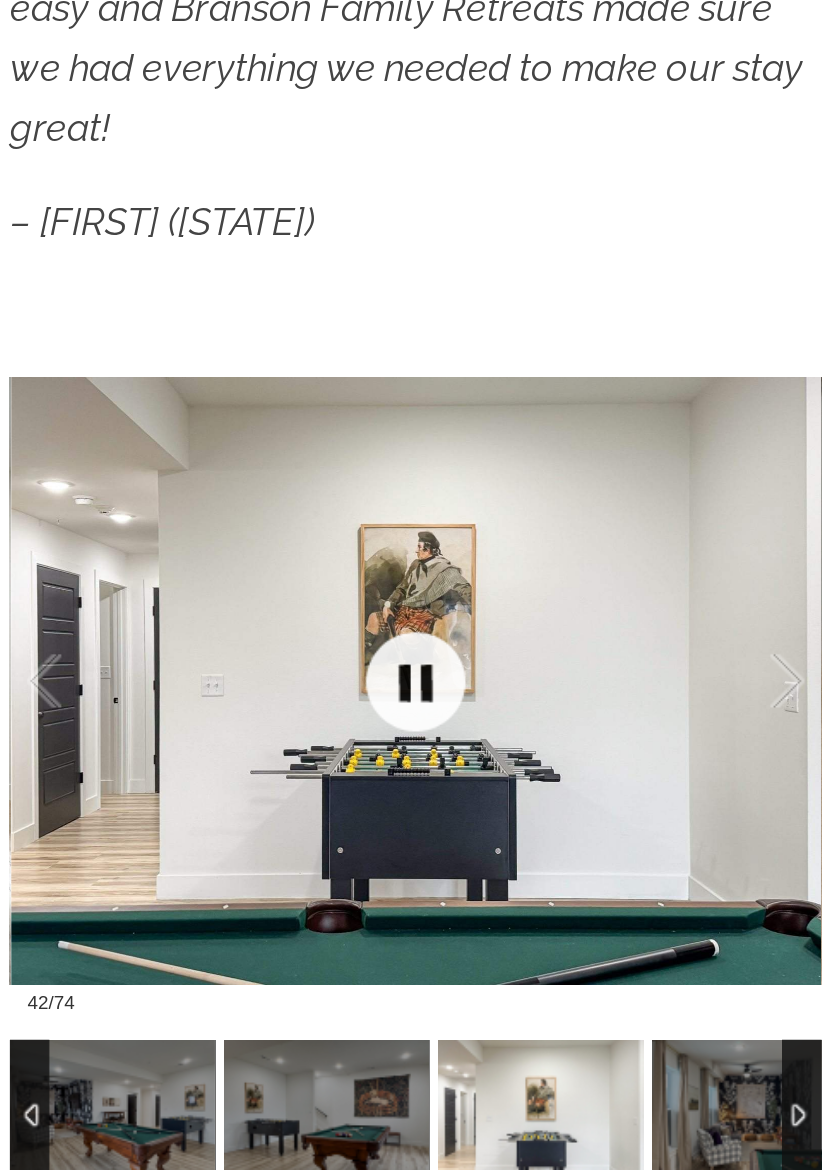 click at bounding box center [293, 734] 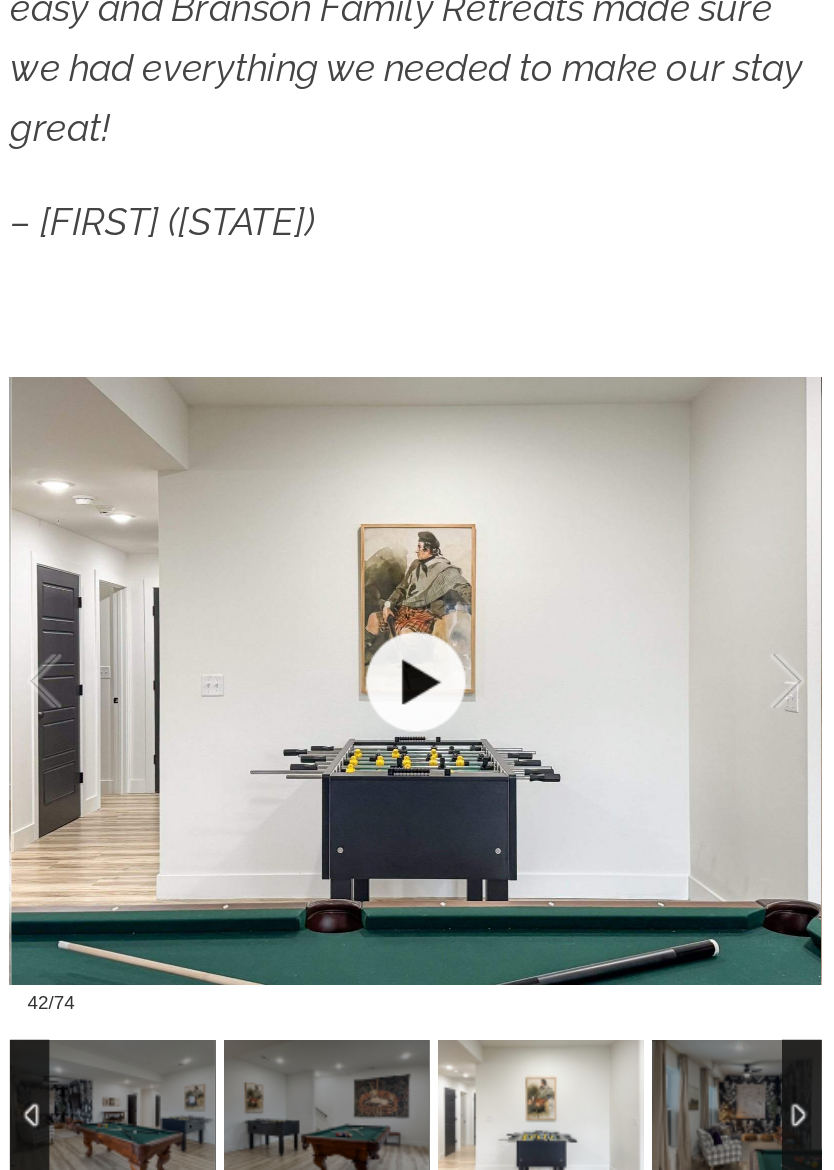 click at bounding box center [293, 734] 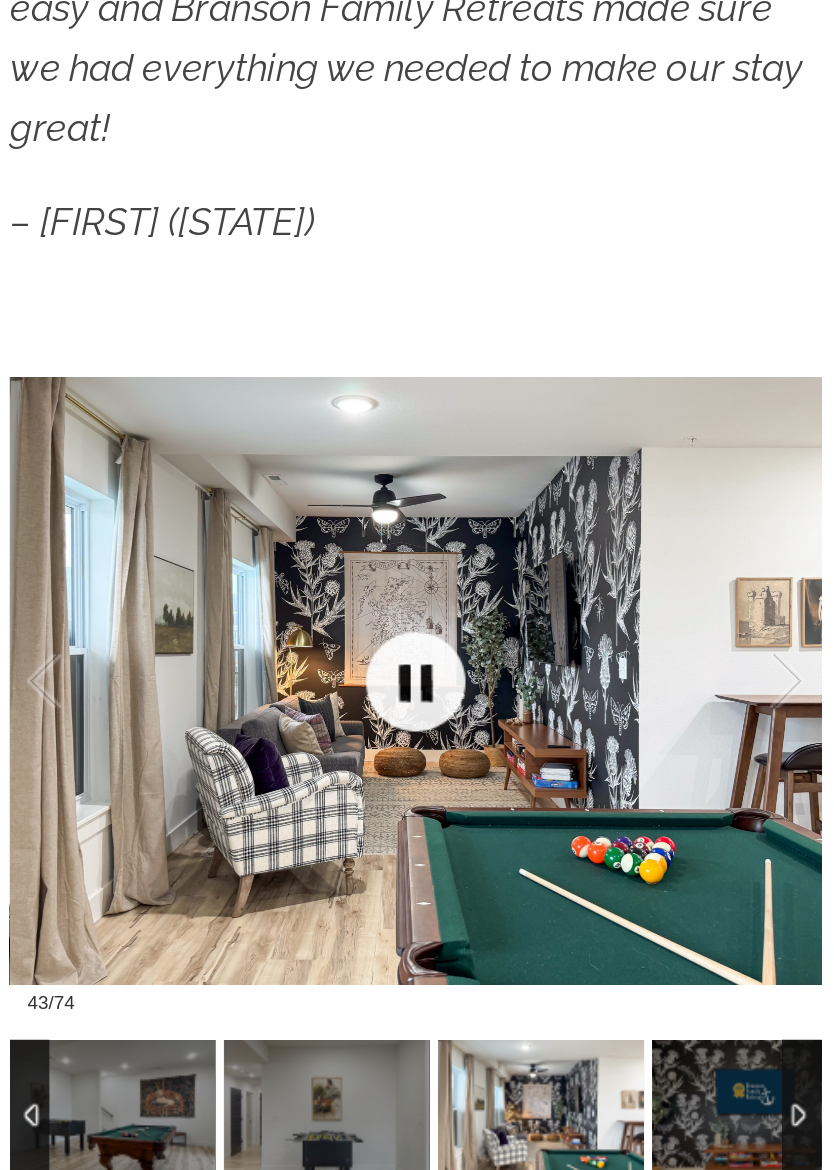 click at bounding box center (293, 734) 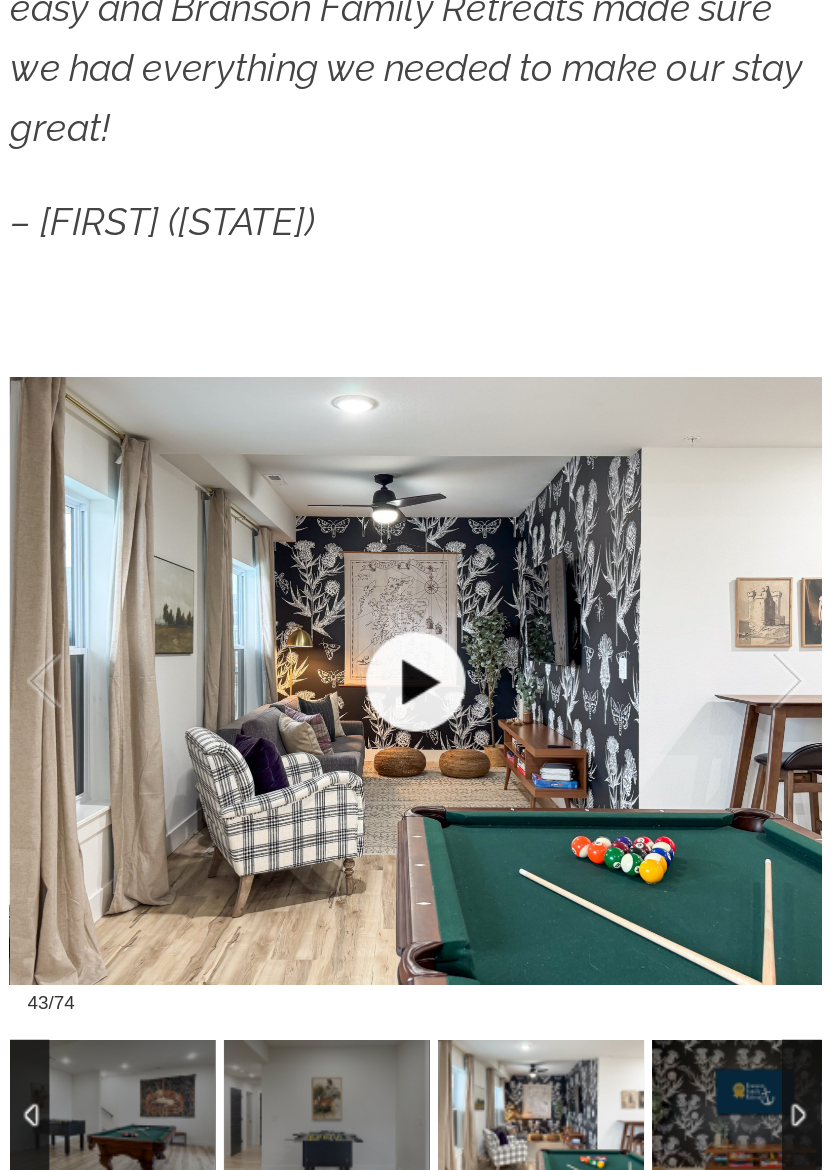 click at bounding box center (293, 734) 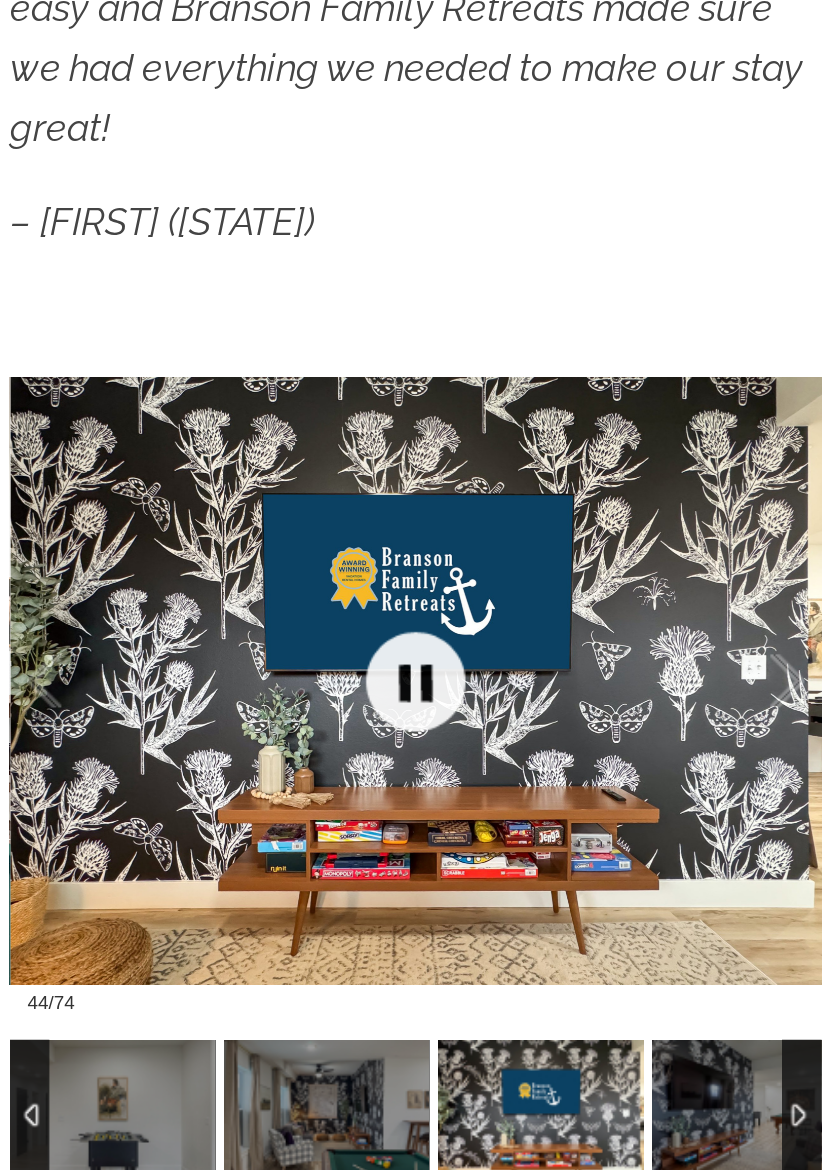 click at bounding box center (293, 734) 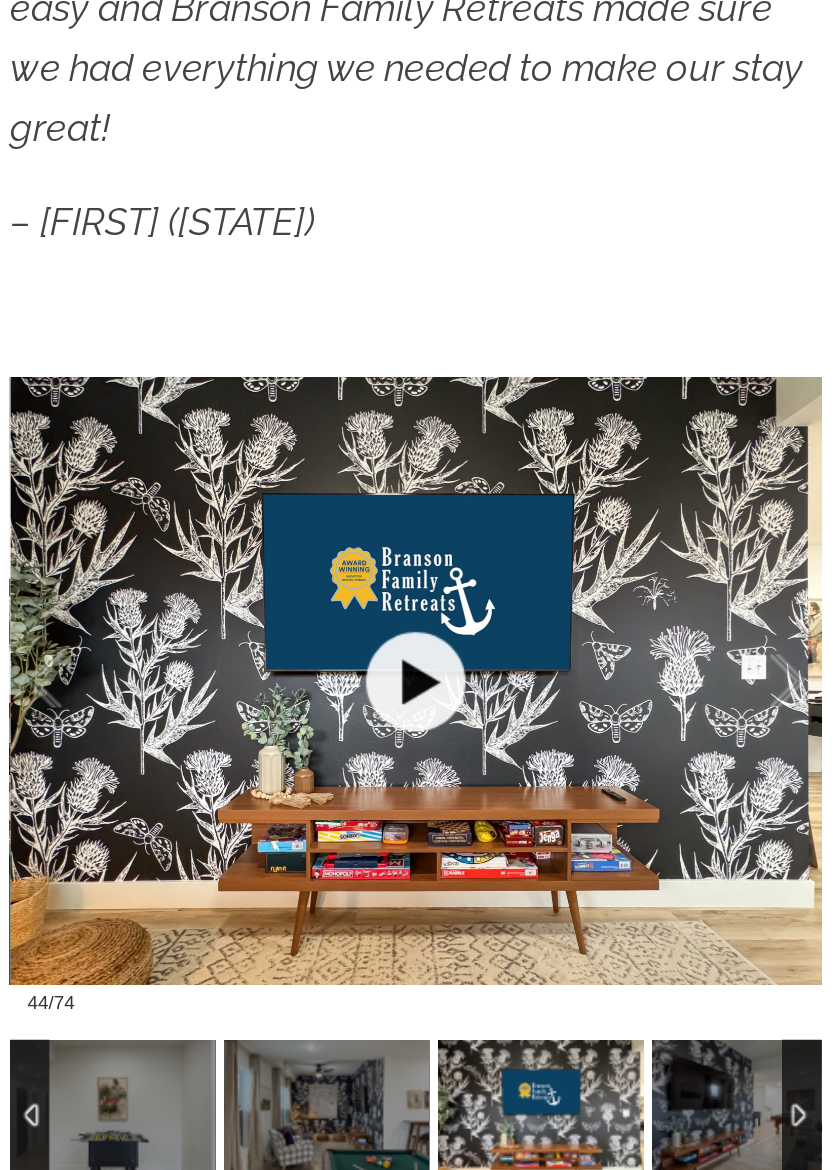 click at bounding box center [293, 734] 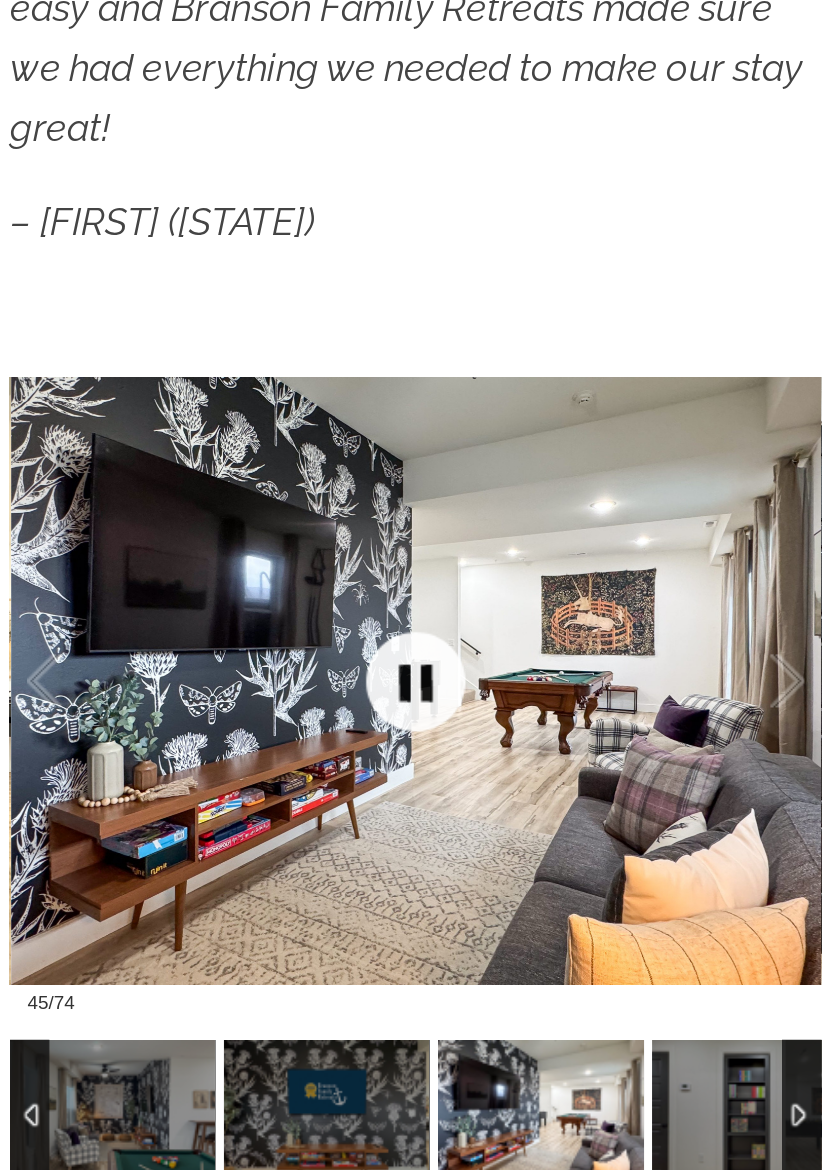 click at bounding box center (293, 734) 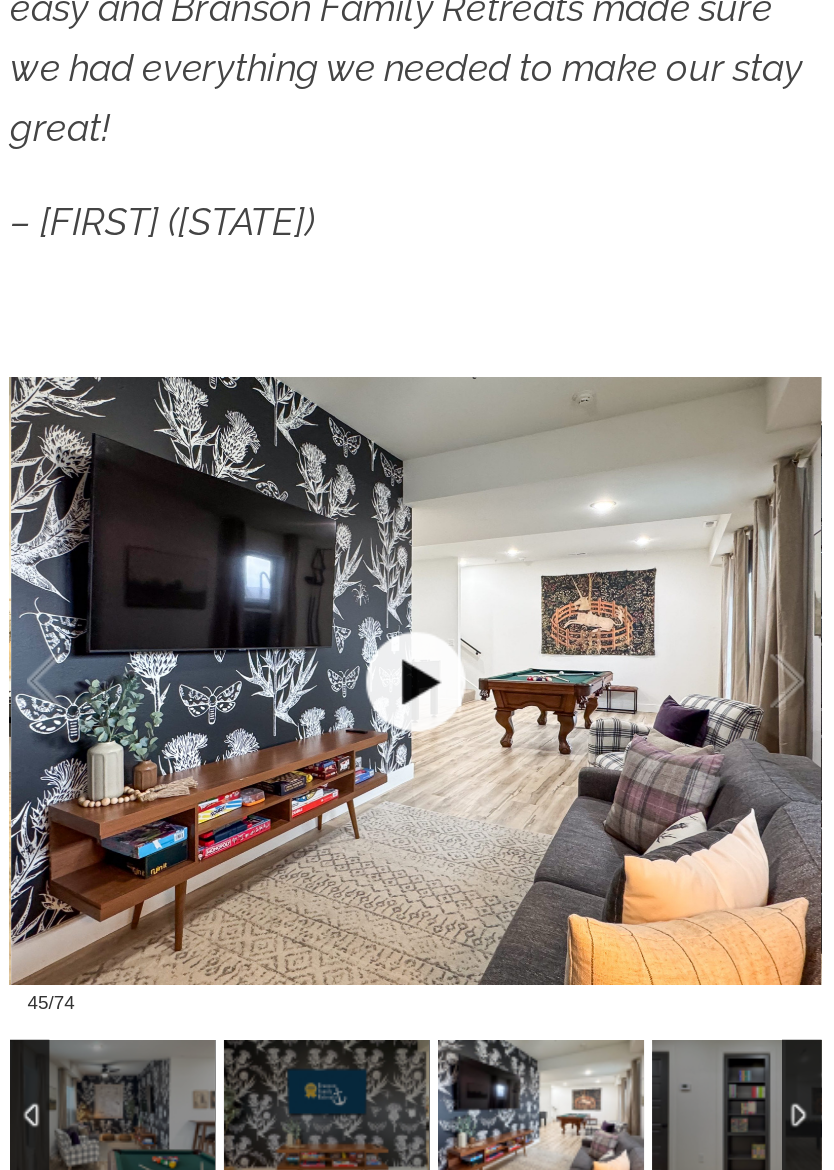 click at bounding box center [293, 734] 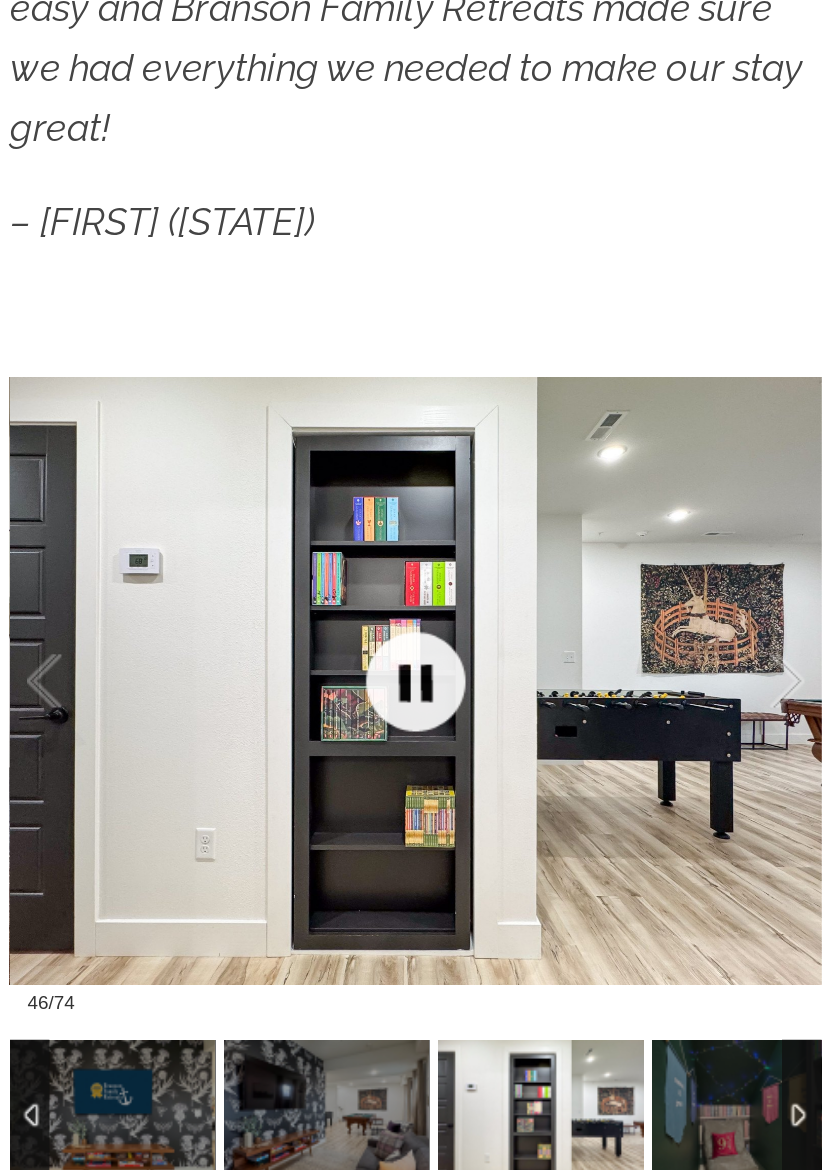click at bounding box center (293, 734) 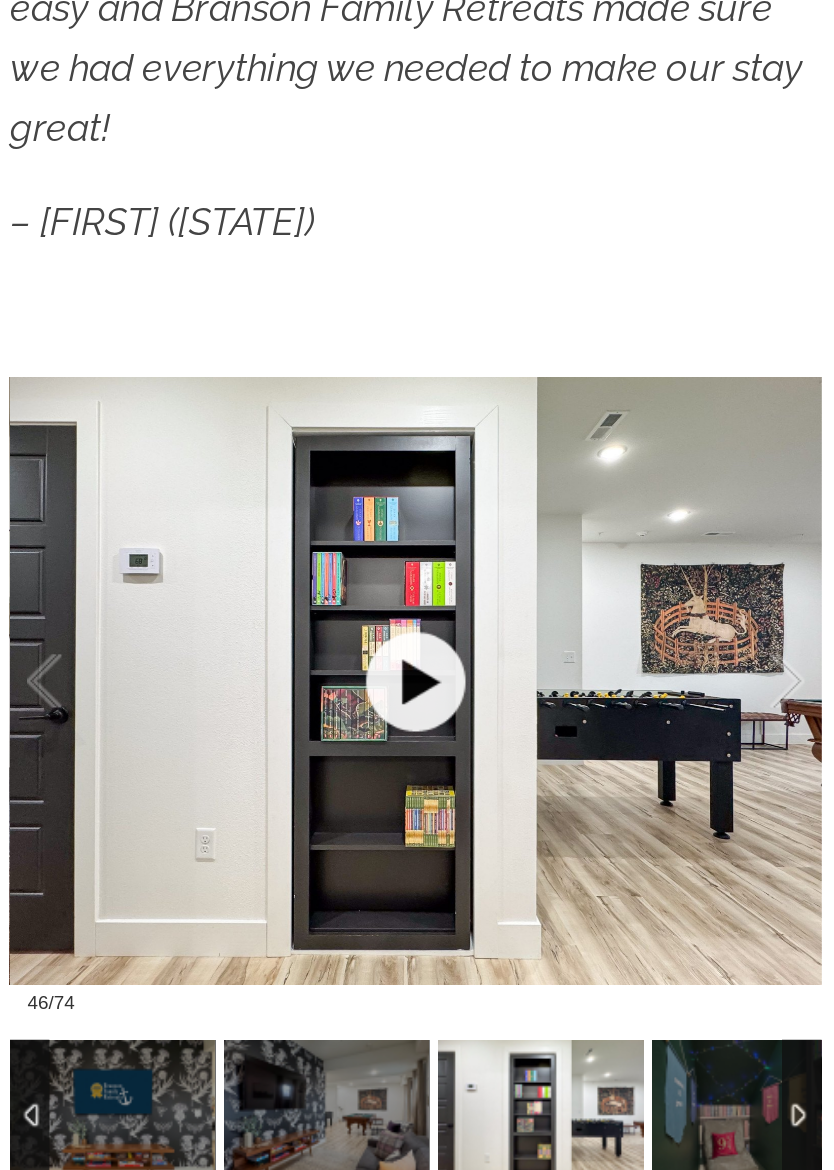click at bounding box center (293, 734) 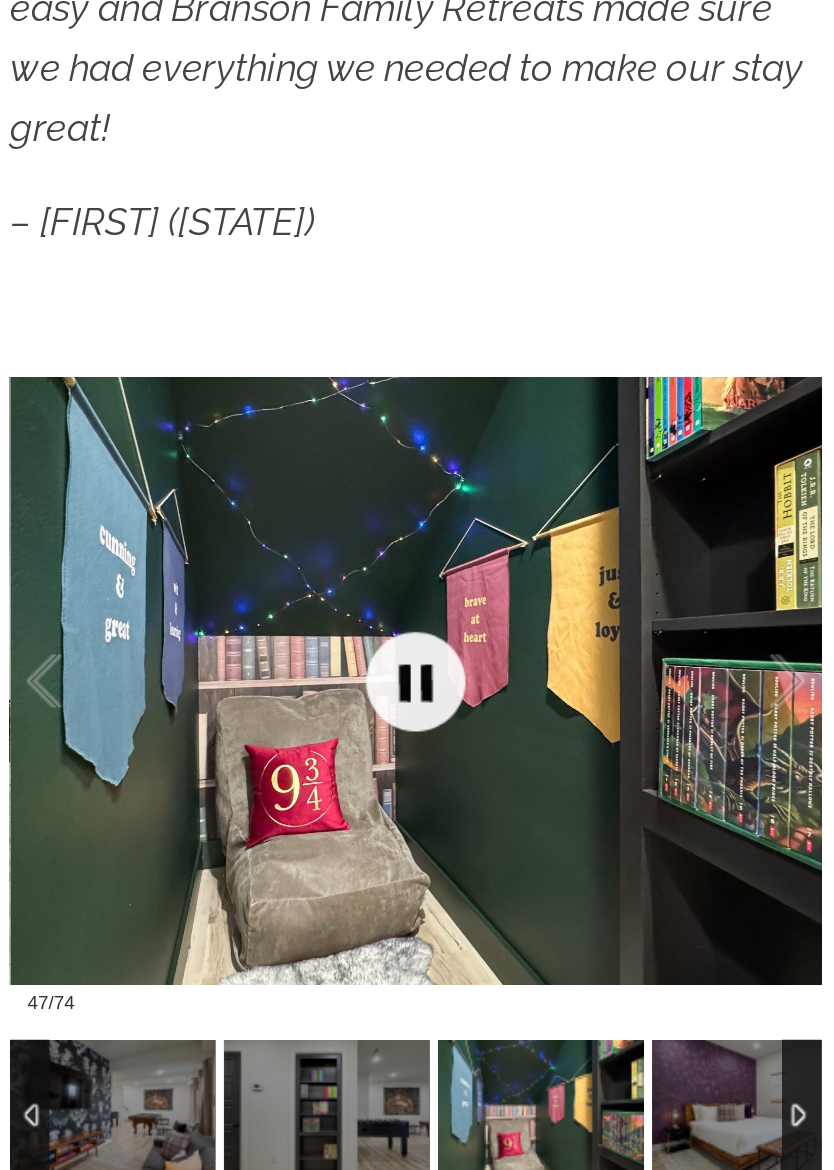 click at bounding box center [293, 734] 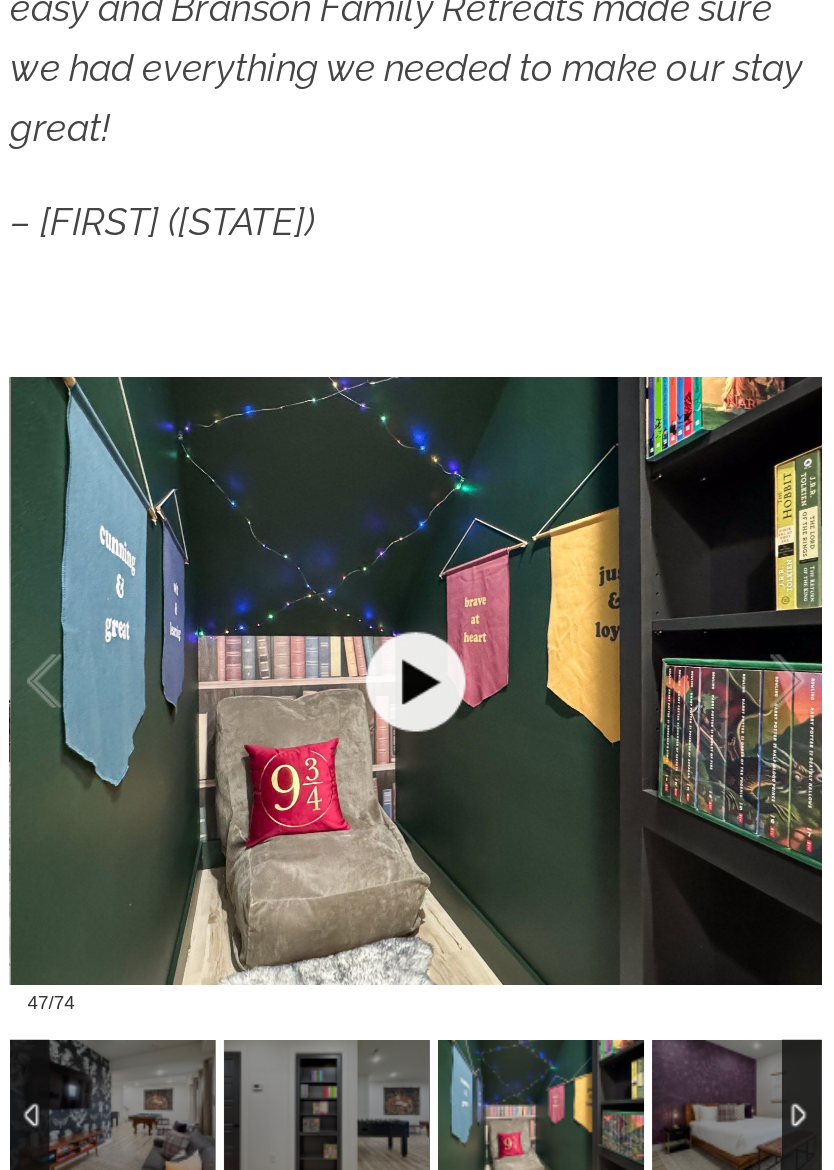 click at bounding box center (293, 734) 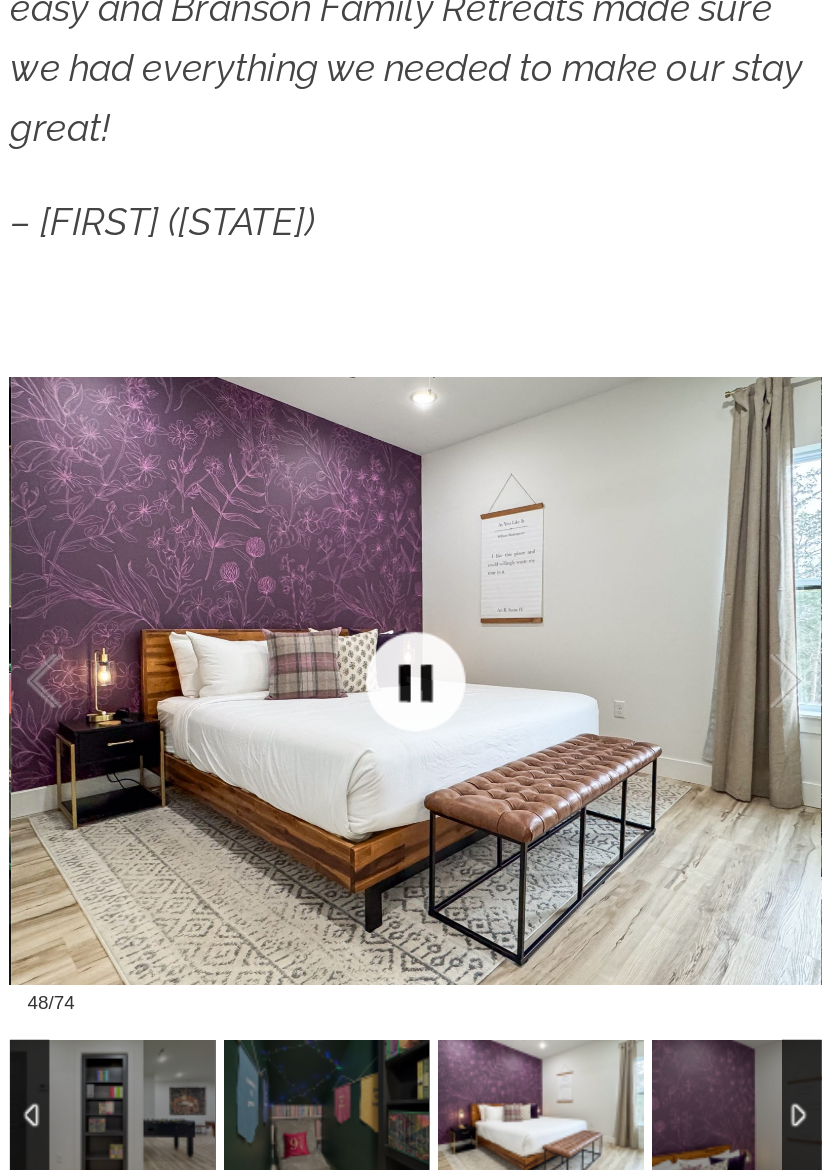 click at bounding box center [293, 734] 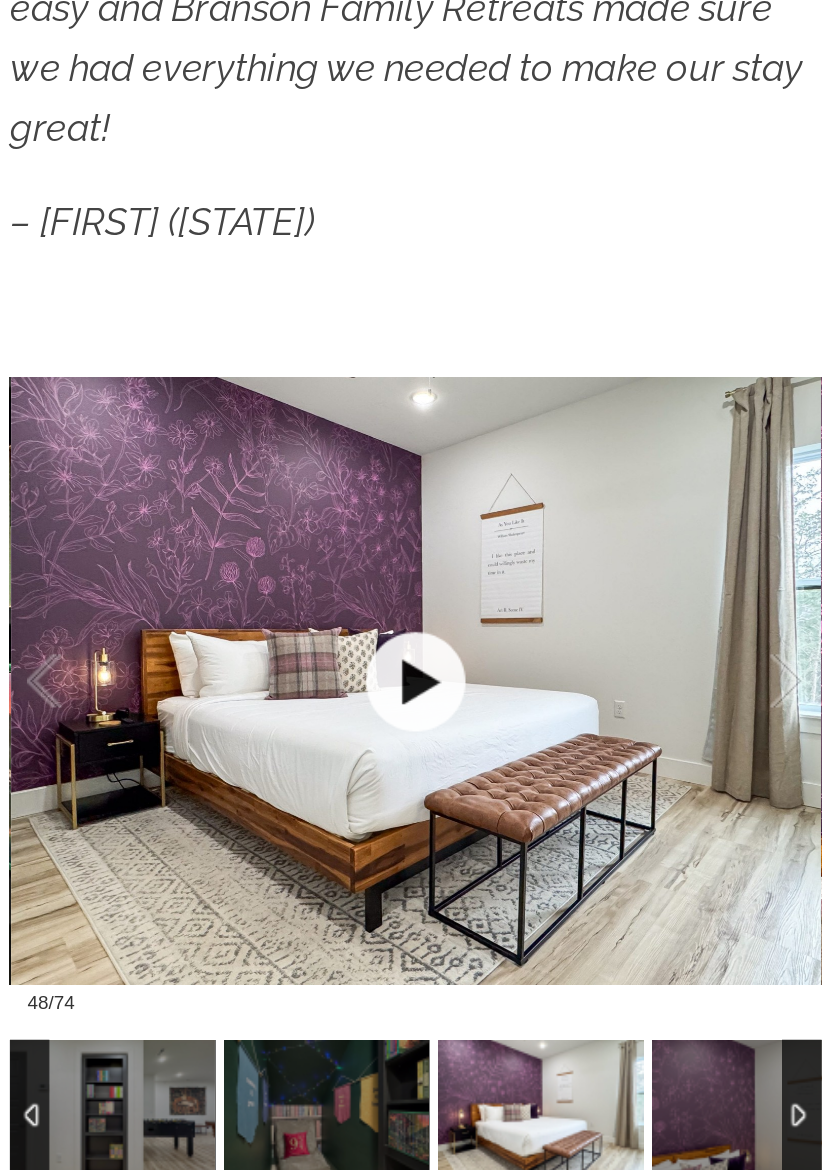 click at bounding box center (293, 734) 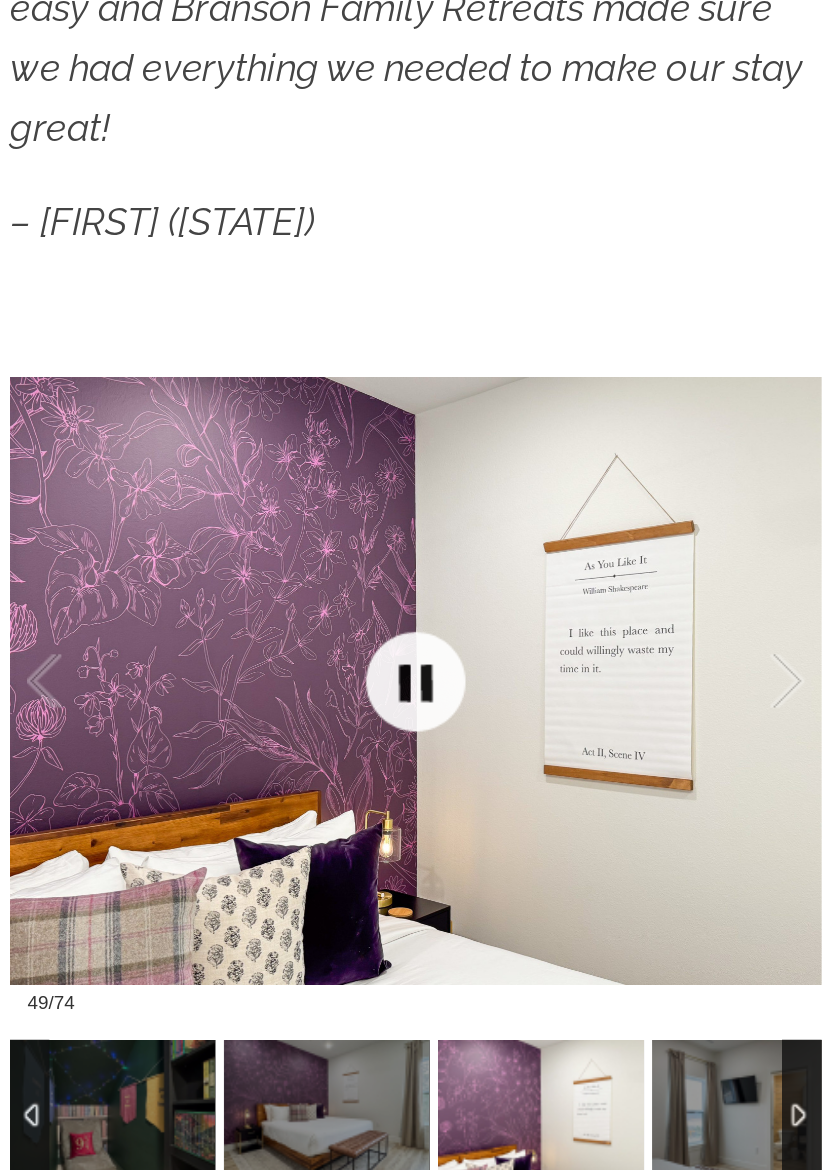 click at bounding box center (293, 734) 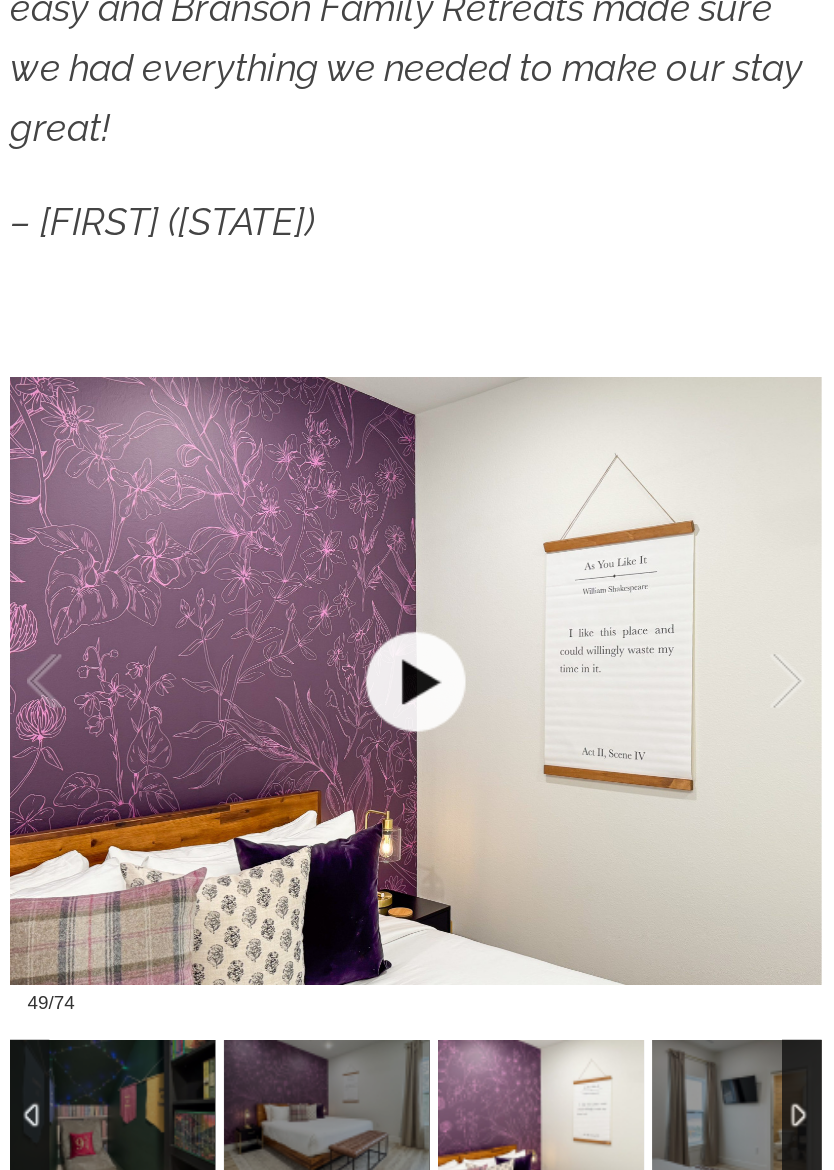 click at bounding box center [293, 734] 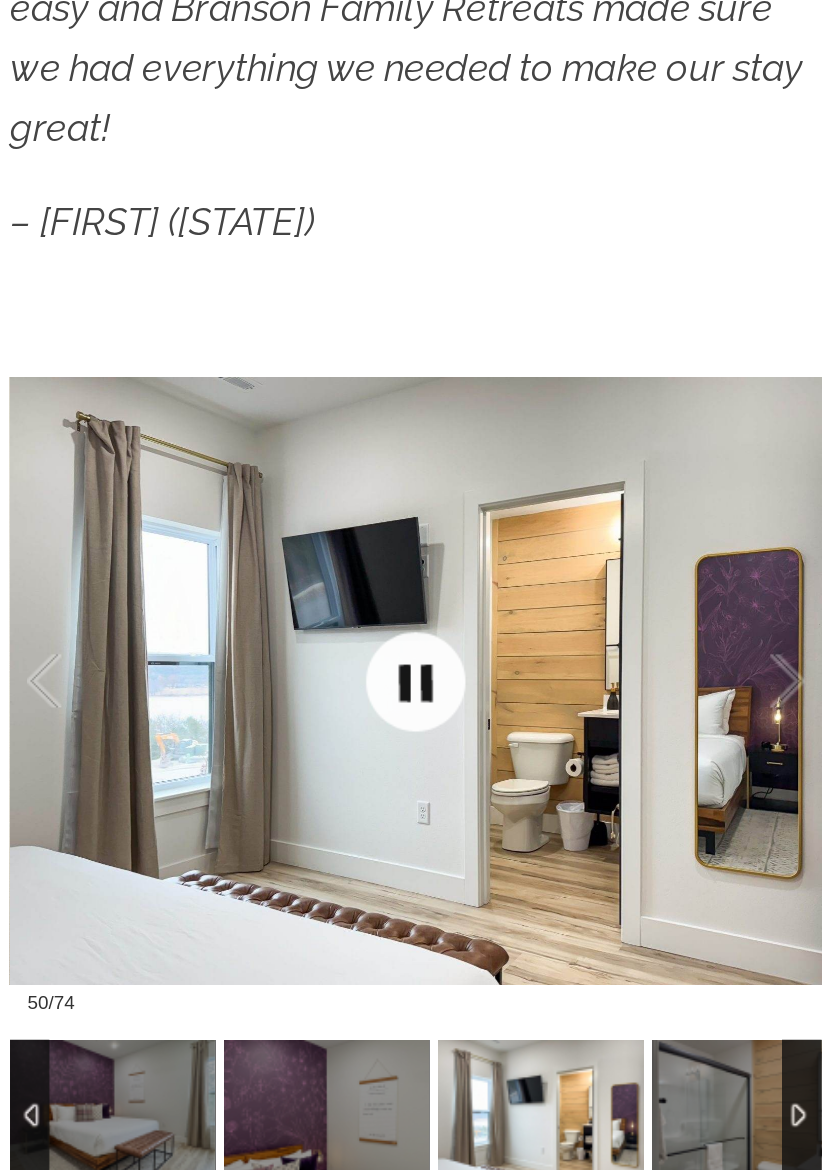 click at bounding box center [293, 734] 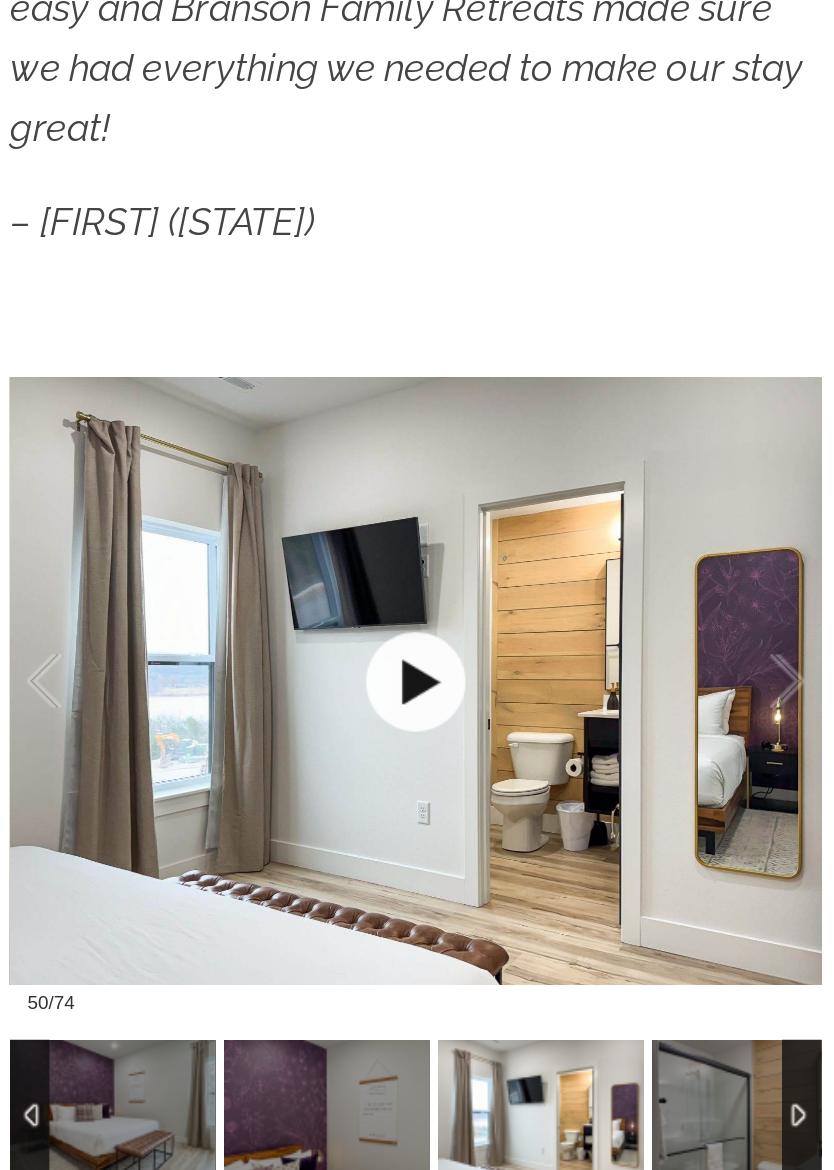 click at bounding box center (293, 734) 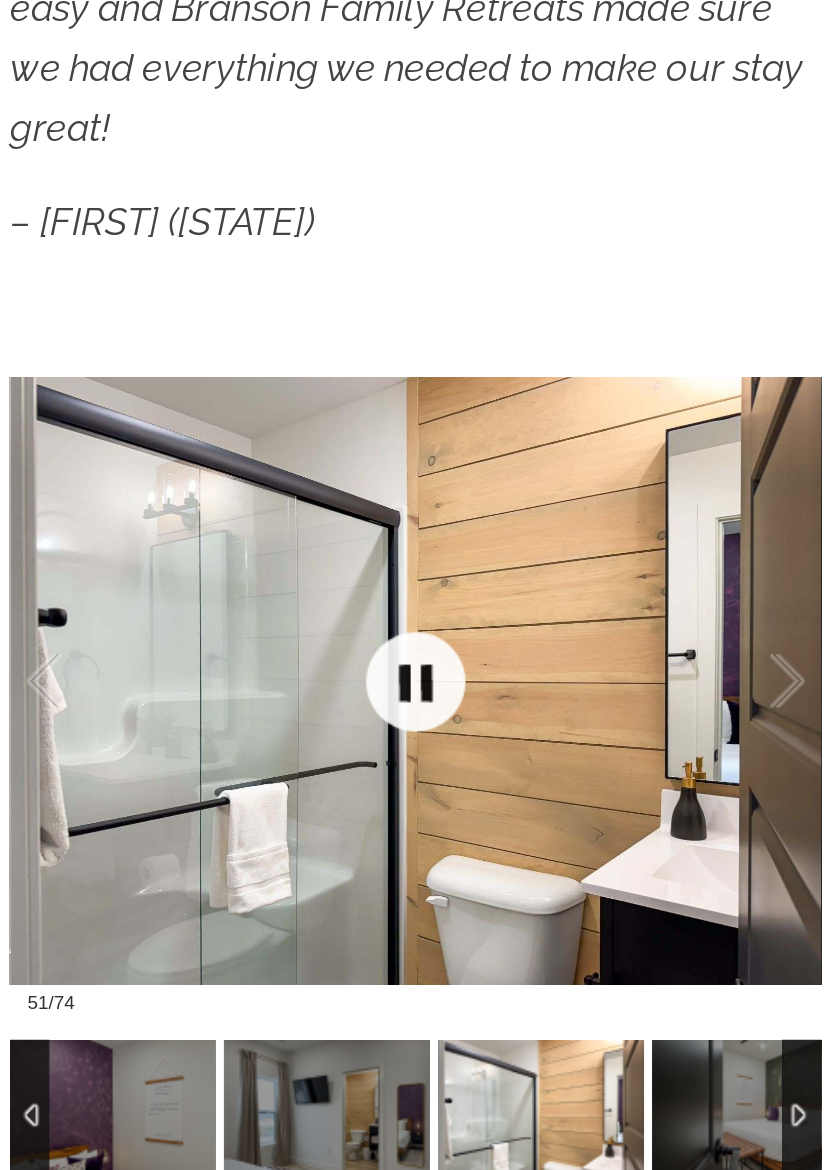 click at bounding box center (293, 734) 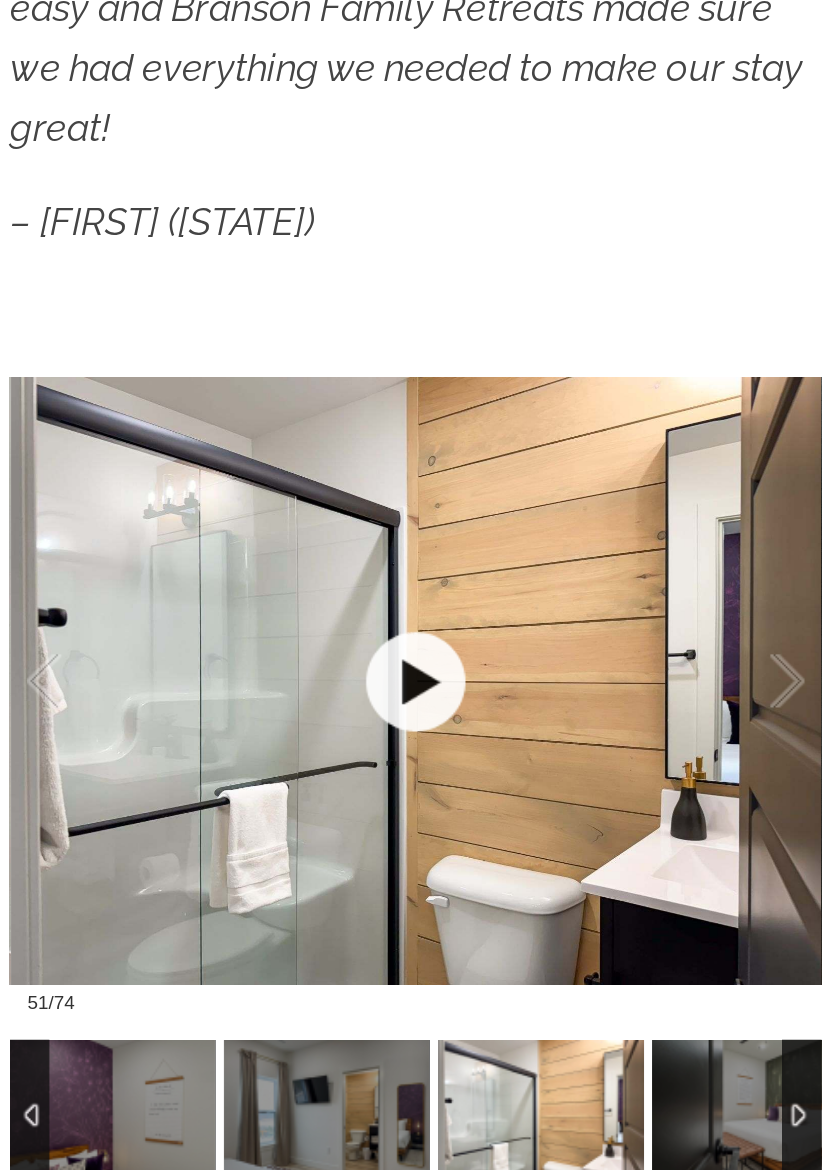click at bounding box center [293, 734] 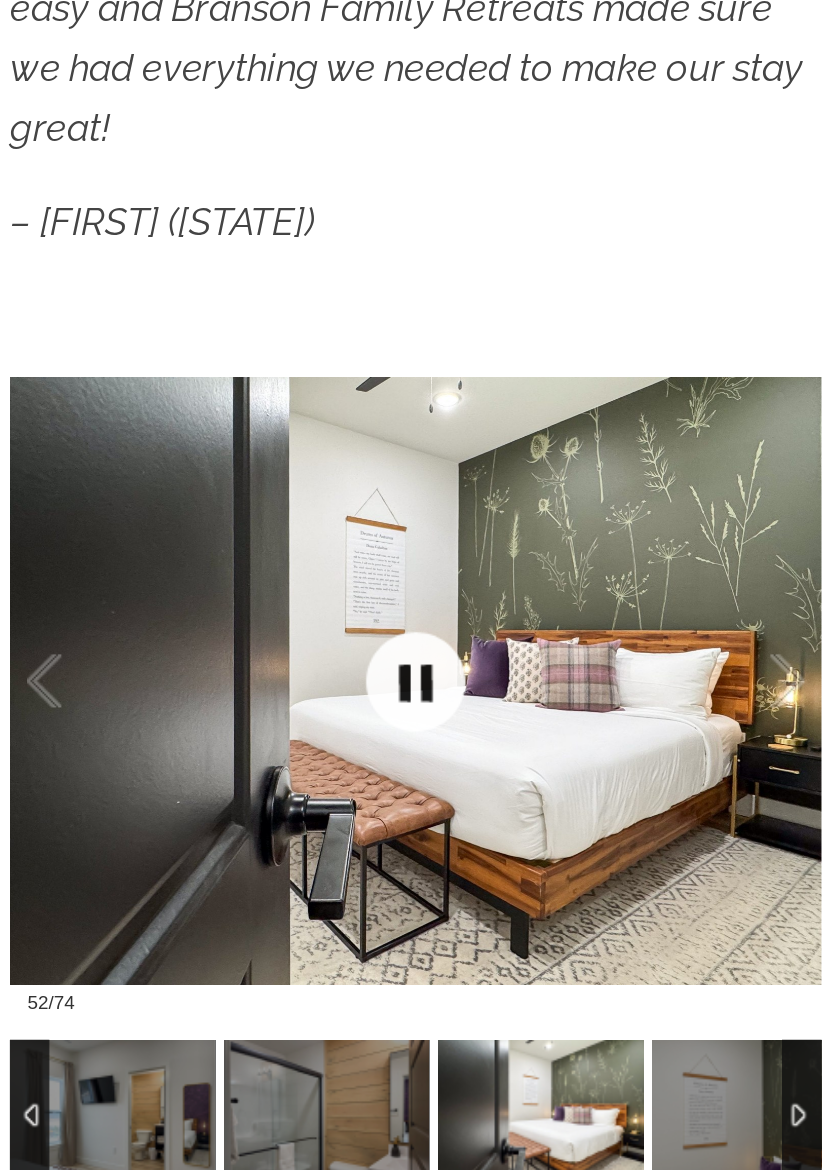 click at bounding box center (293, 734) 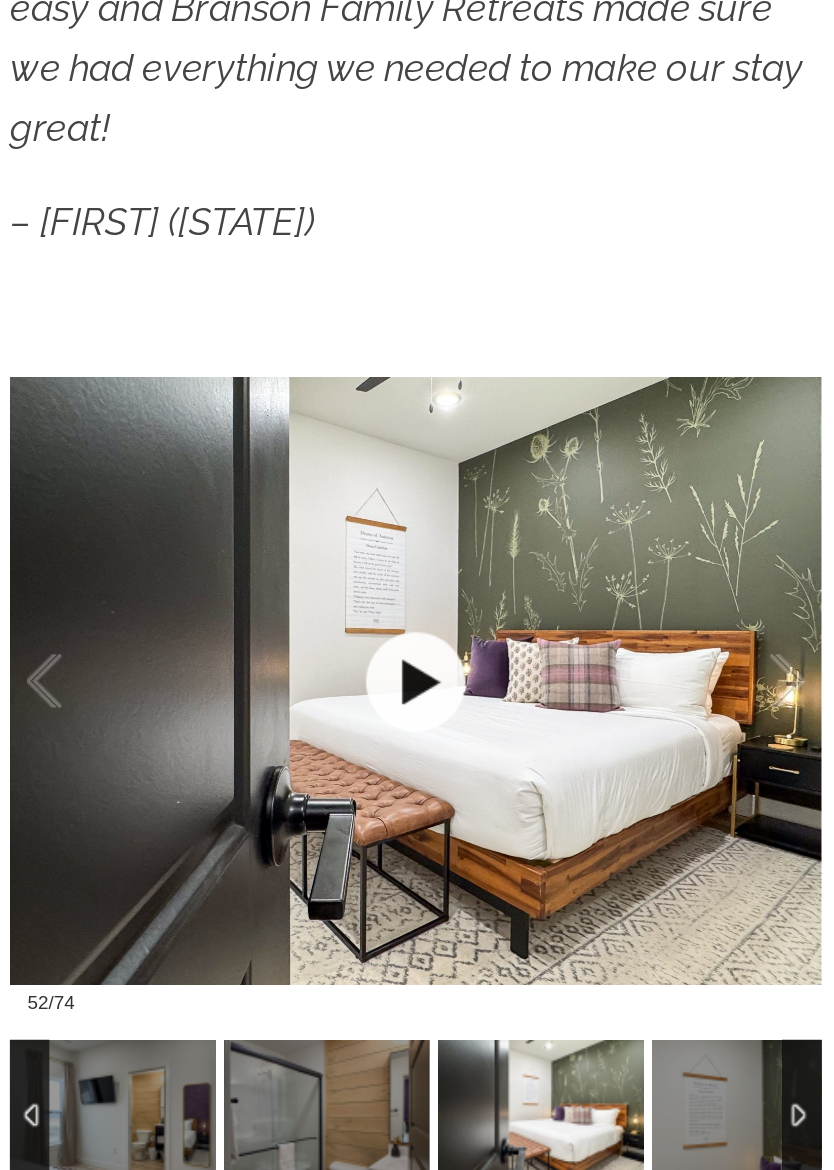click at bounding box center [293, 734] 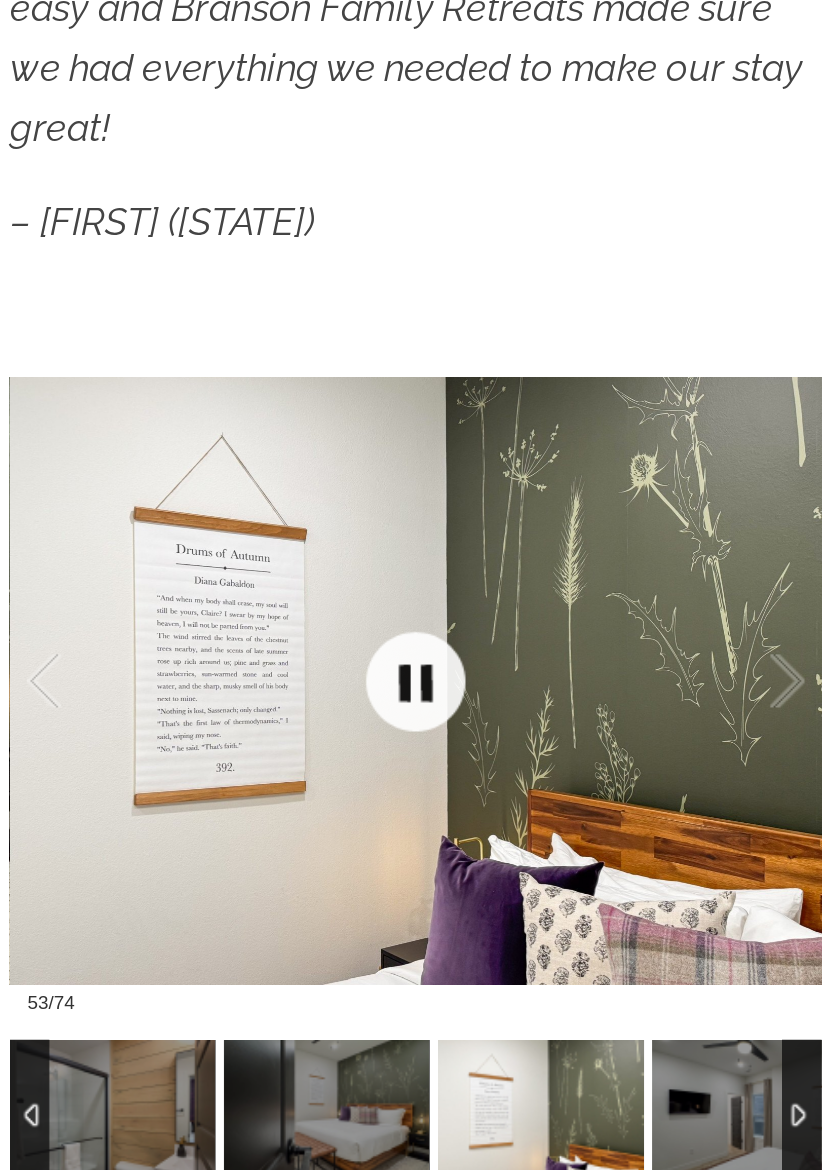 click at bounding box center (293, 734) 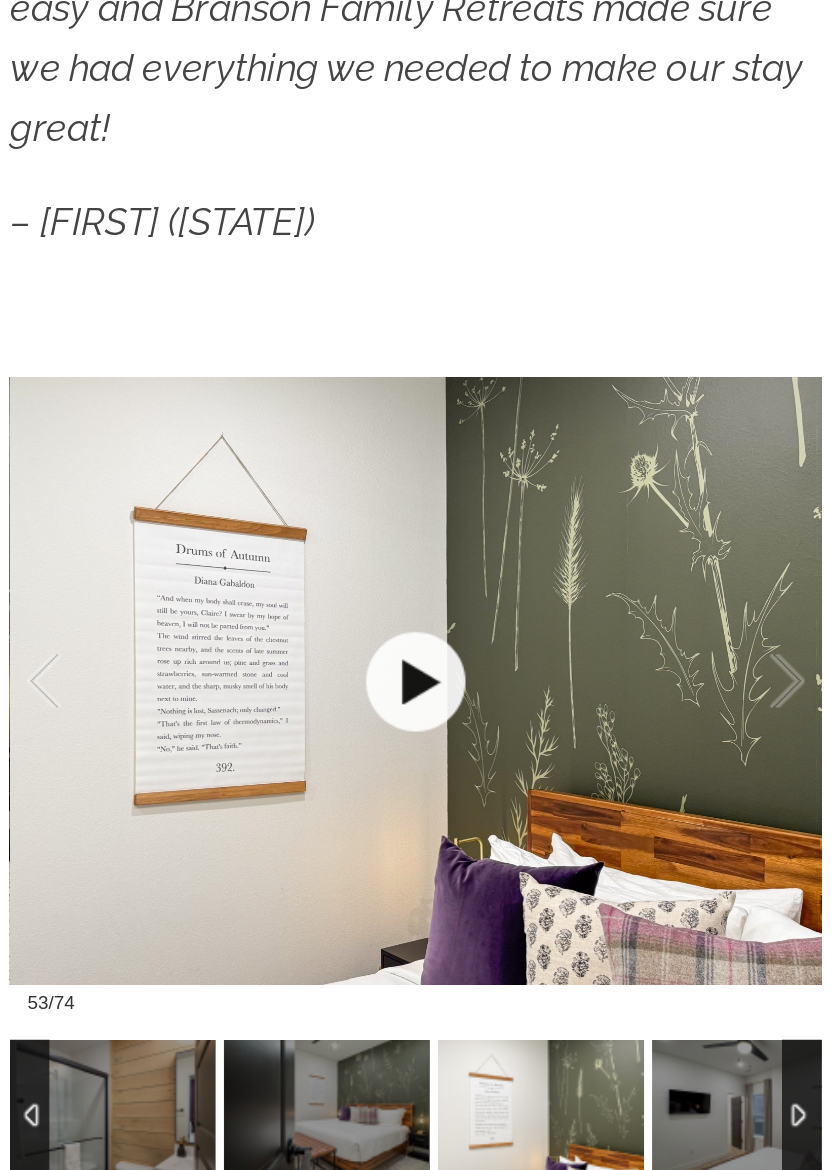 click at bounding box center [293, 734] 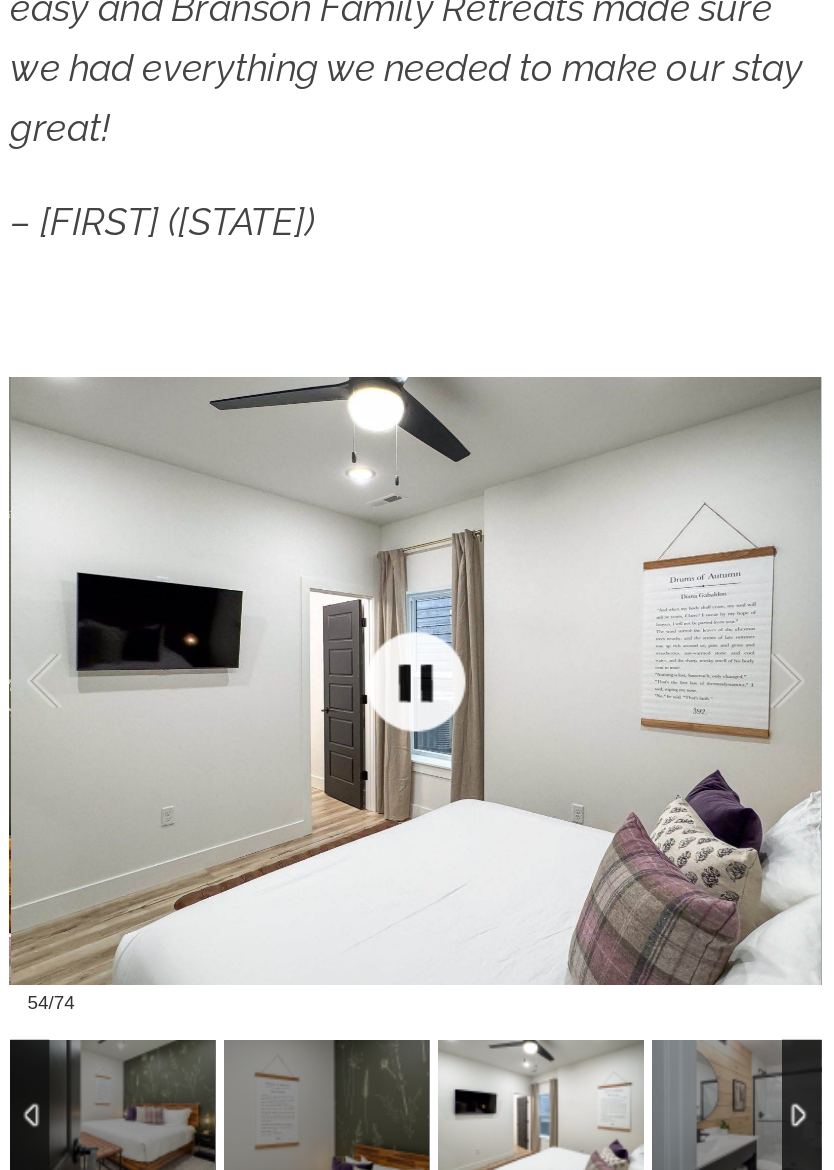 click at bounding box center [293, 734] 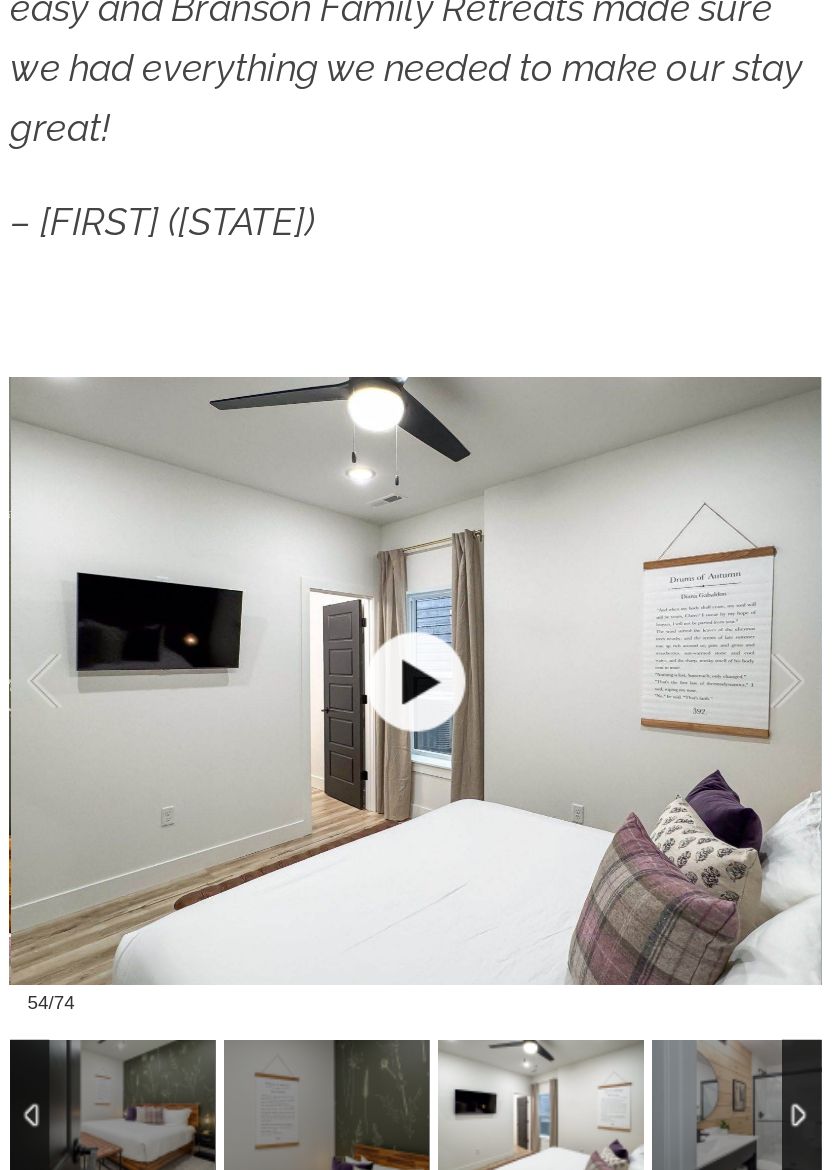 click at bounding box center (293, 734) 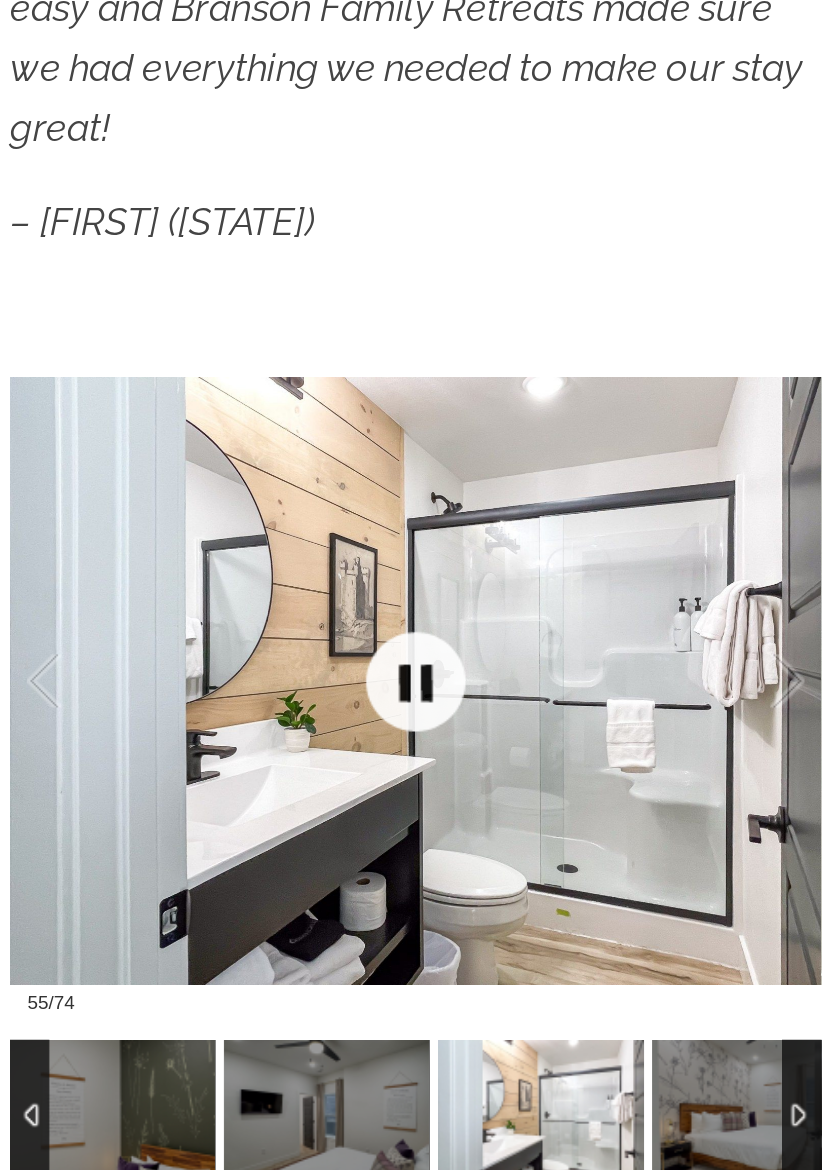 click at bounding box center [293, 734] 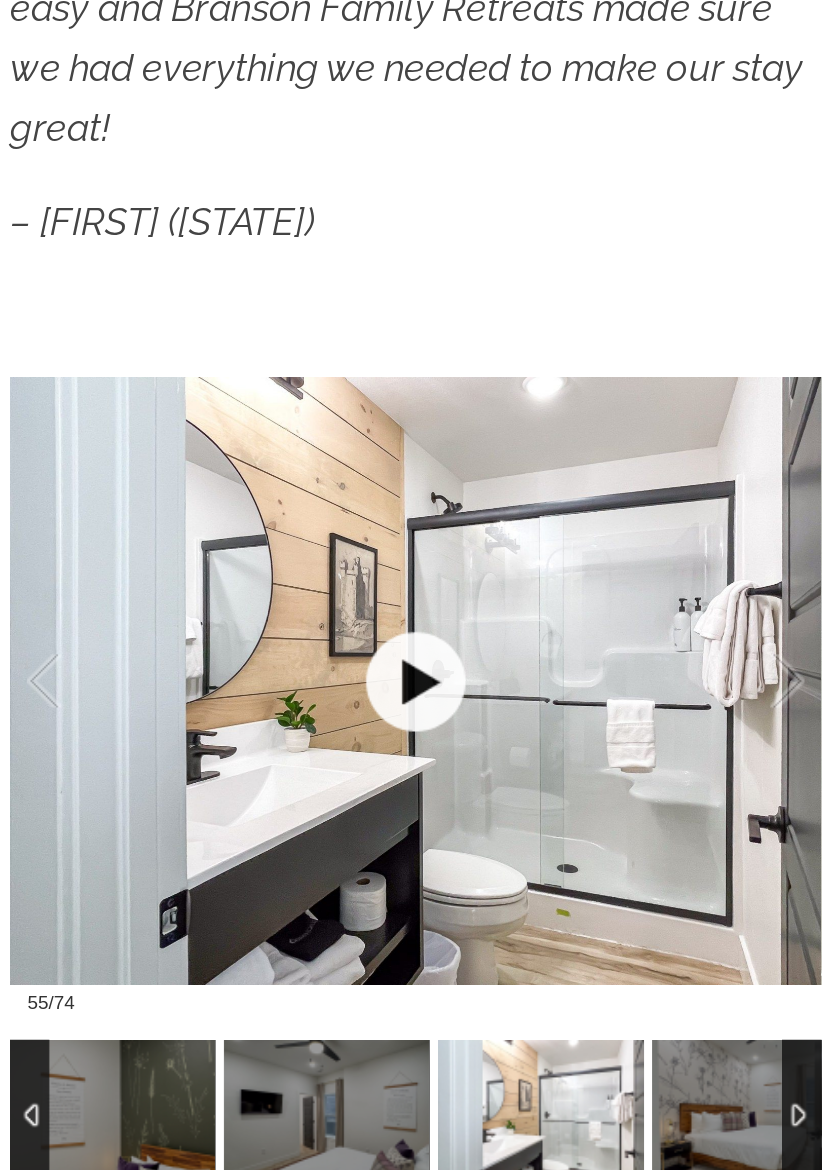 click at bounding box center (293, 734) 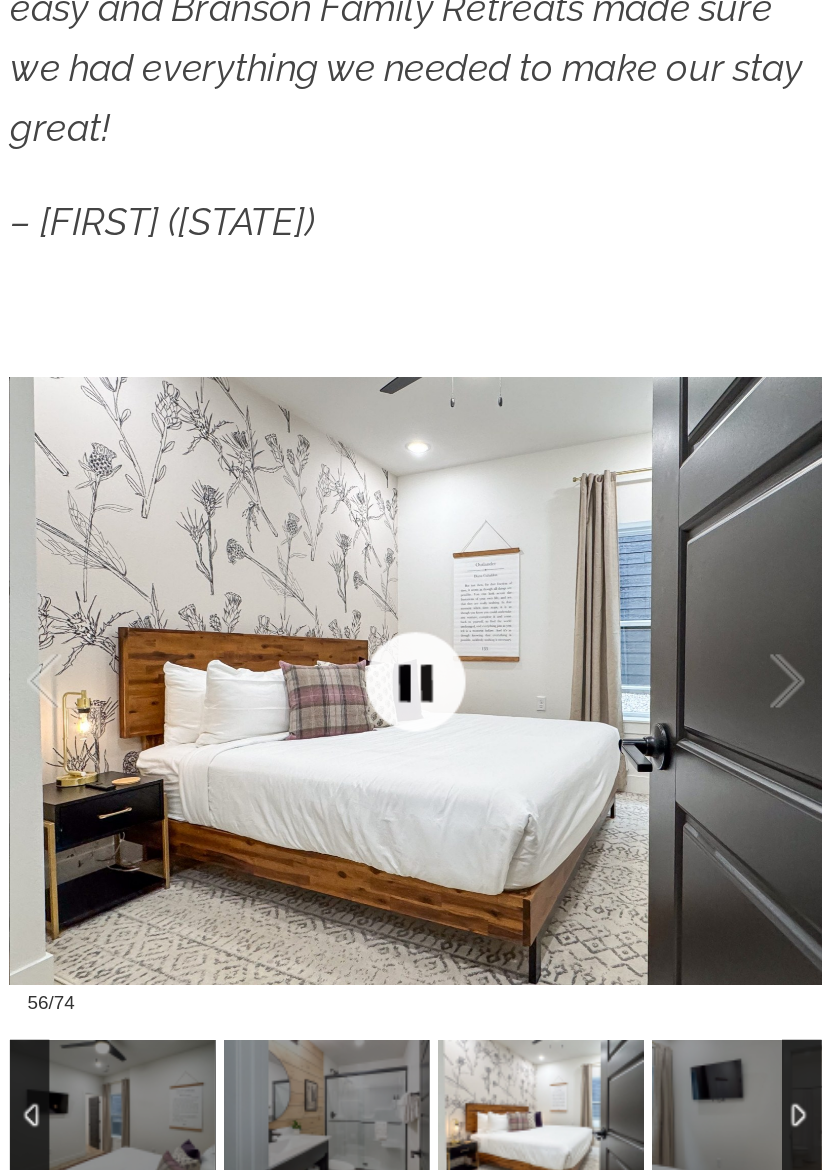 click at bounding box center [293, 734] 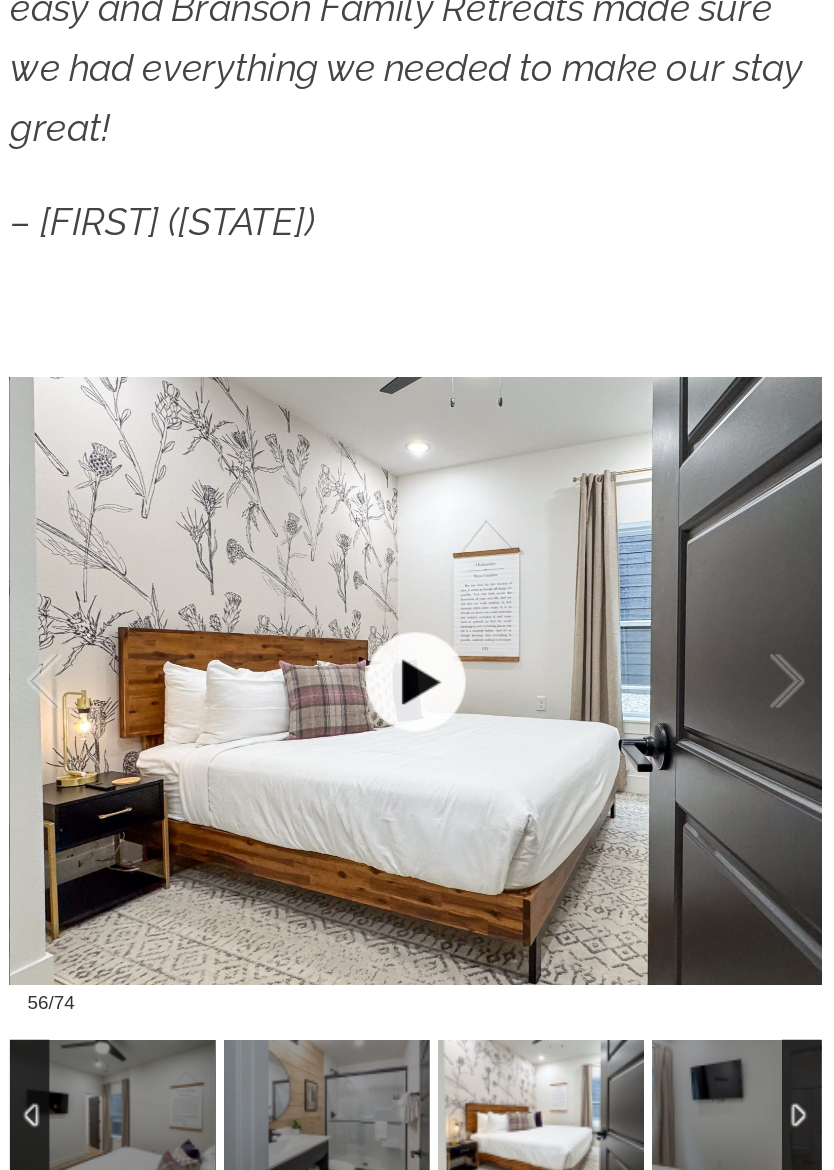 click at bounding box center (293, 734) 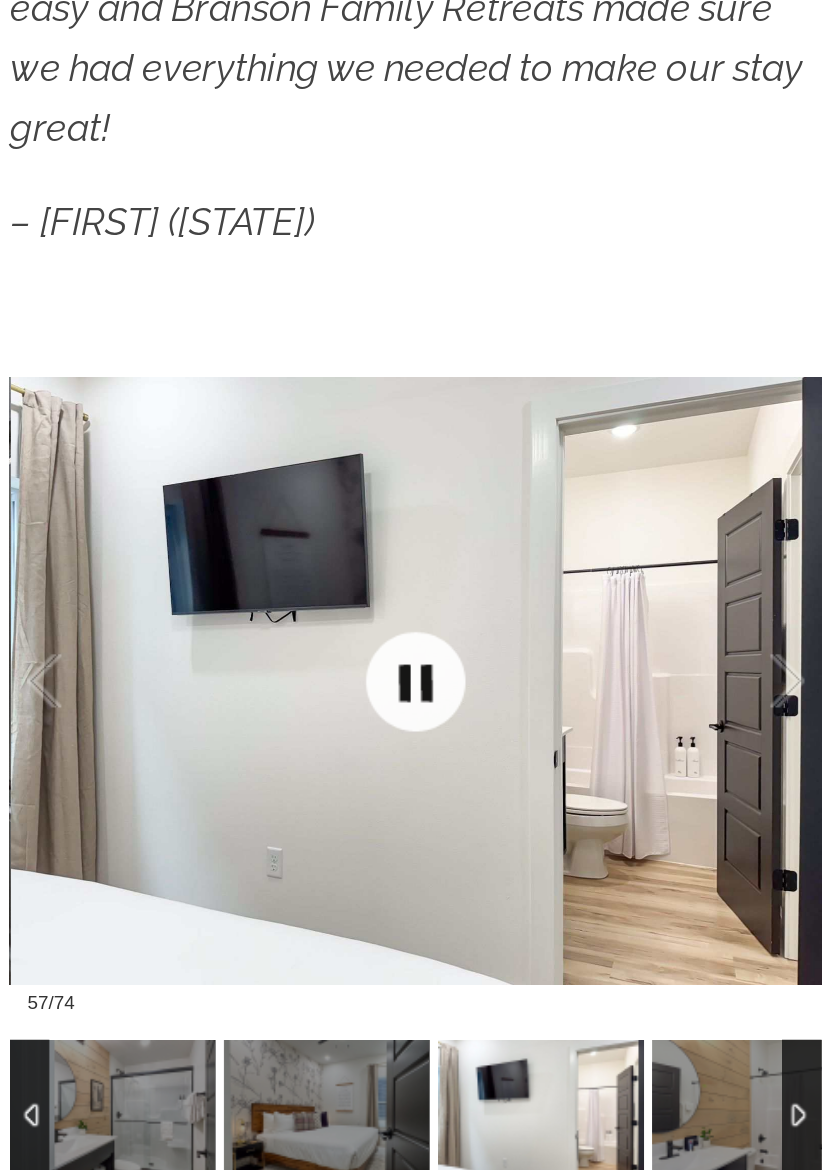 click at bounding box center (293, 734) 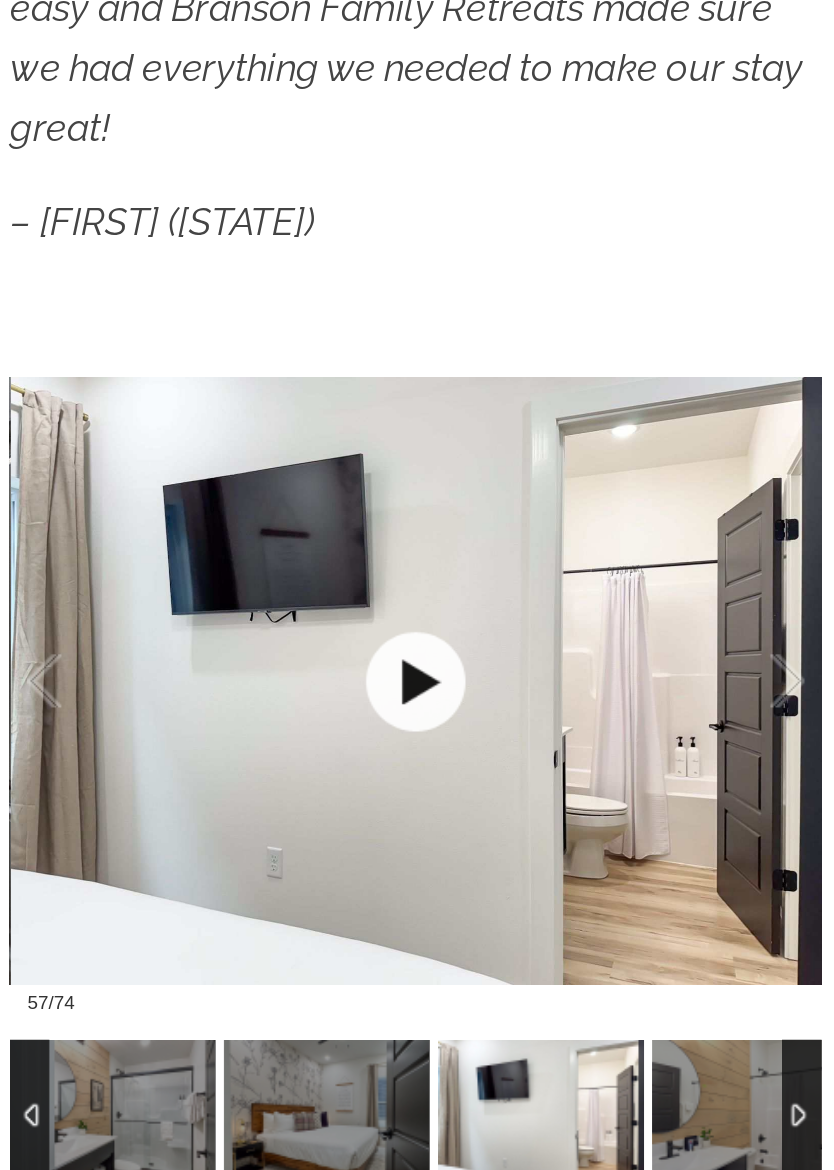 click at bounding box center [293, 734] 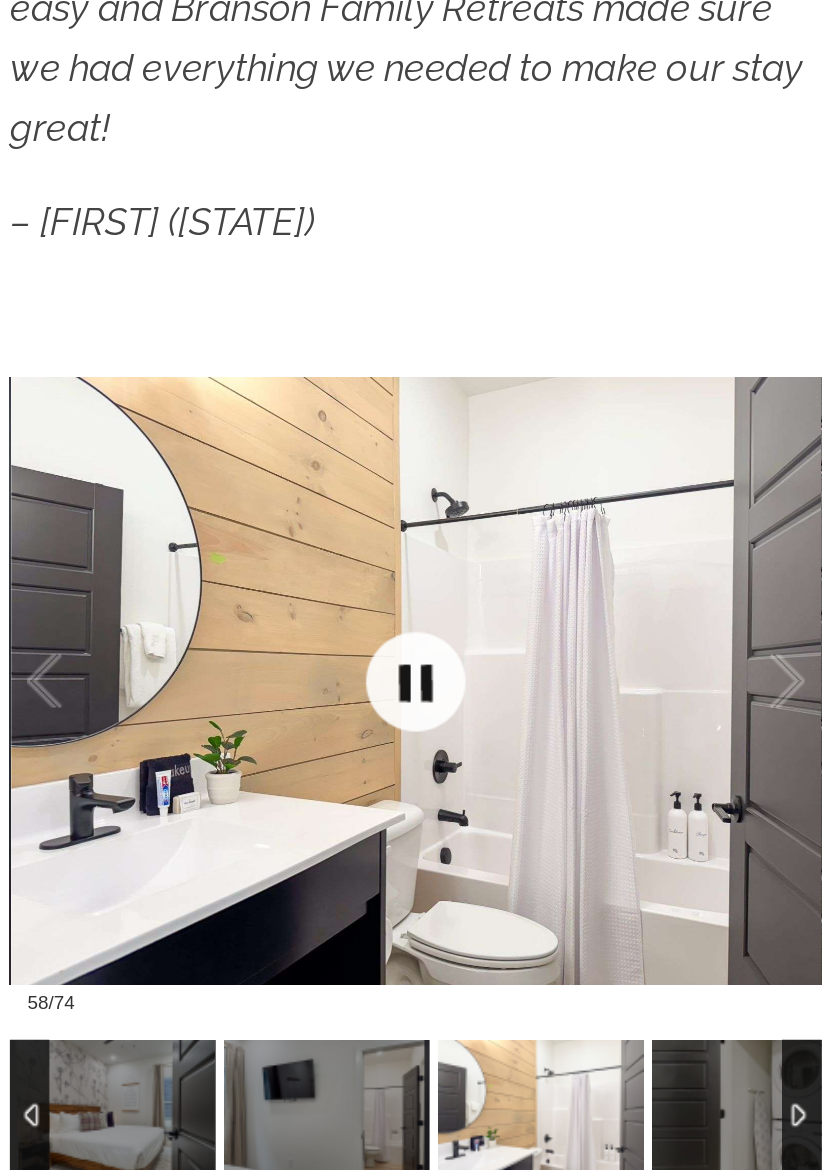 click at bounding box center [293, 734] 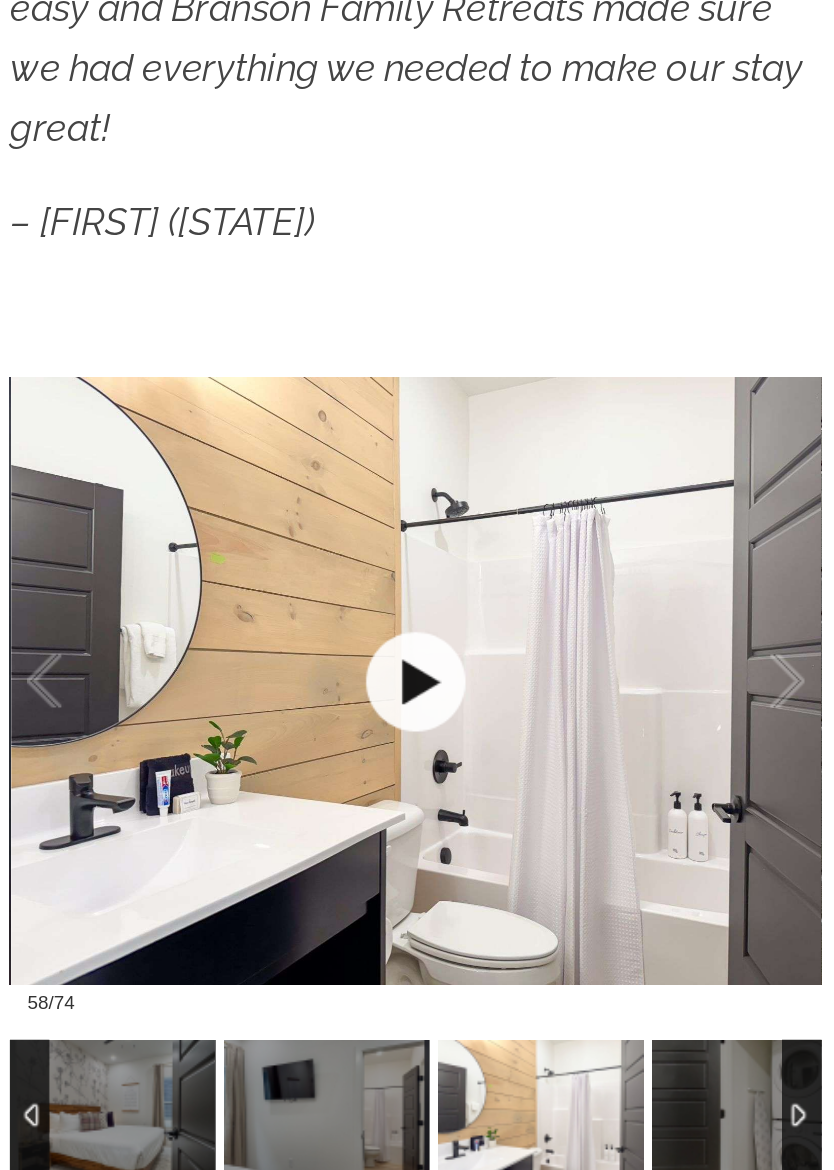 click at bounding box center (293, 734) 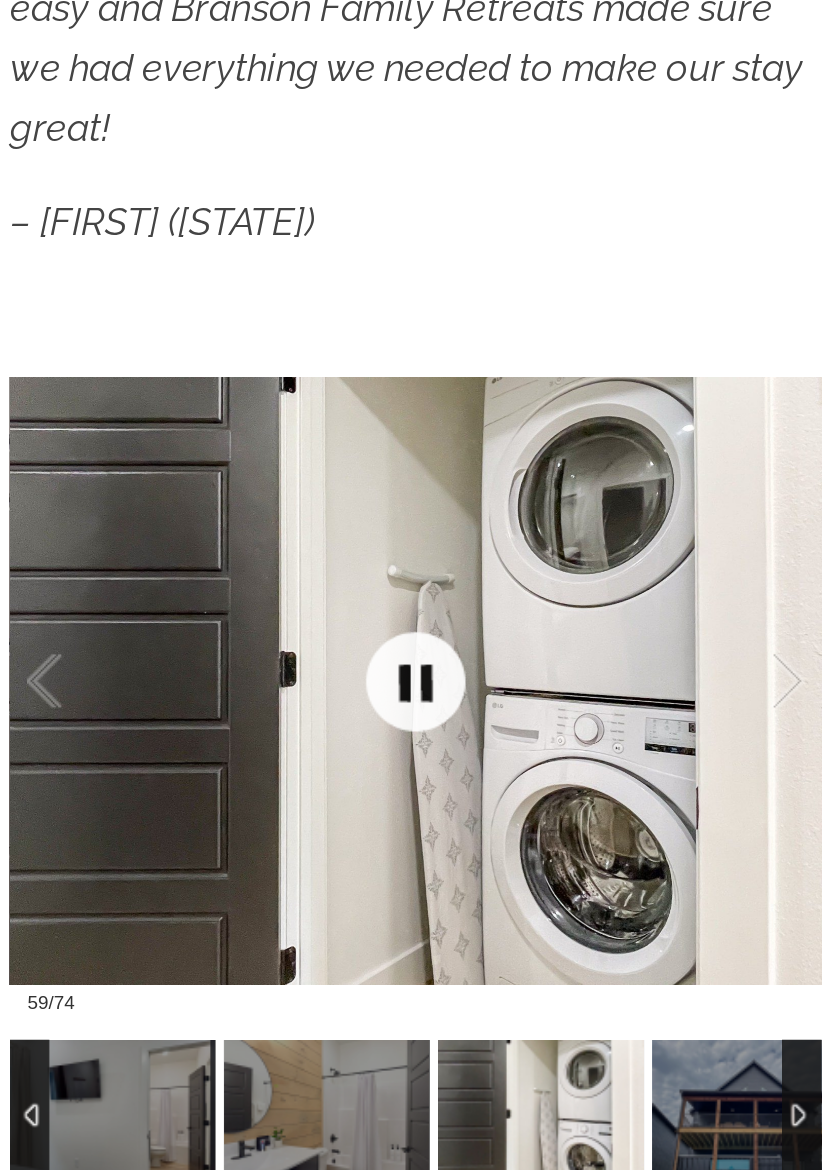 click at bounding box center [293, 734] 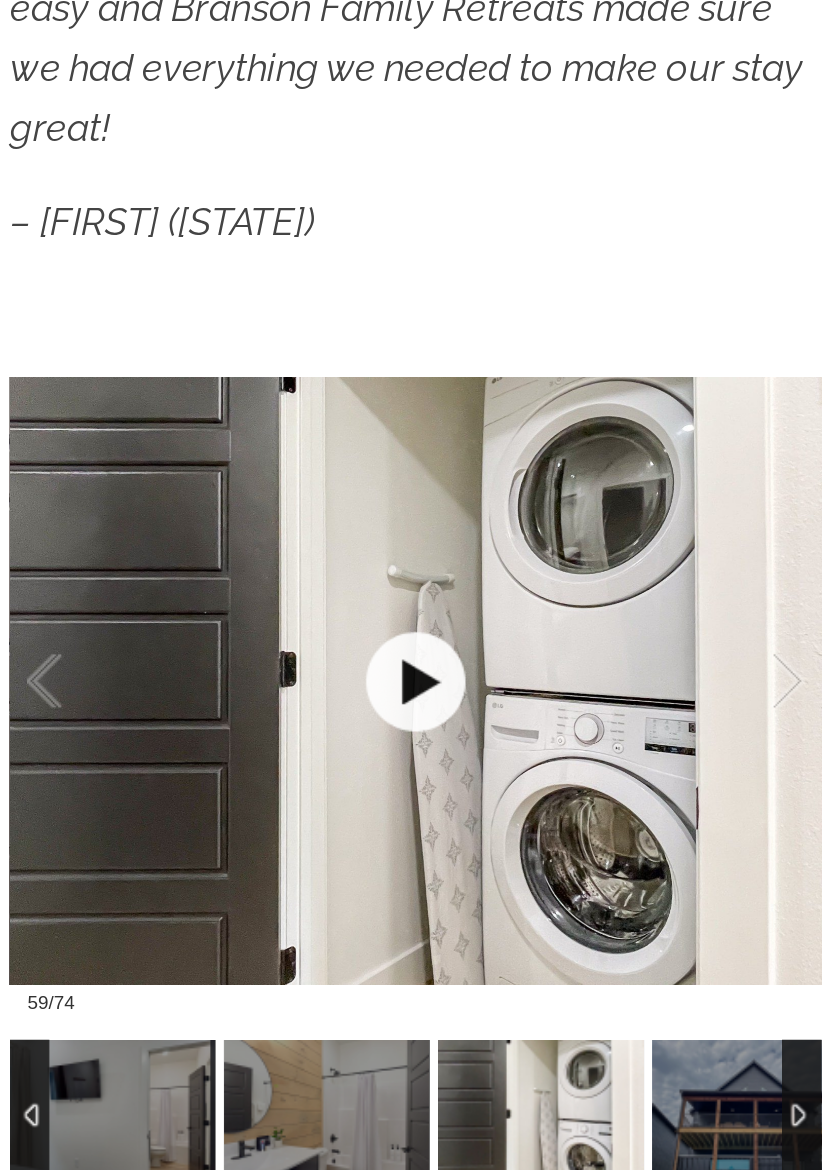click at bounding box center [293, 734] 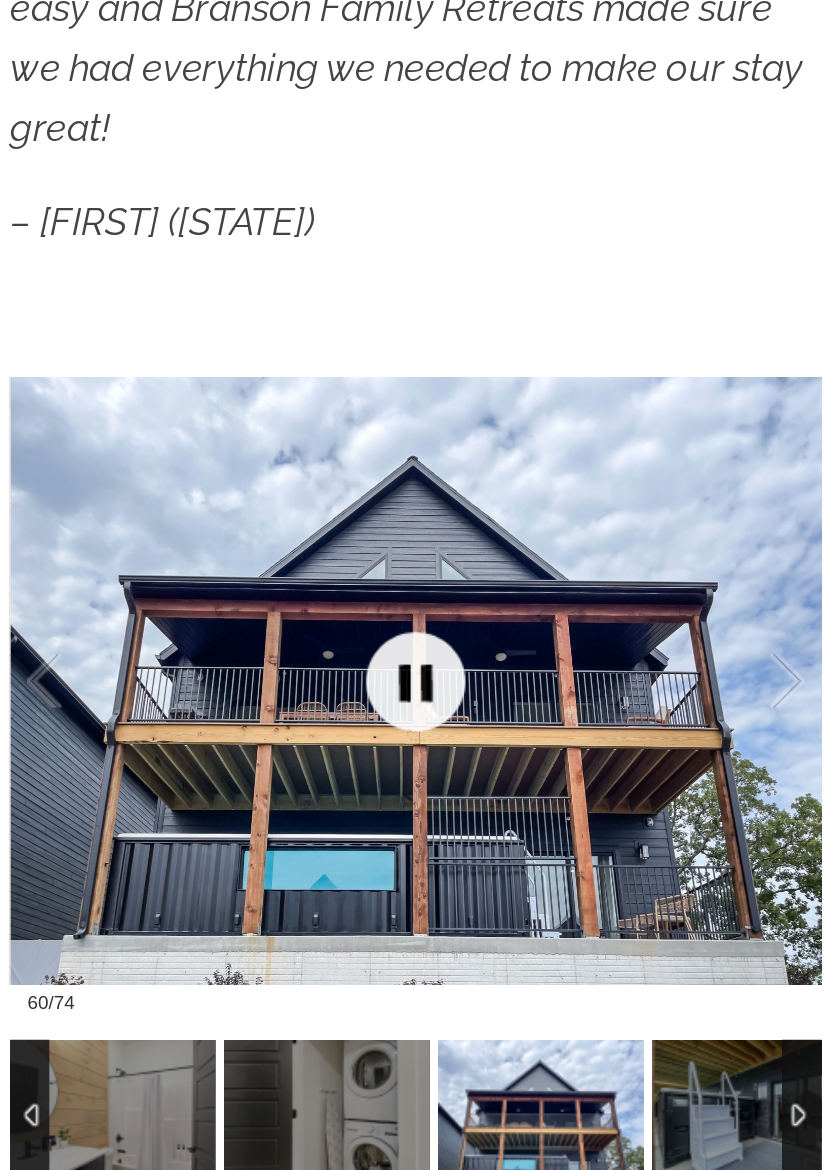 click at bounding box center (293, 734) 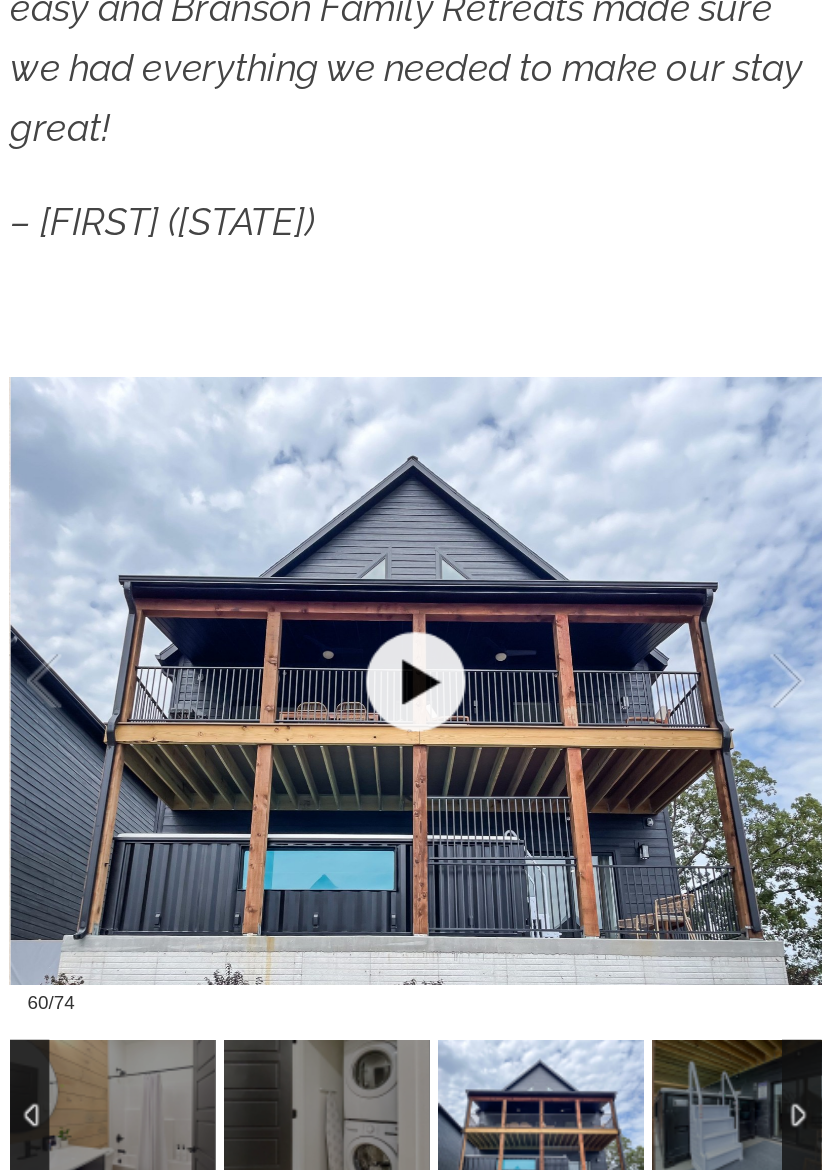 click at bounding box center (293, 734) 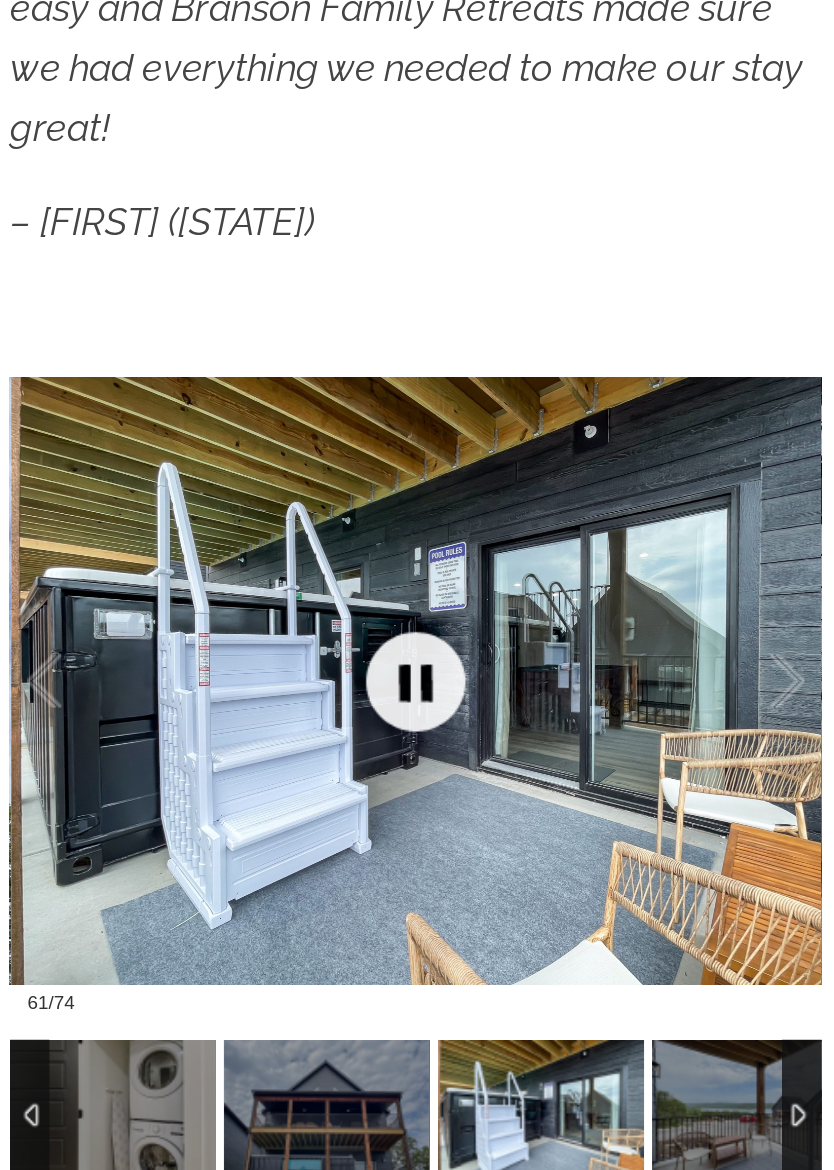click at bounding box center [293, 734] 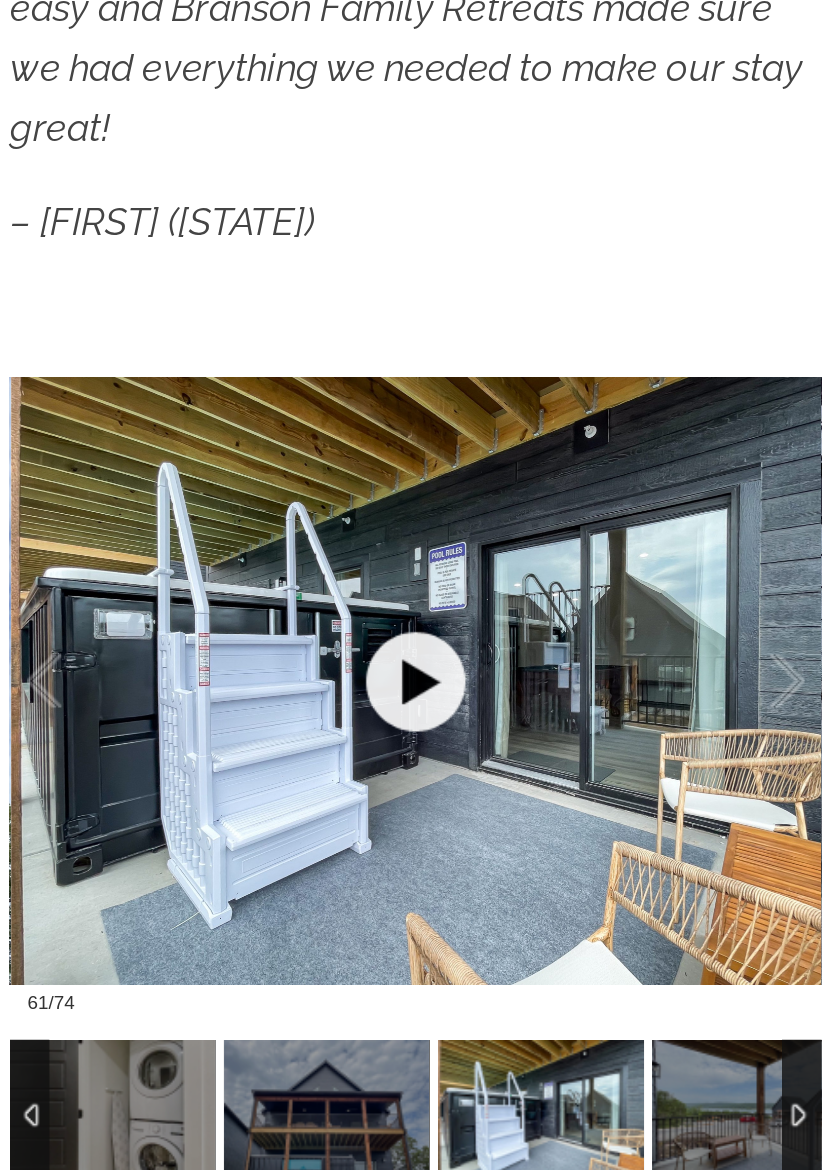 click at bounding box center (293, 734) 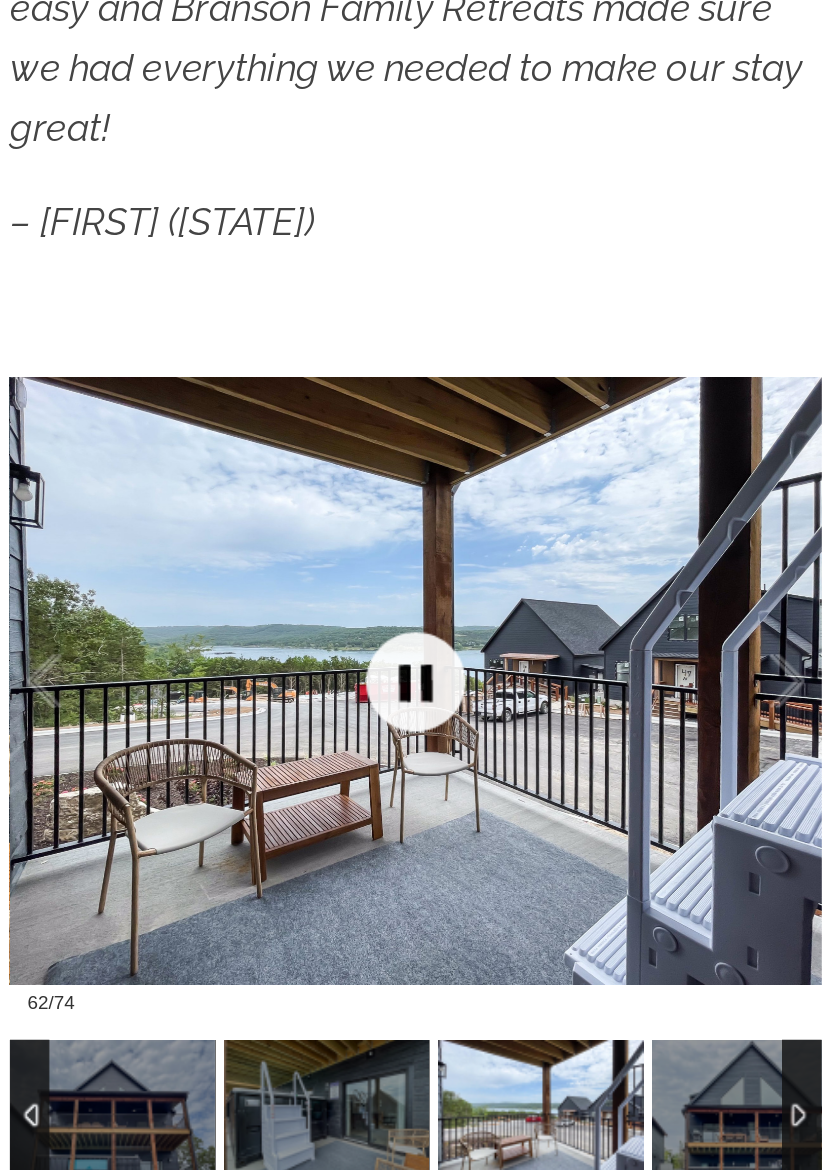 click at bounding box center (293, 734) 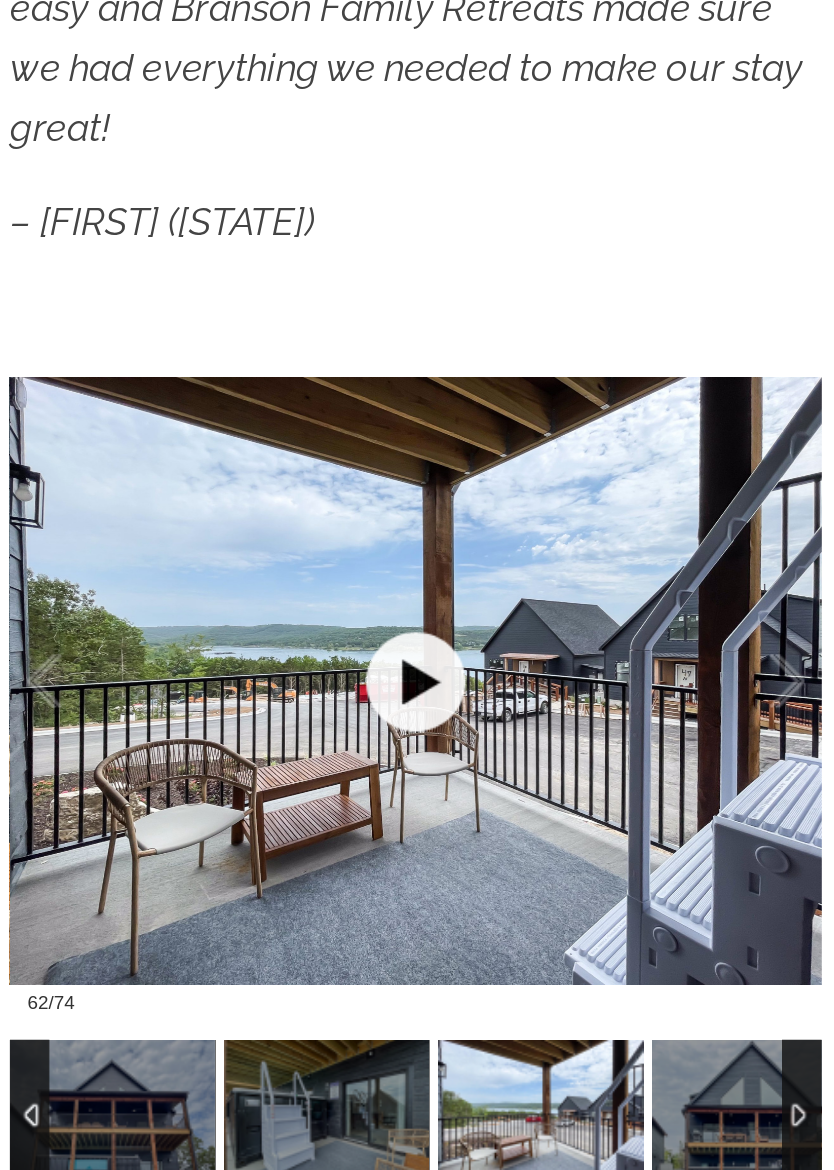 click at bounding box center (293, 734) 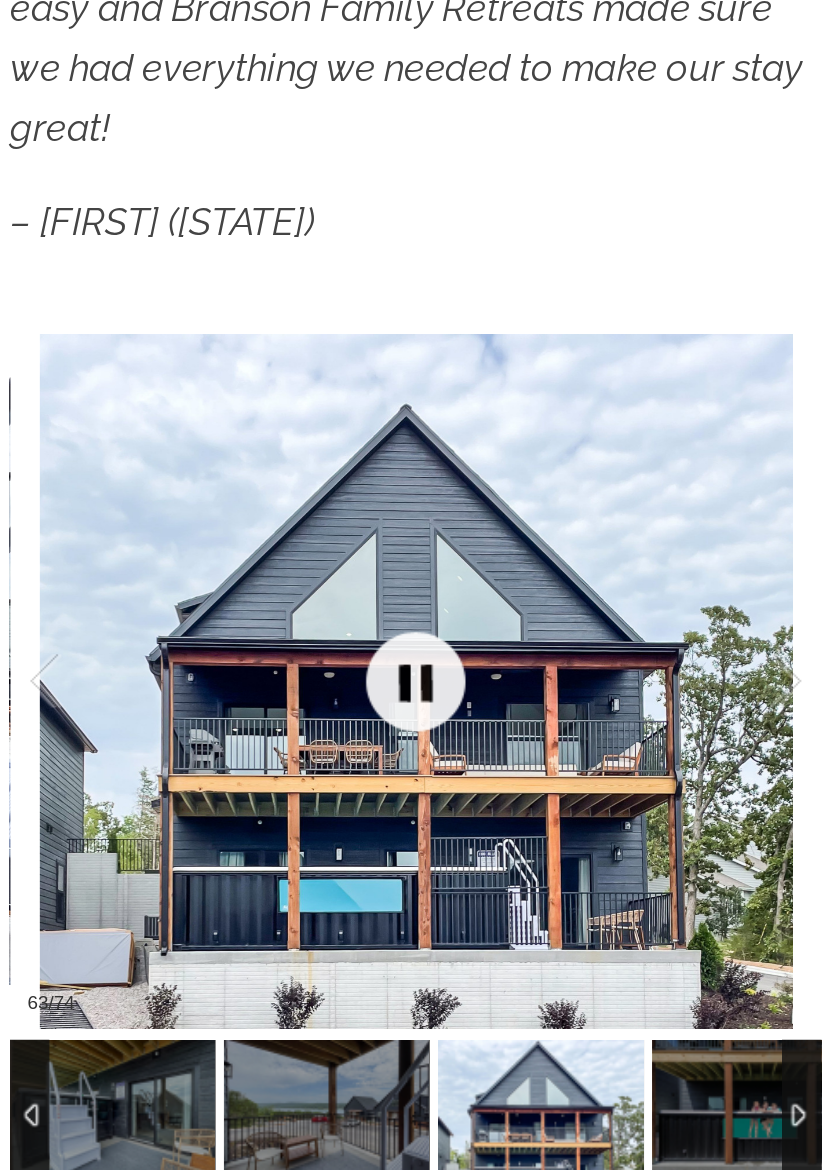 click at bounding box center [293, 734] 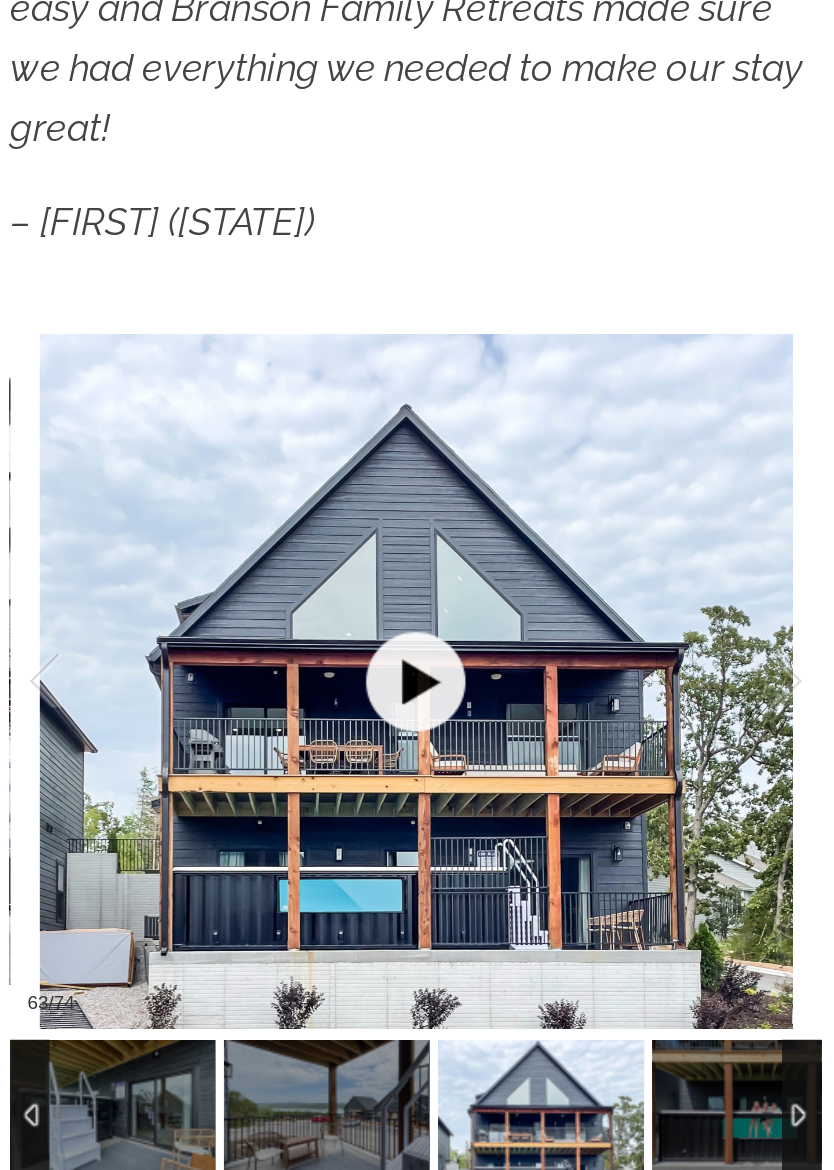 click at bounding box center [293, 734] 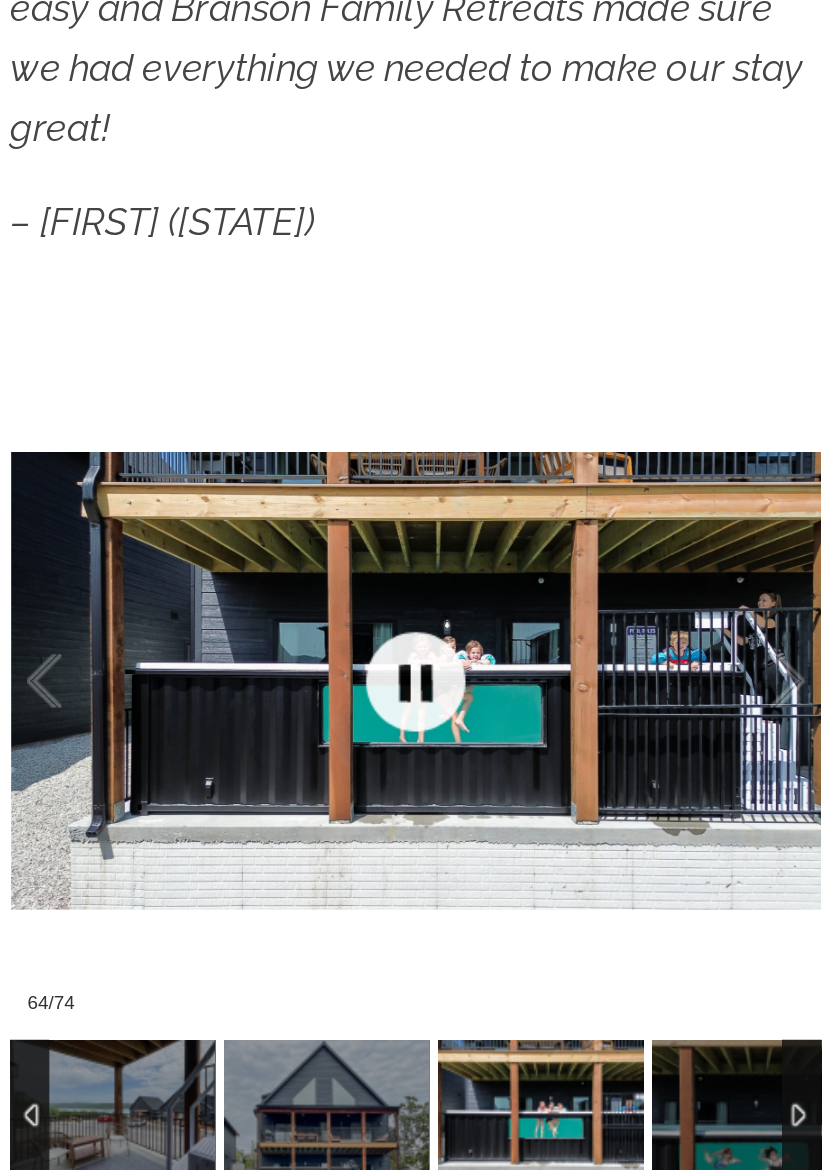 click at bounding box center (293, 734) 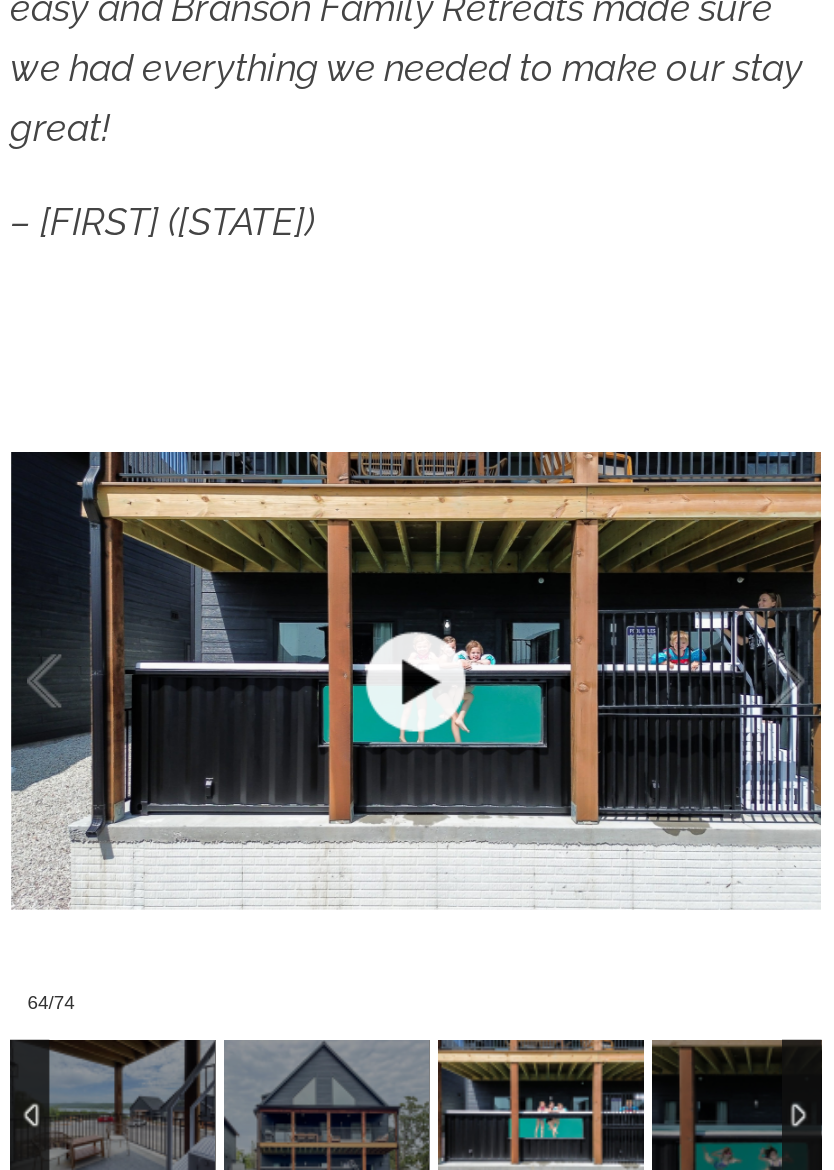 click at bounding box center (293, 734) 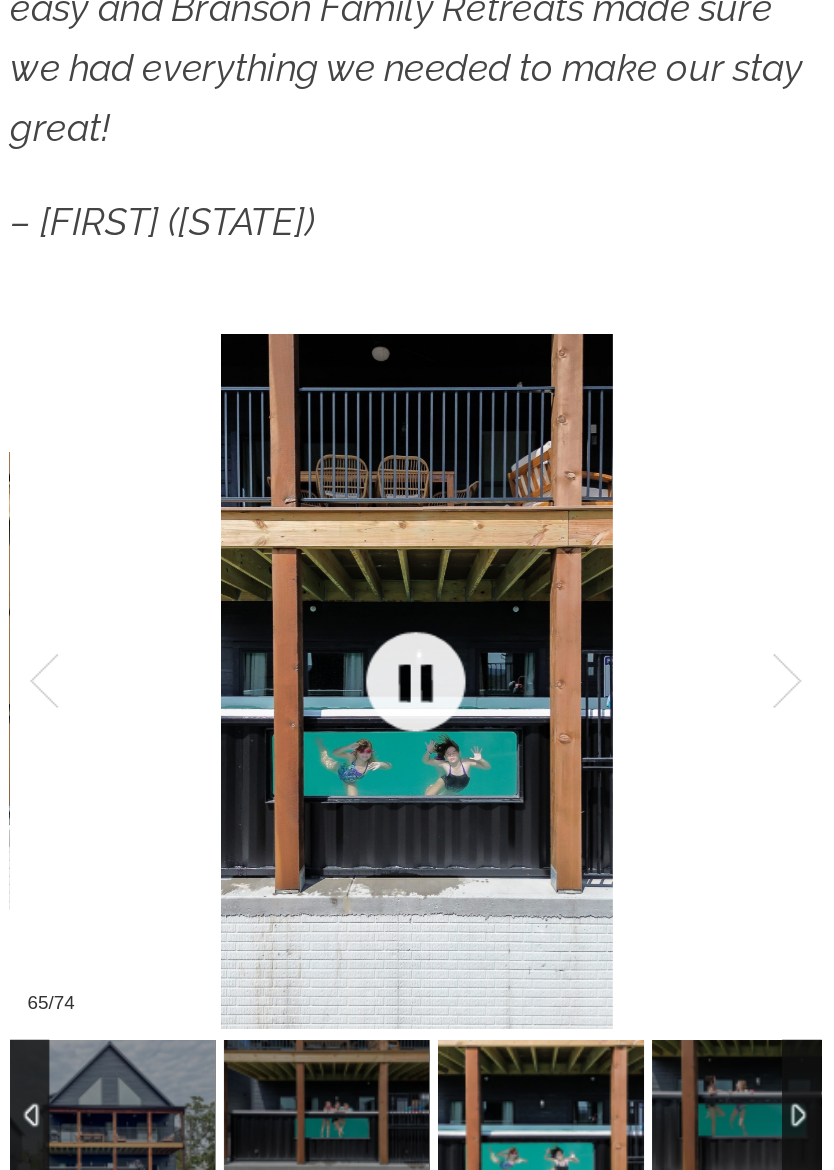 click at bounding box center (293, 734) 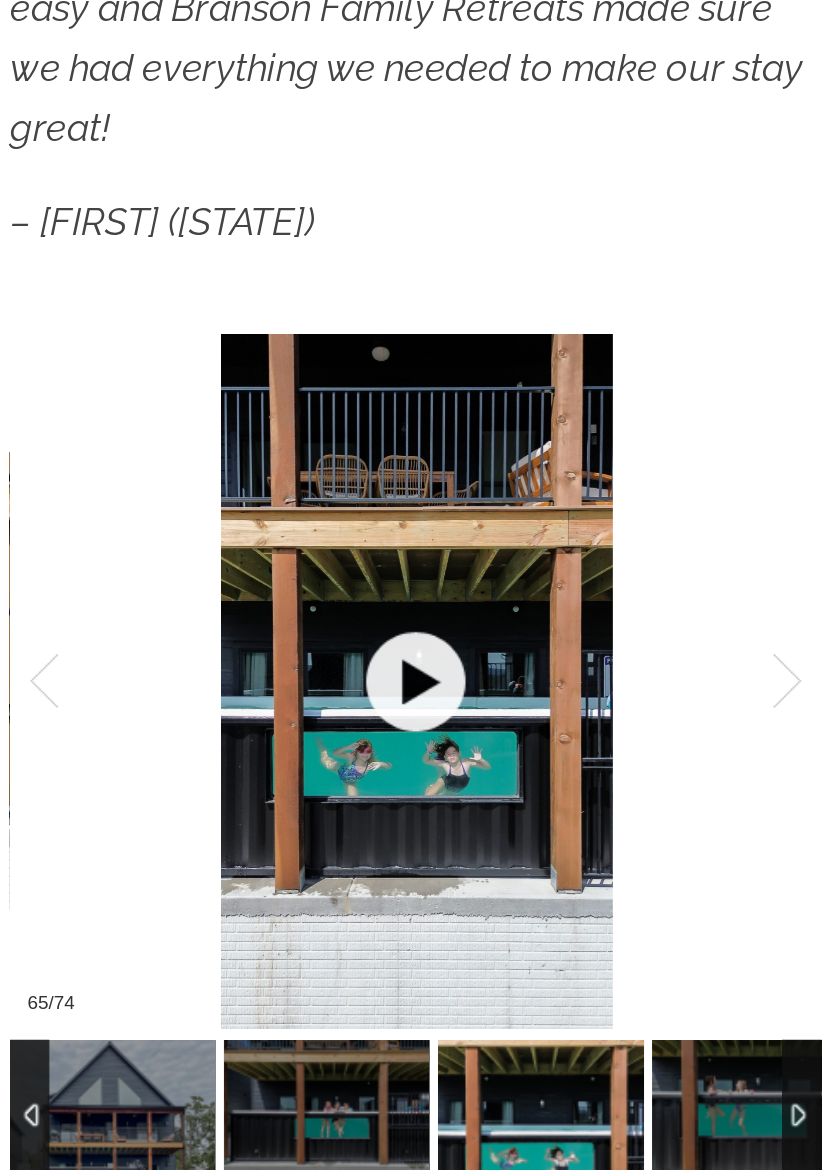 click at bounding box center [293, 734] 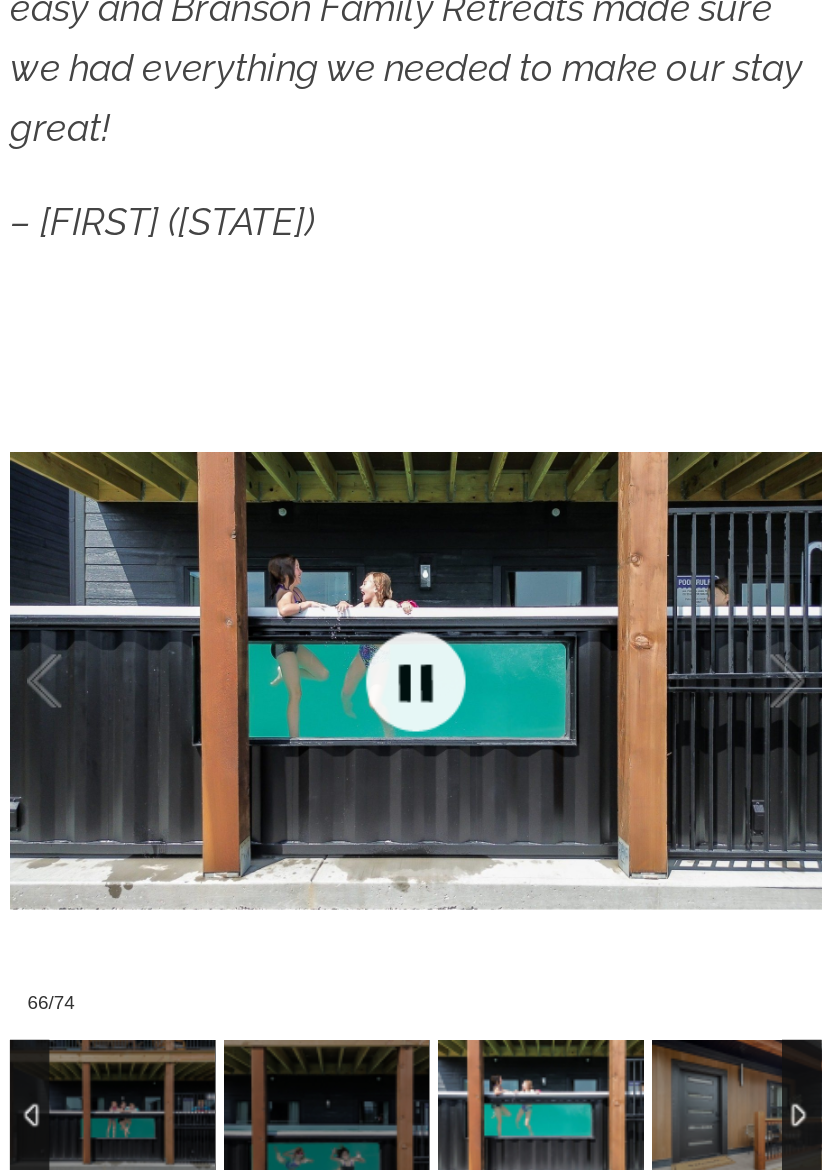 click at bounding box center (293, 734) 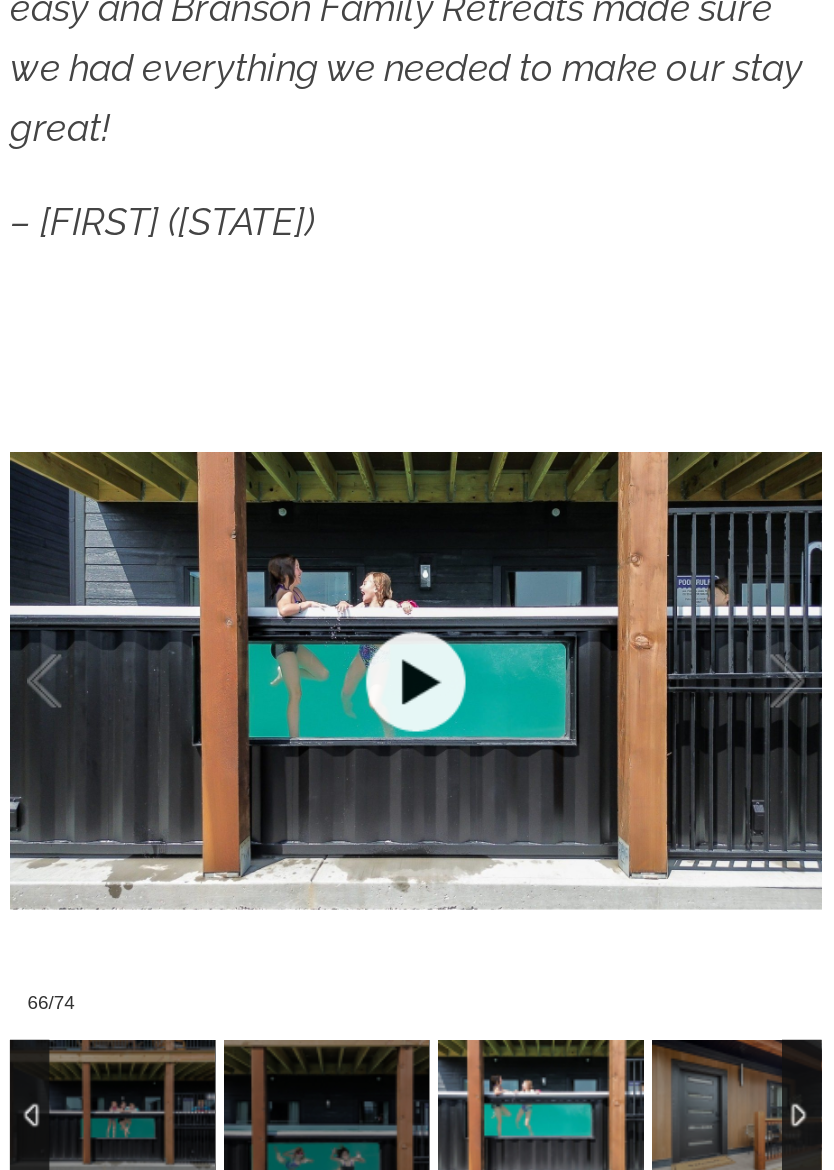 click at bounding box center [293, 734] 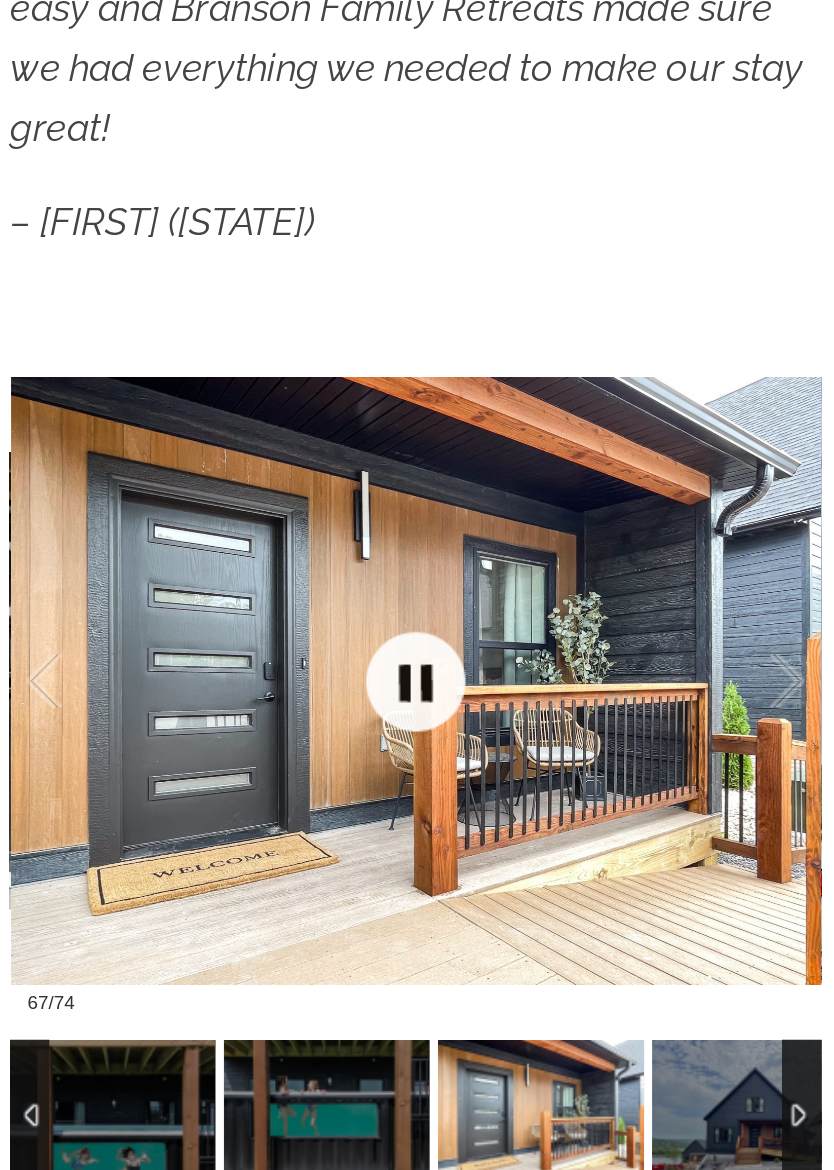 click at bounding box center [293, 734] 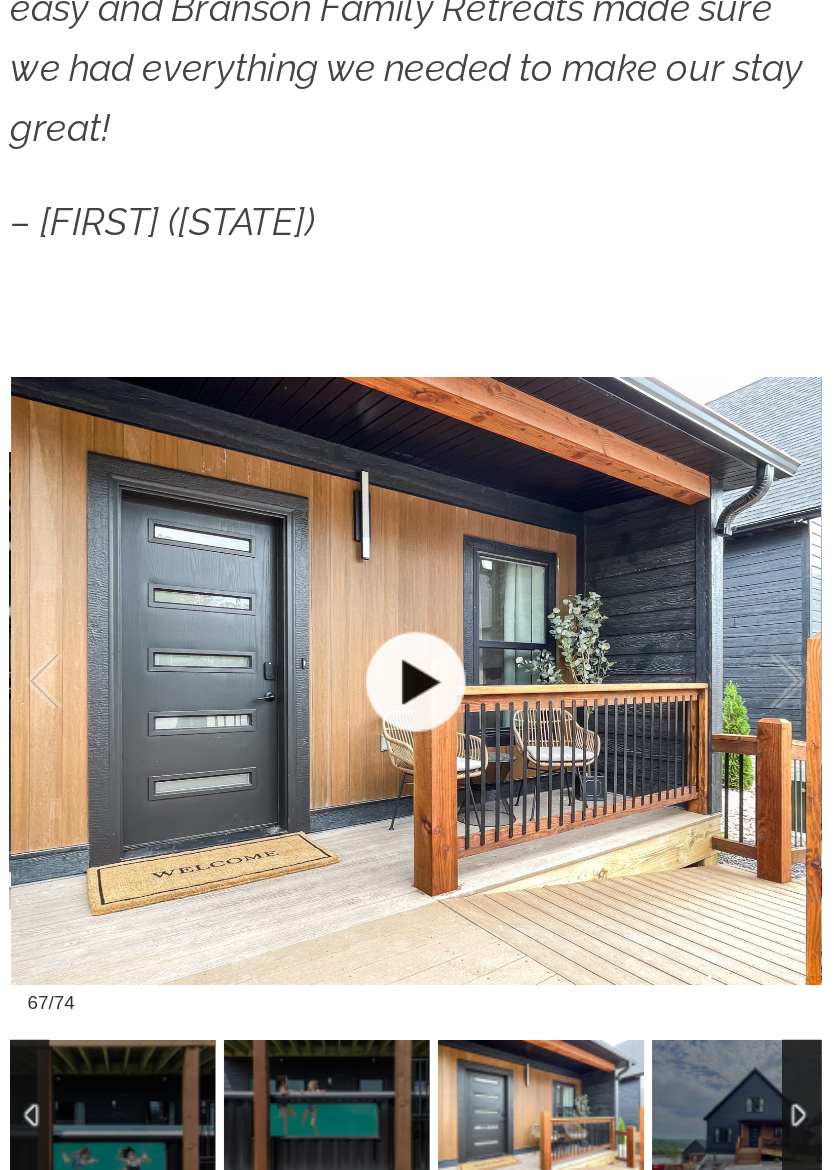 click at bounding box center (293, 734) 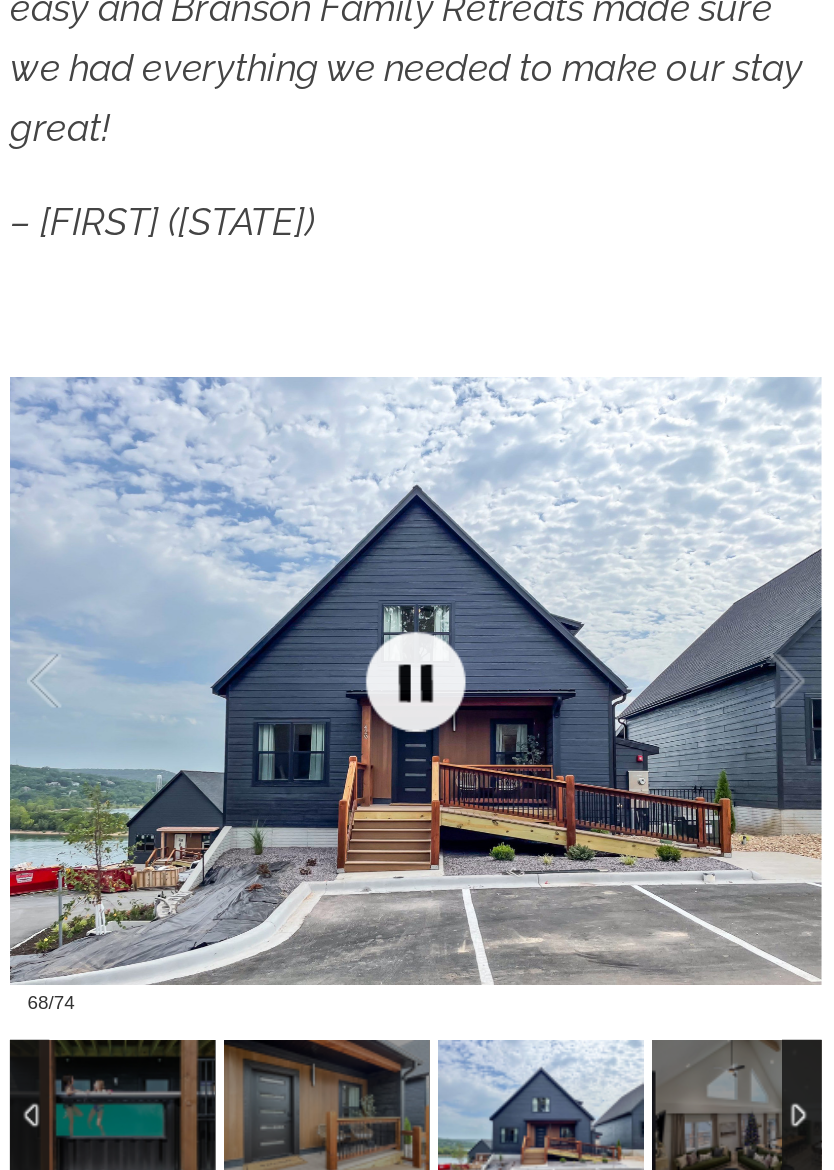 click at bounding box center [293, 734] 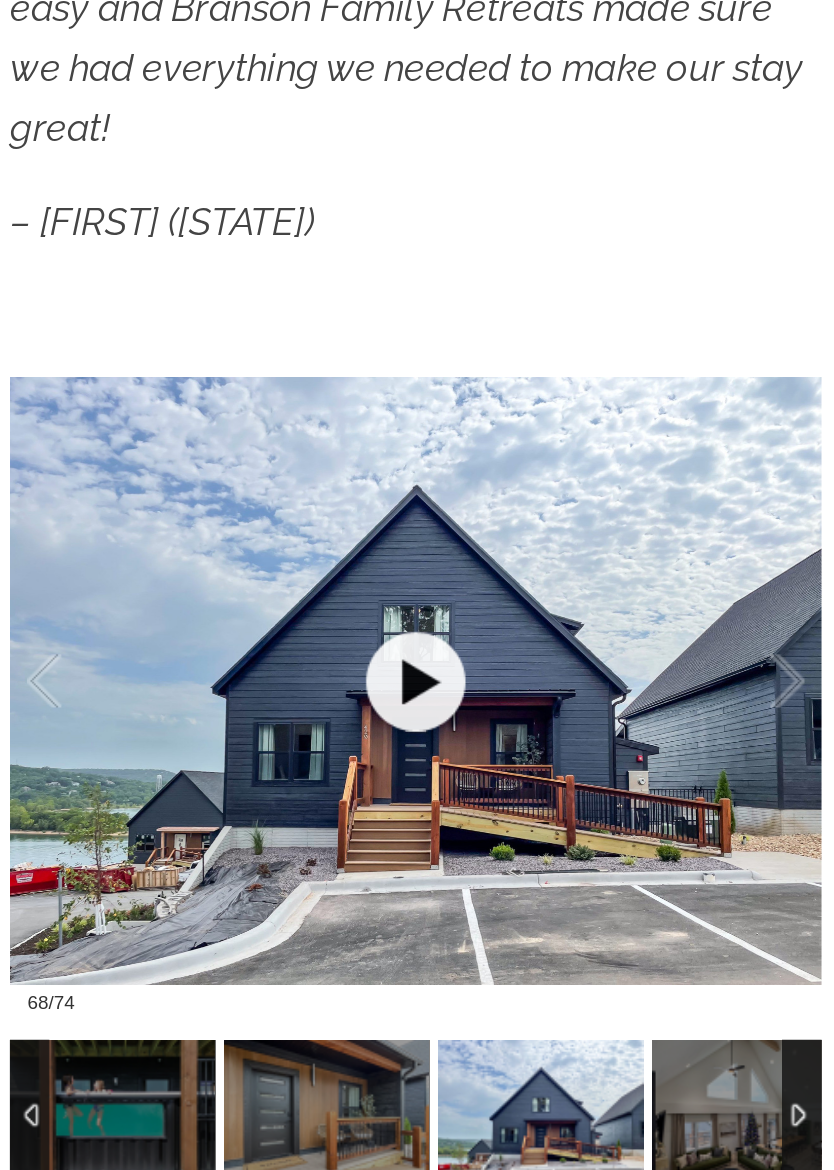 click at bounding box center (293, 734) 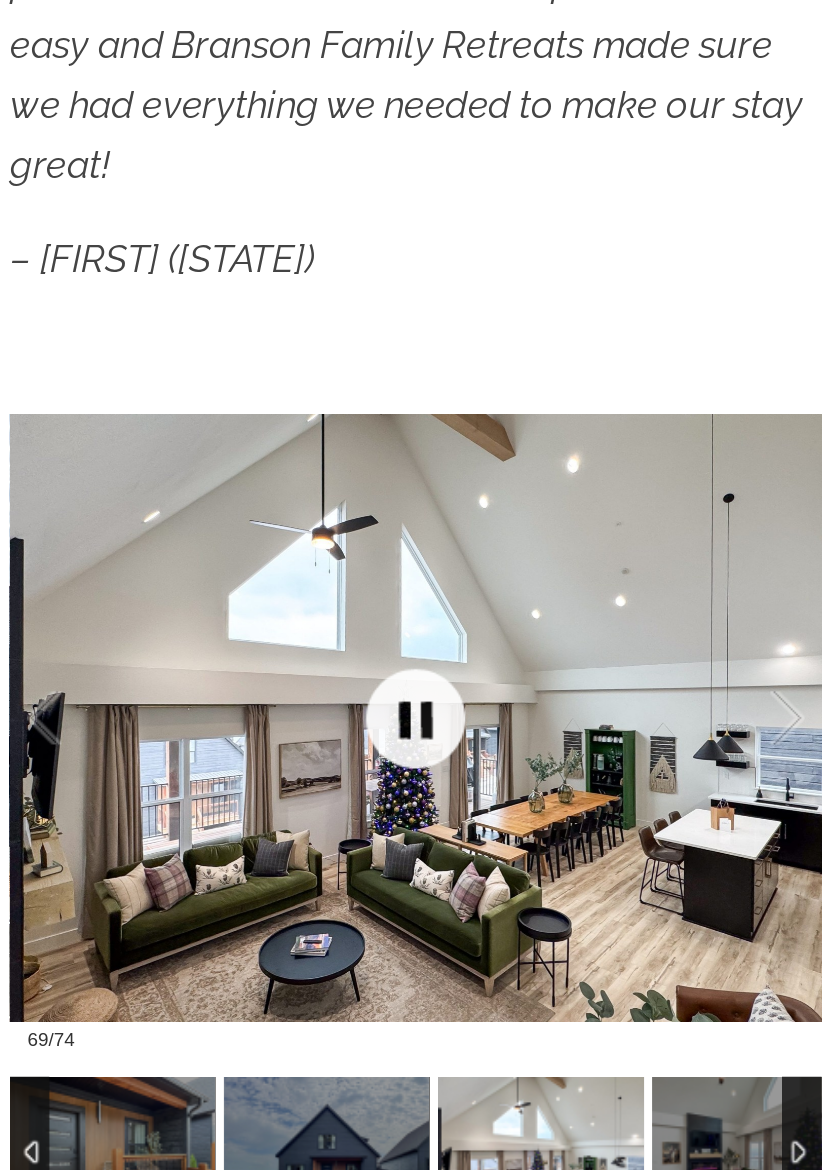 click at bounding box center (293, 734) 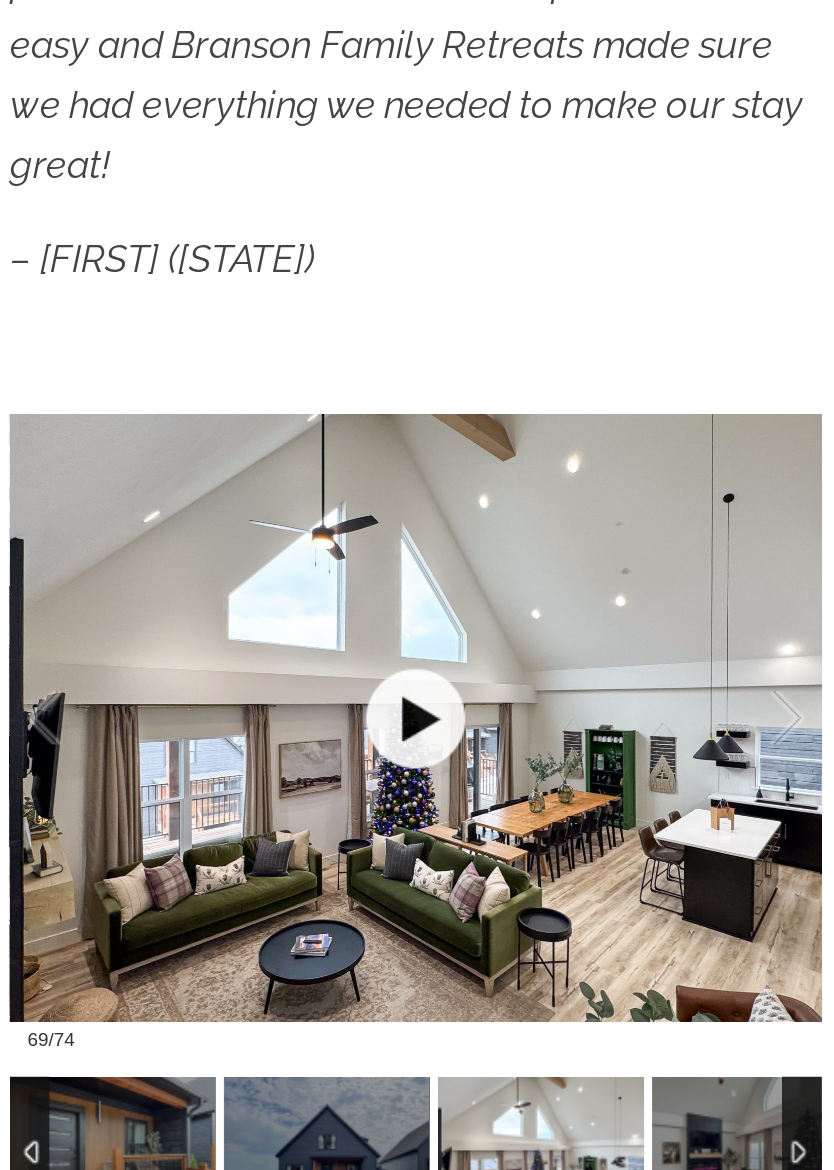 click at bounding box center (293, 734) 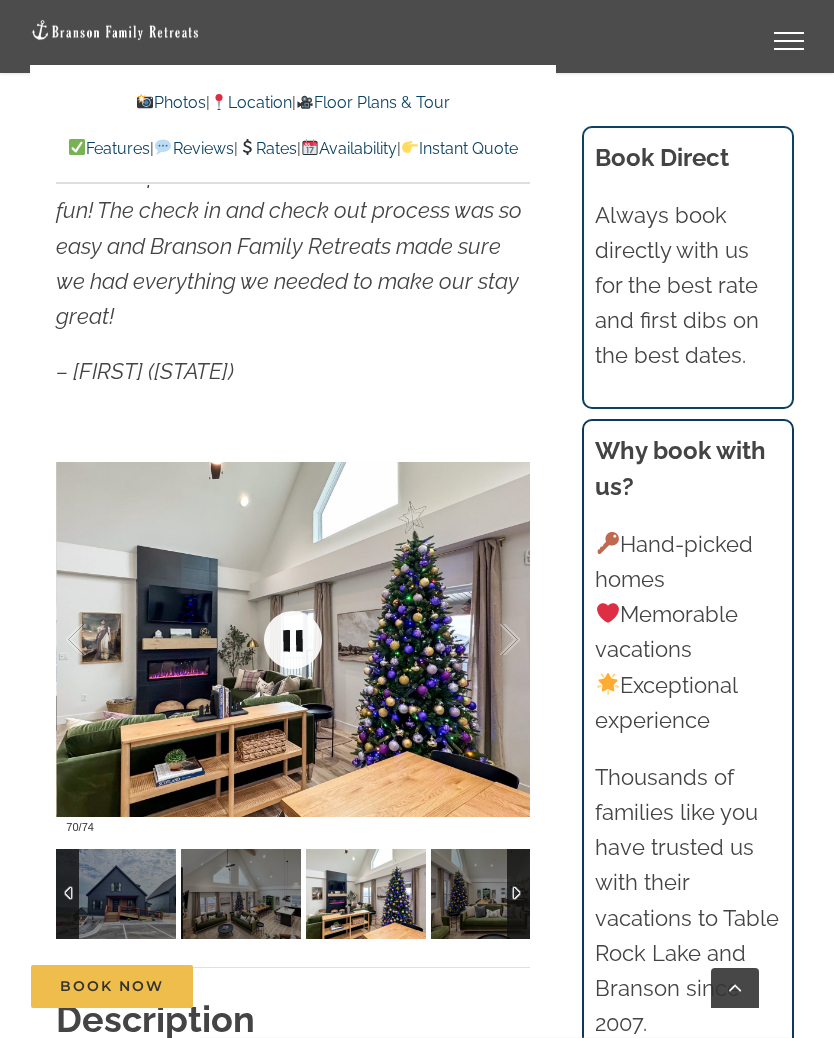 scroll, scrollTop: 1653, scrollLeft: 0, axis: vertical 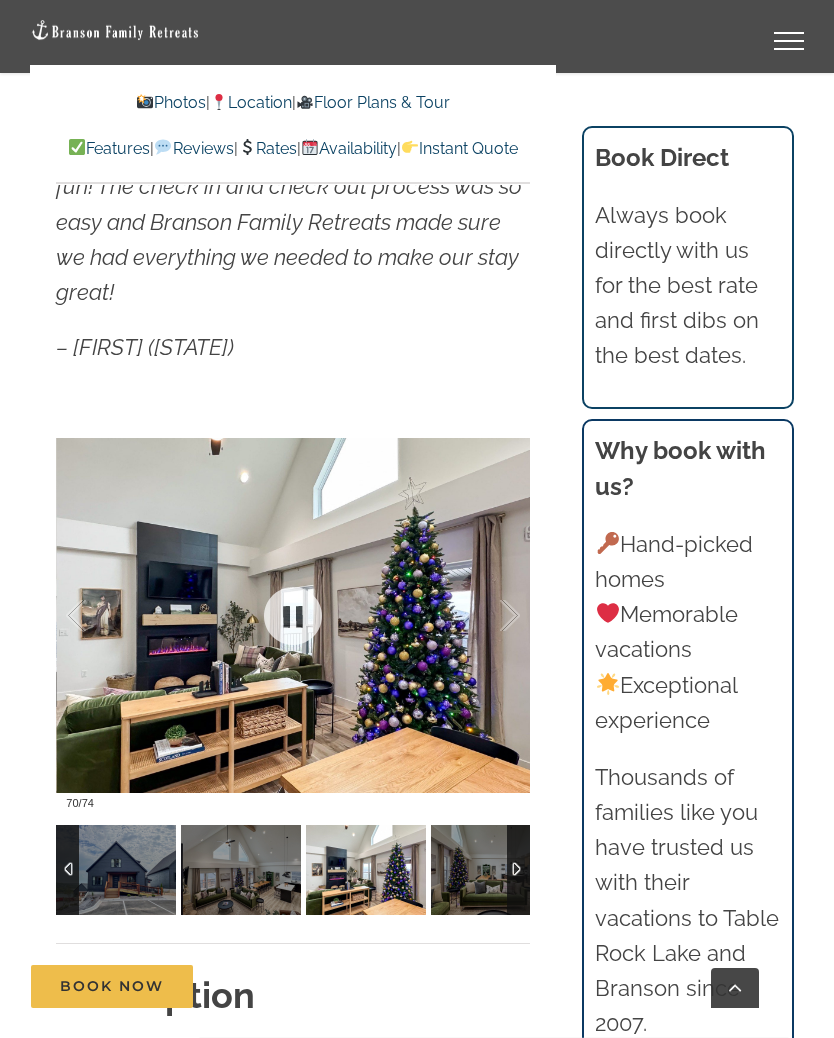 click on "Floor Plans & Tour" at bounding box center (373, 102) 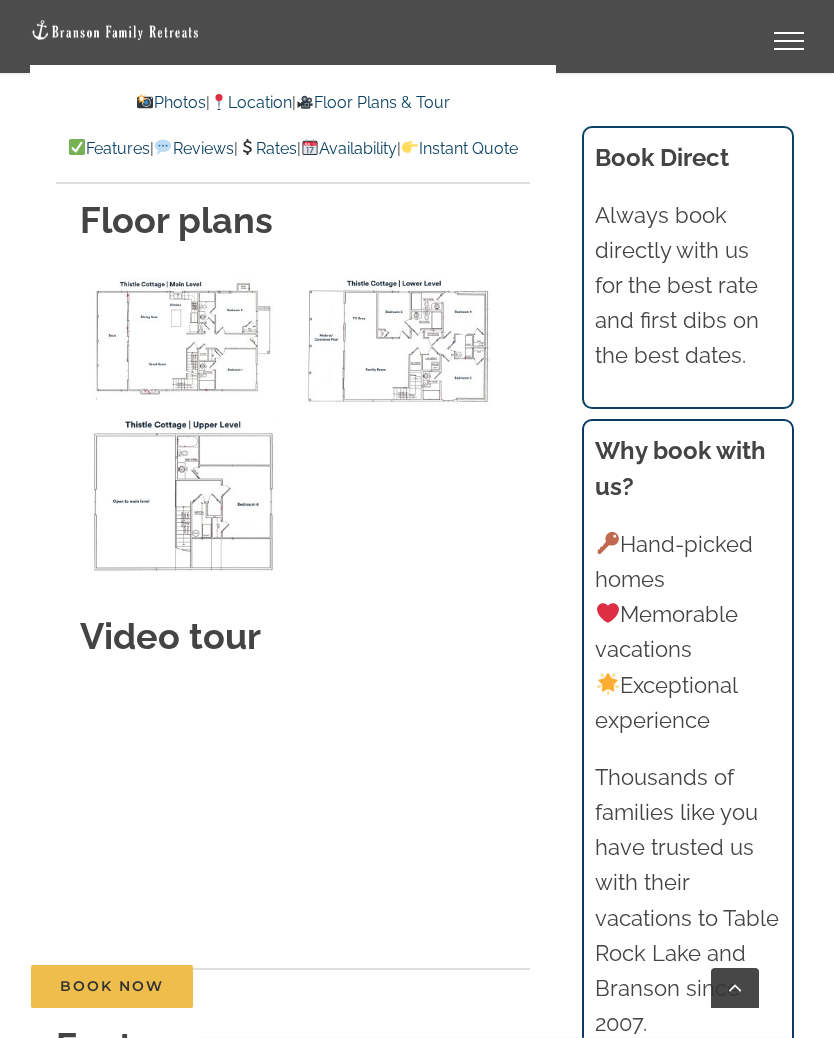 scroll, scrollTop: 7880, scrollLeft: 0, axis: vertical 